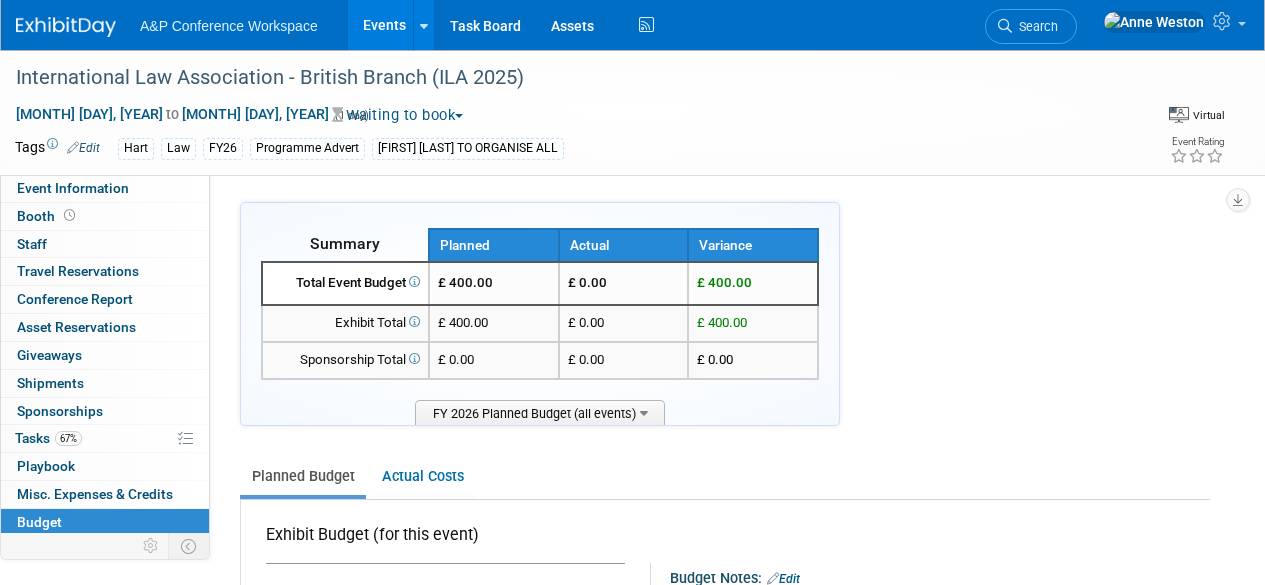 scroll, scrollTop: 1135, scrollLeft: 0, axis: vertical 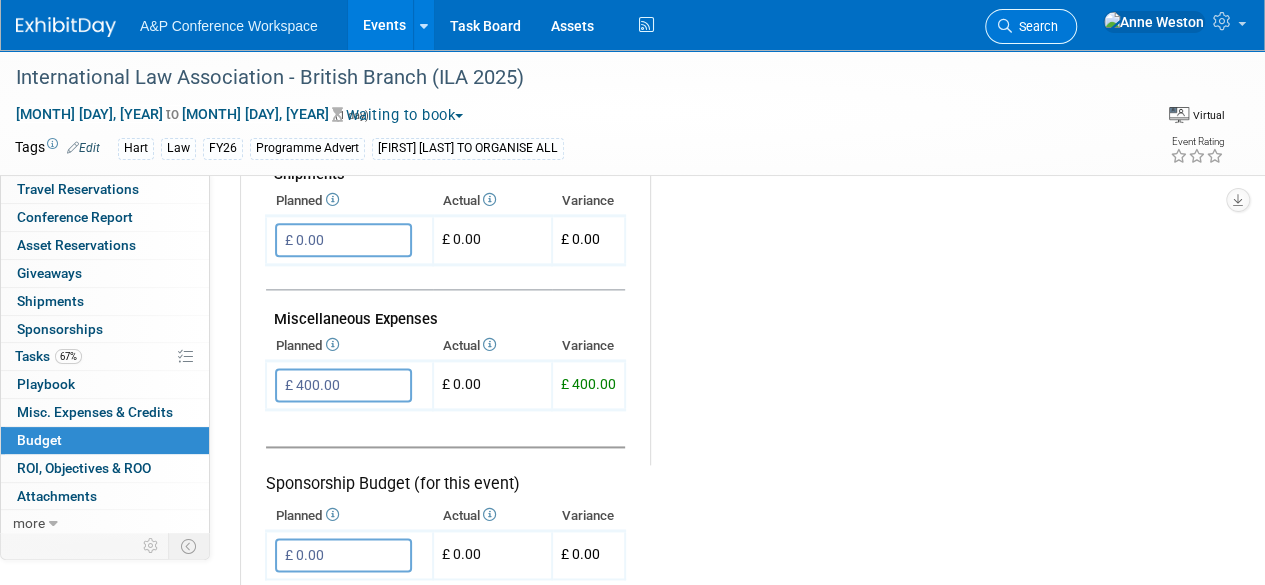 click on "Search" at bounding box center [1035, 26] 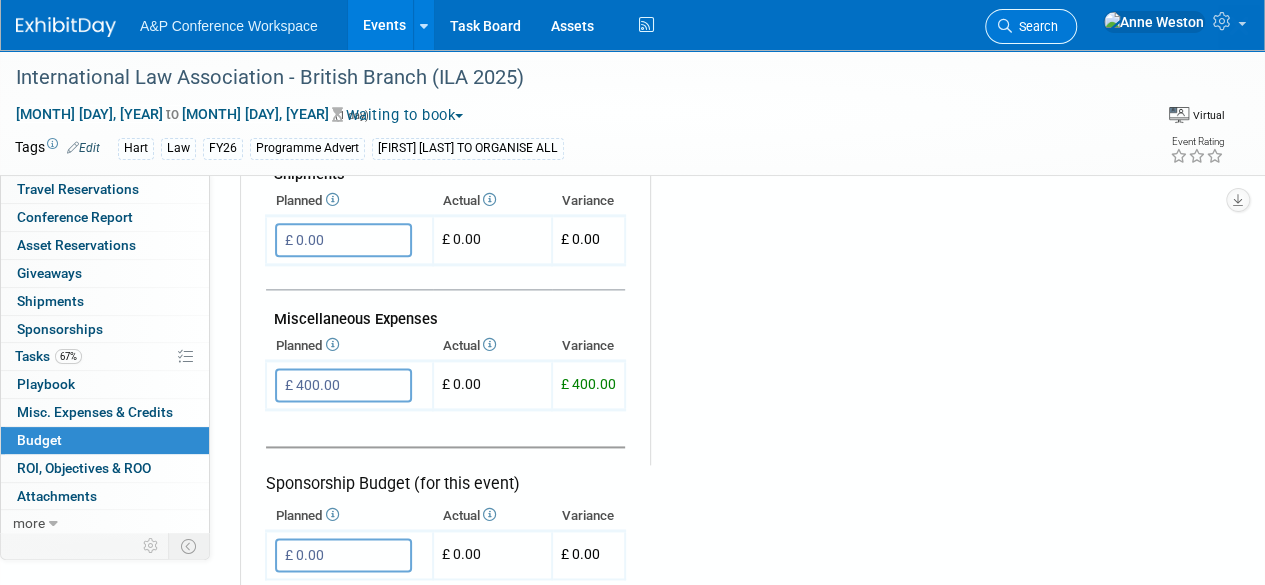 scroll, scrollTop: 0, scrollLeft: 0, axis: both 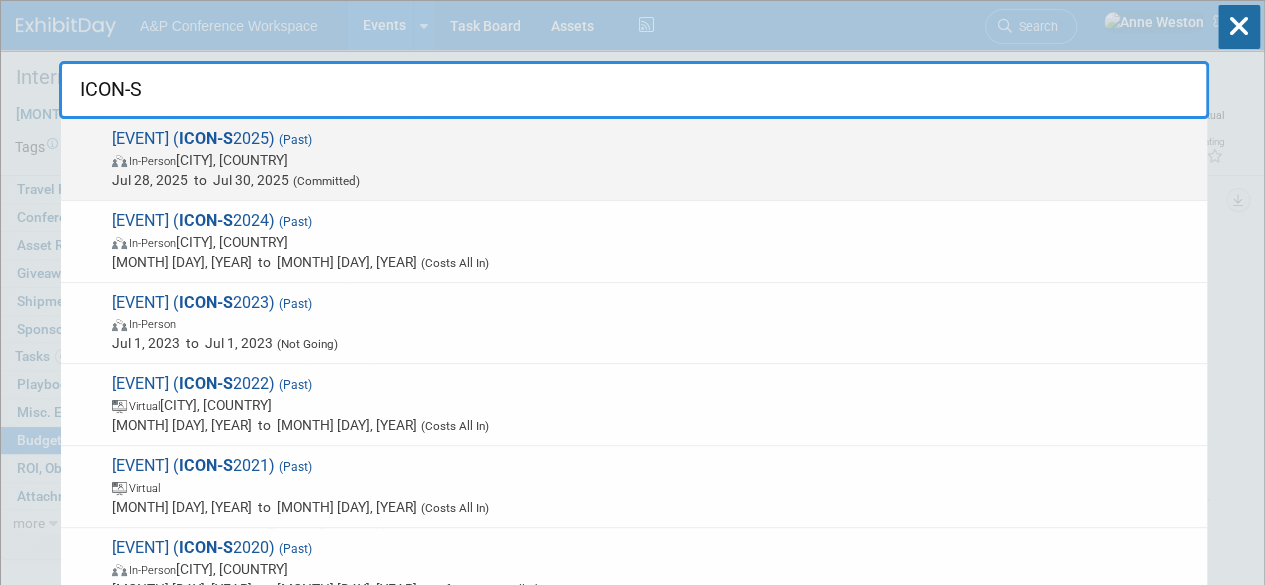 type on "ICON-S" 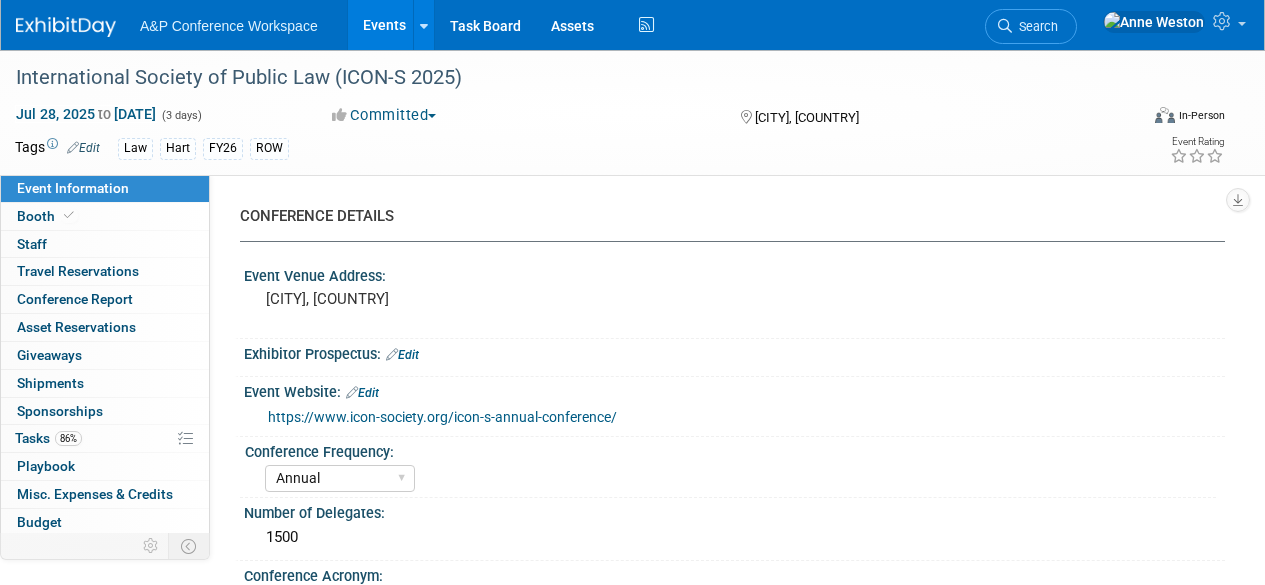 select on "Annual" 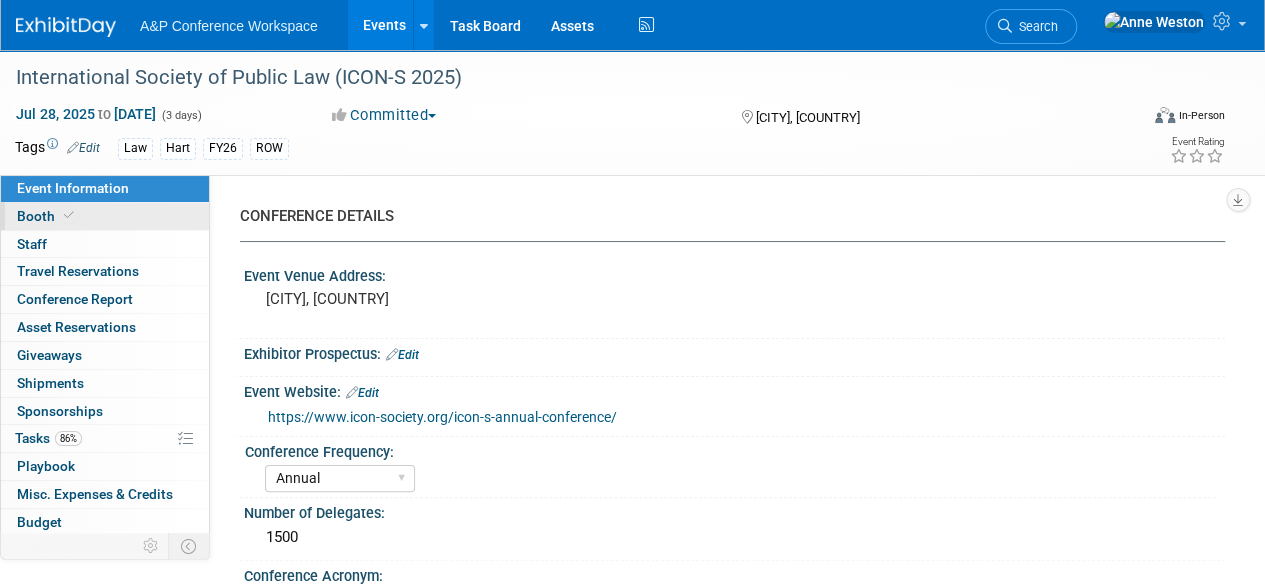 scroll, scrollTop: 0, scrollLeft: 0, axis: both 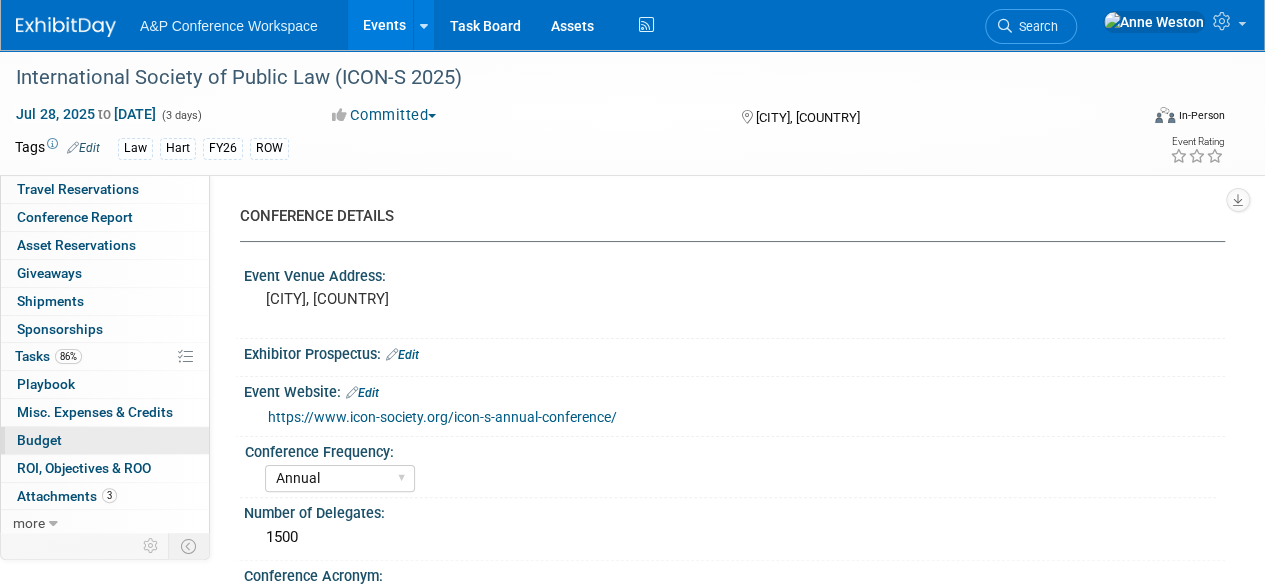 click on "Budget" at bounding box center (39, 440) 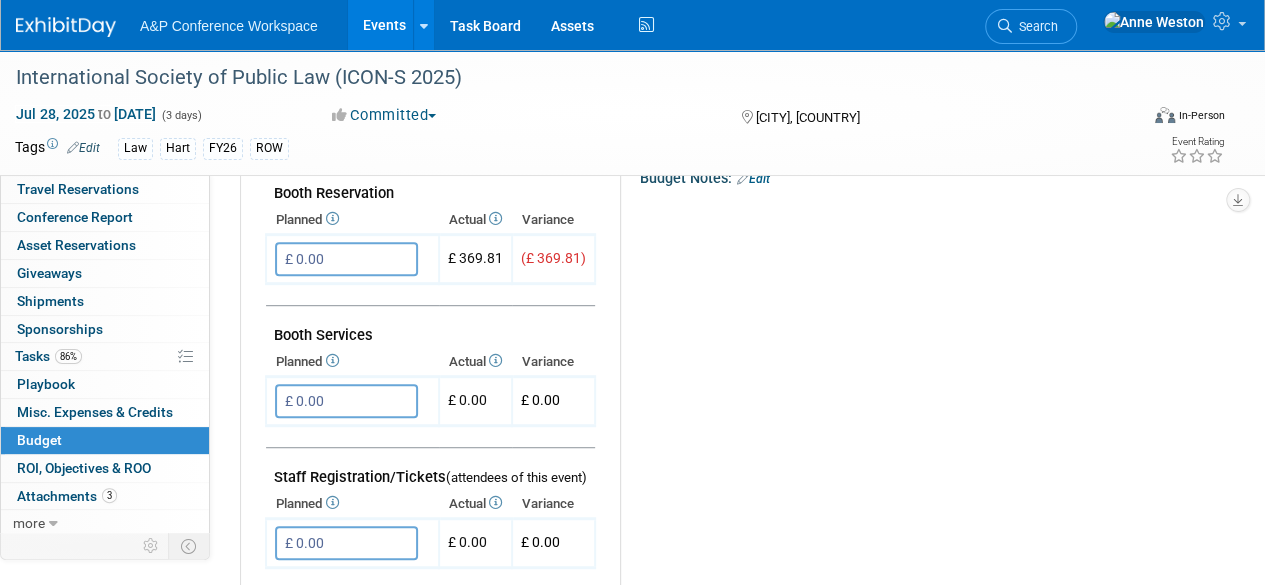 scroll, scrollTop: 0, scrollLeft: 0, axis: both 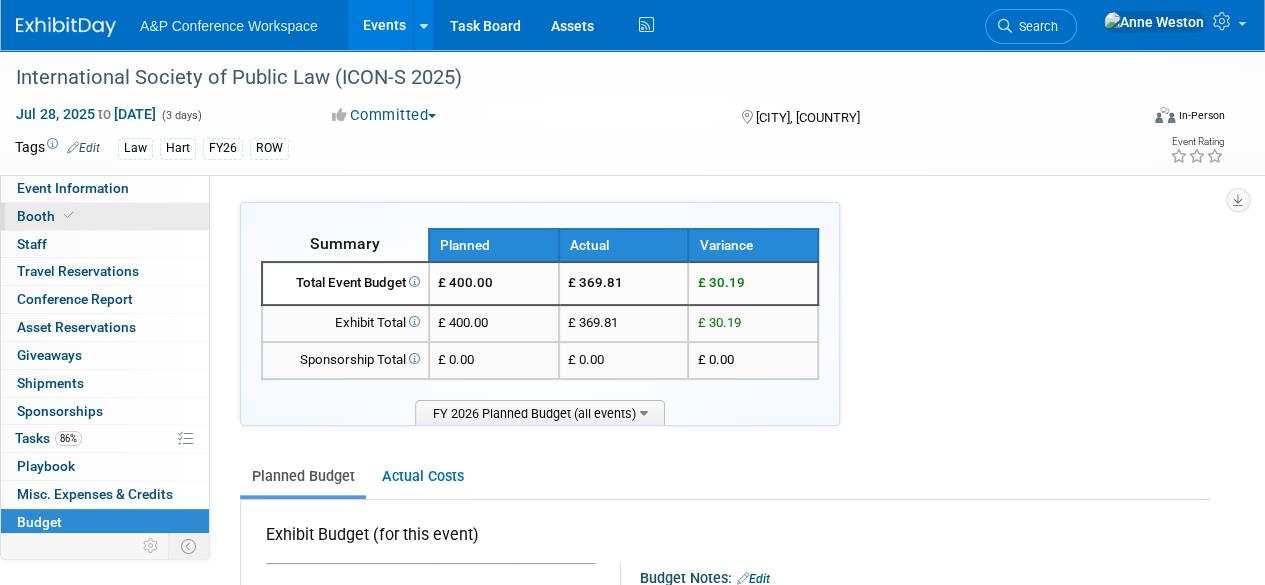 click on "Booth" at bounding box center [105, 216] 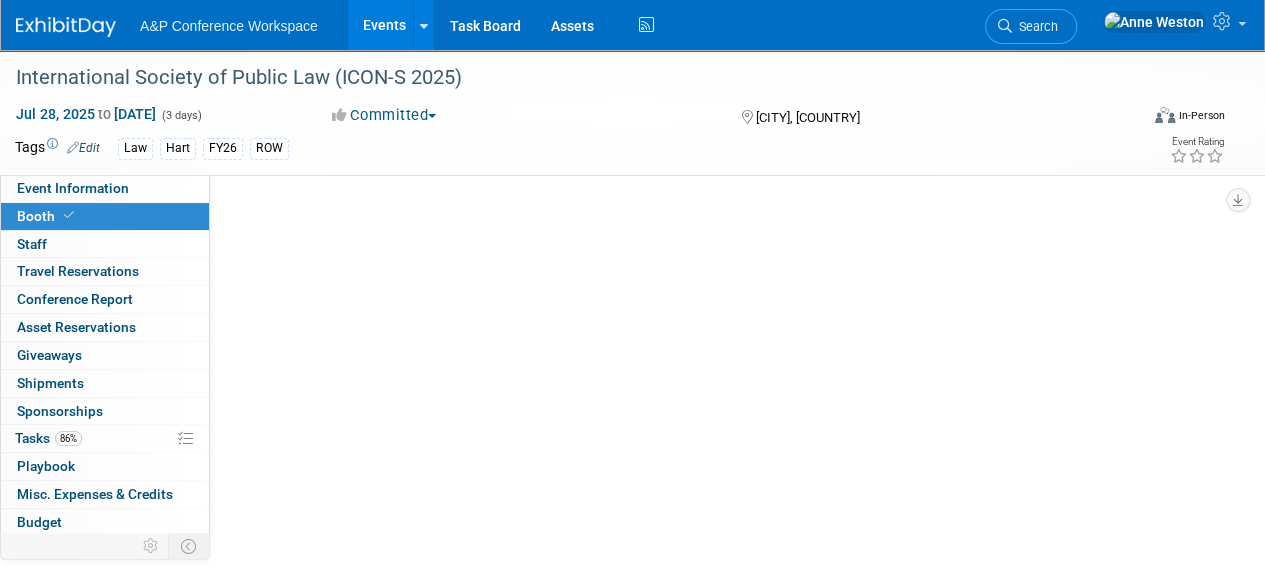 select on "HART" 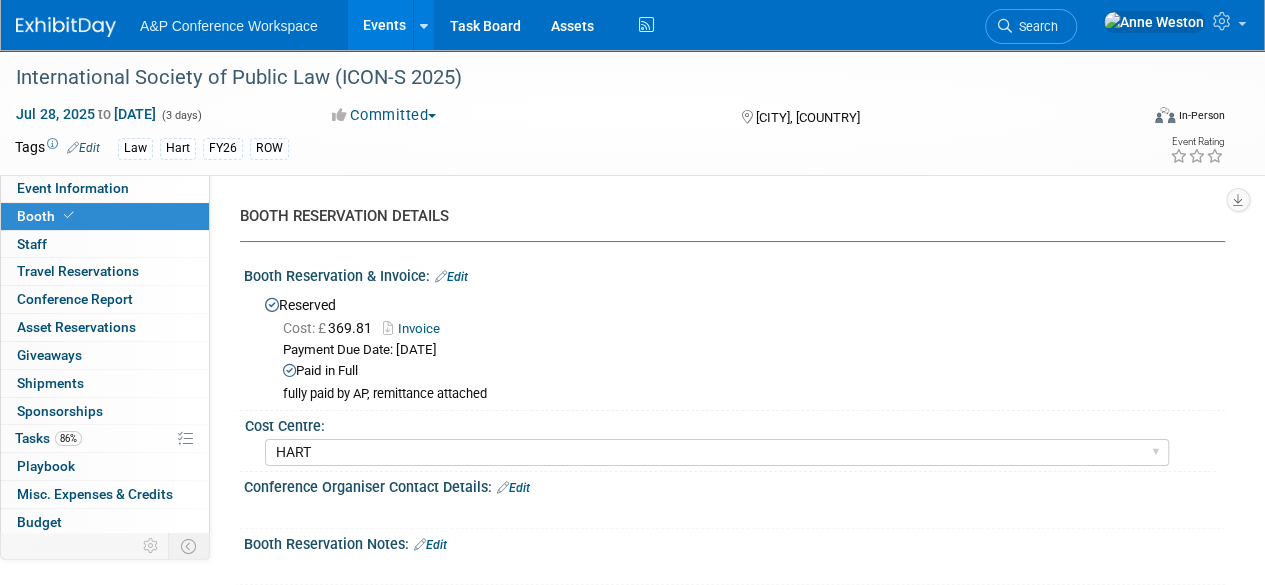 click on "Invoice" at bounding box center (416, 328) 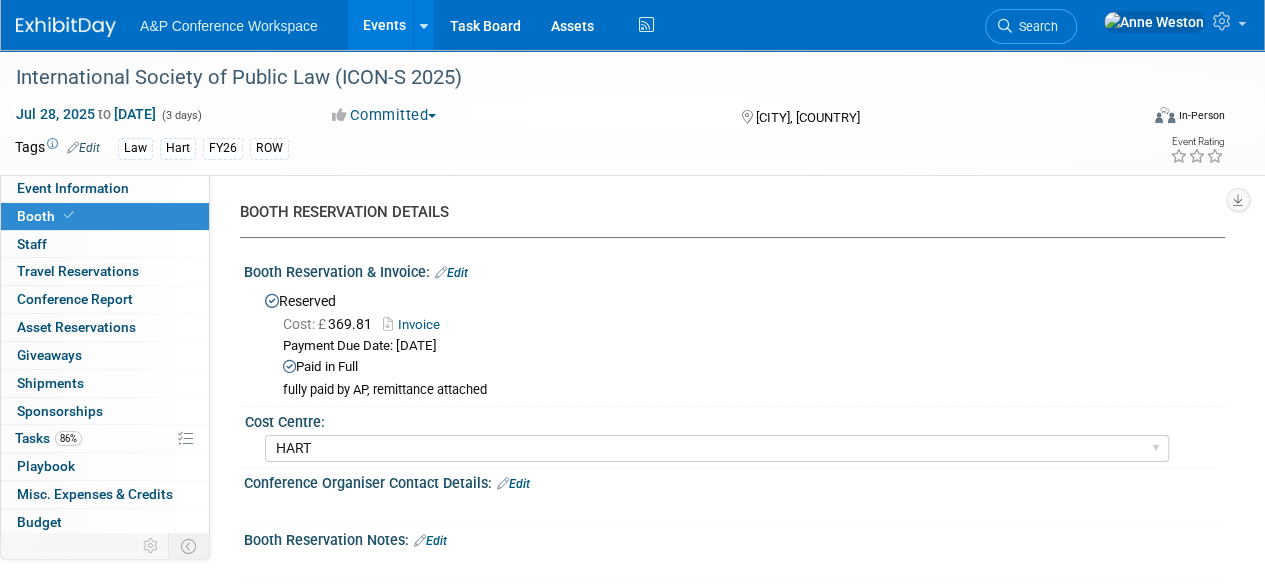 scroll, scrollTop: 0, scrollLeft: 0, axis: both 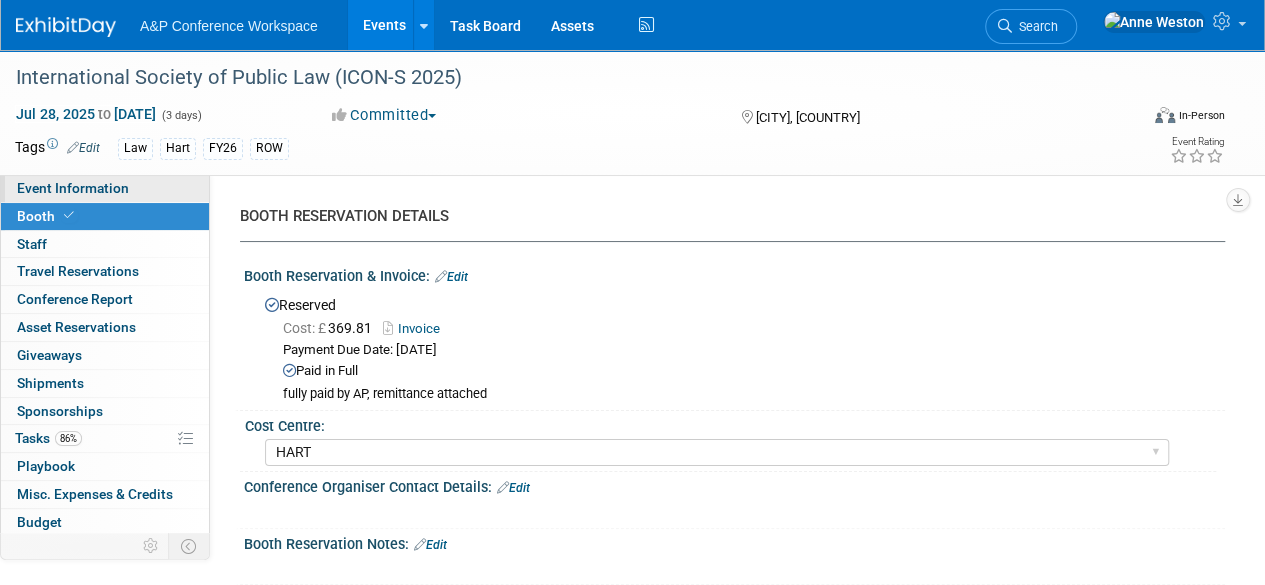 click on "Event Information" at bounding box center (73, 188) 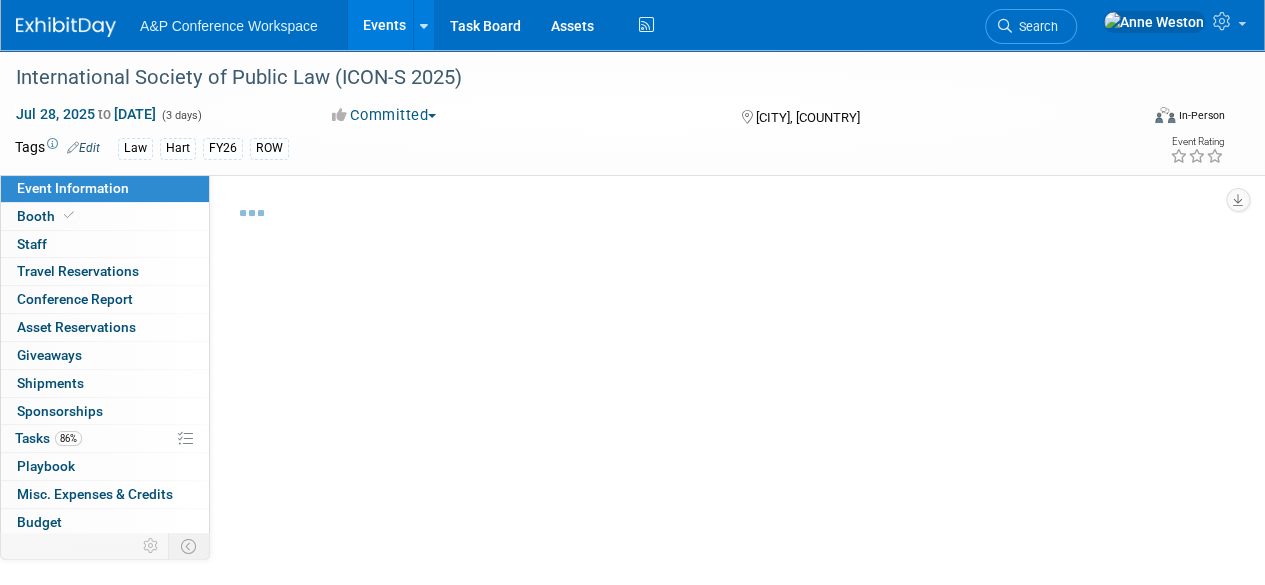 select on "Annual" 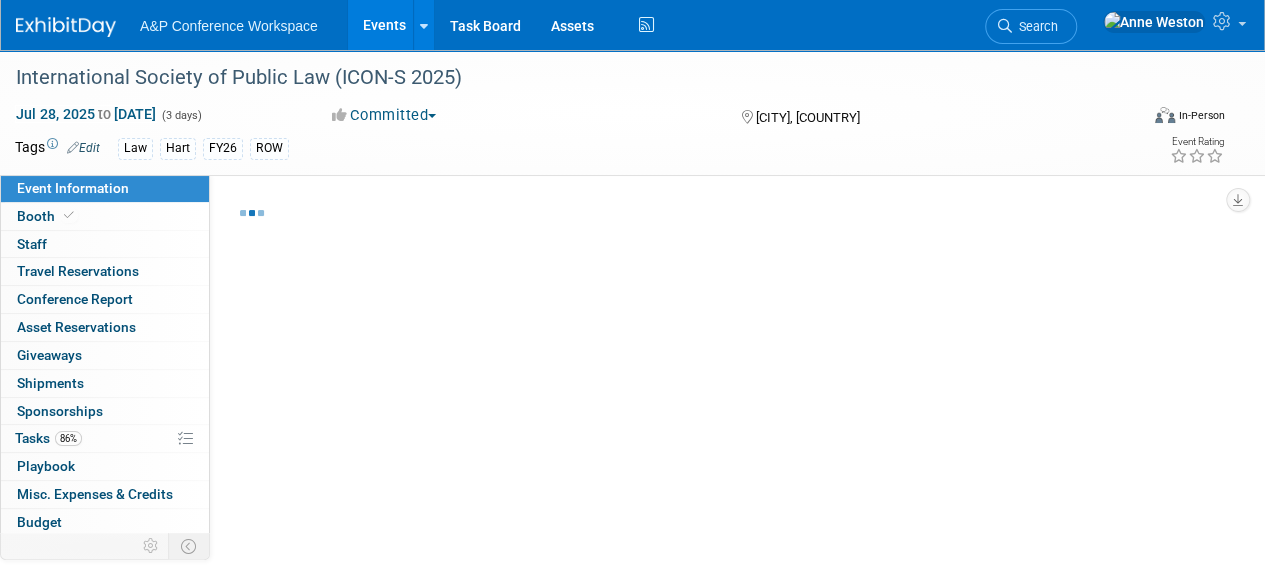 select on "Program Advert" 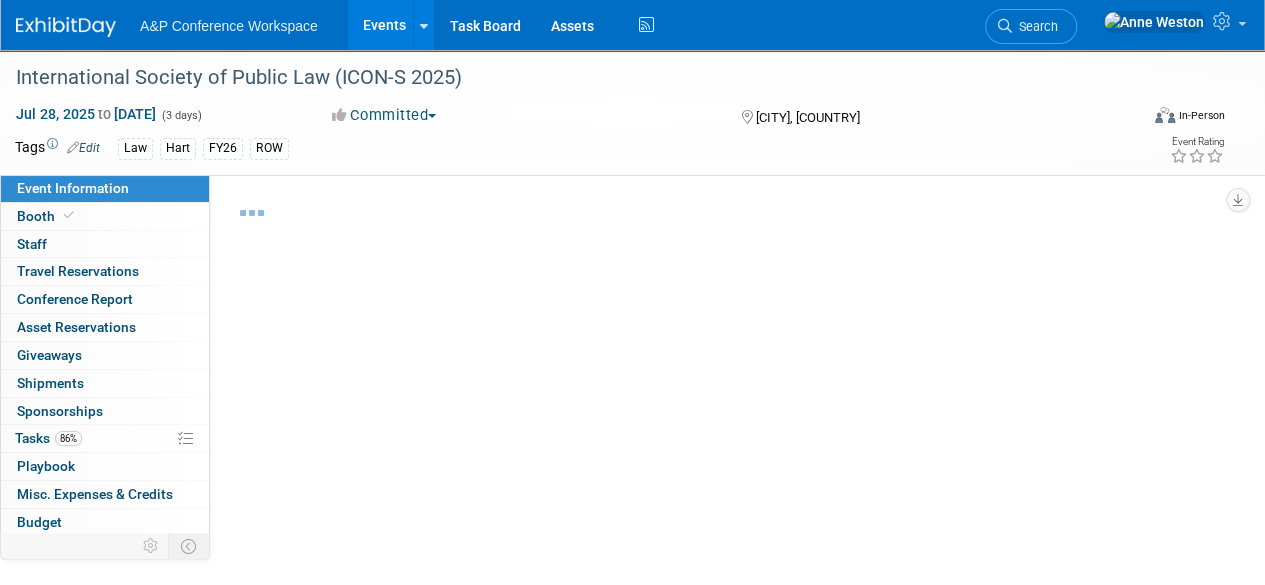 select on "[FIRST] [LAST]" 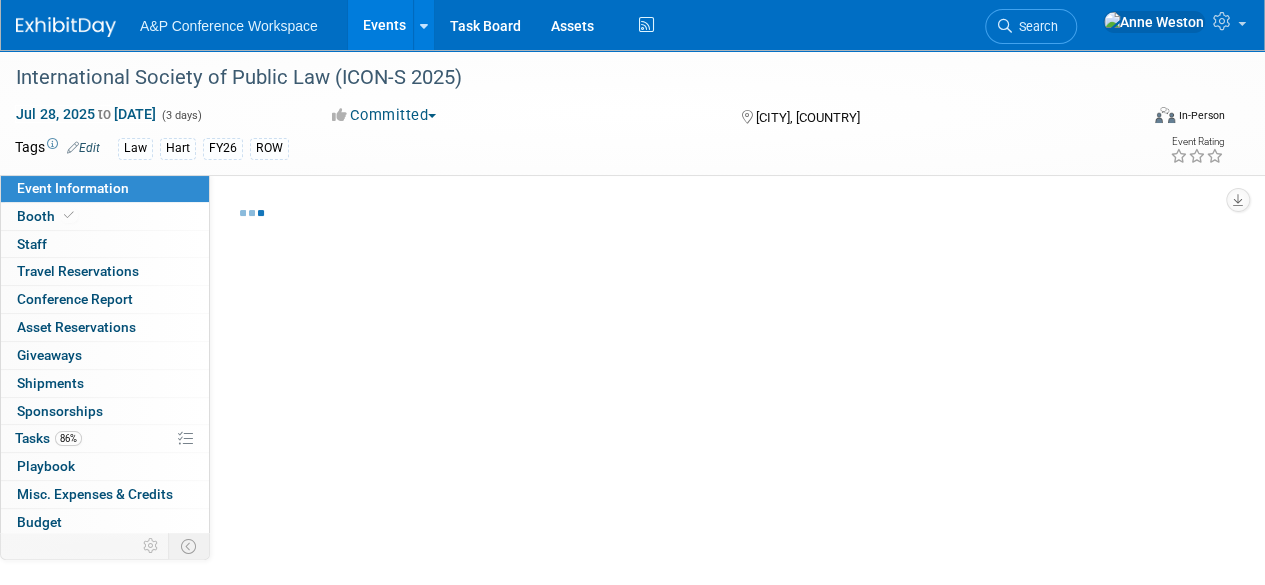select on "Ros Jubber" 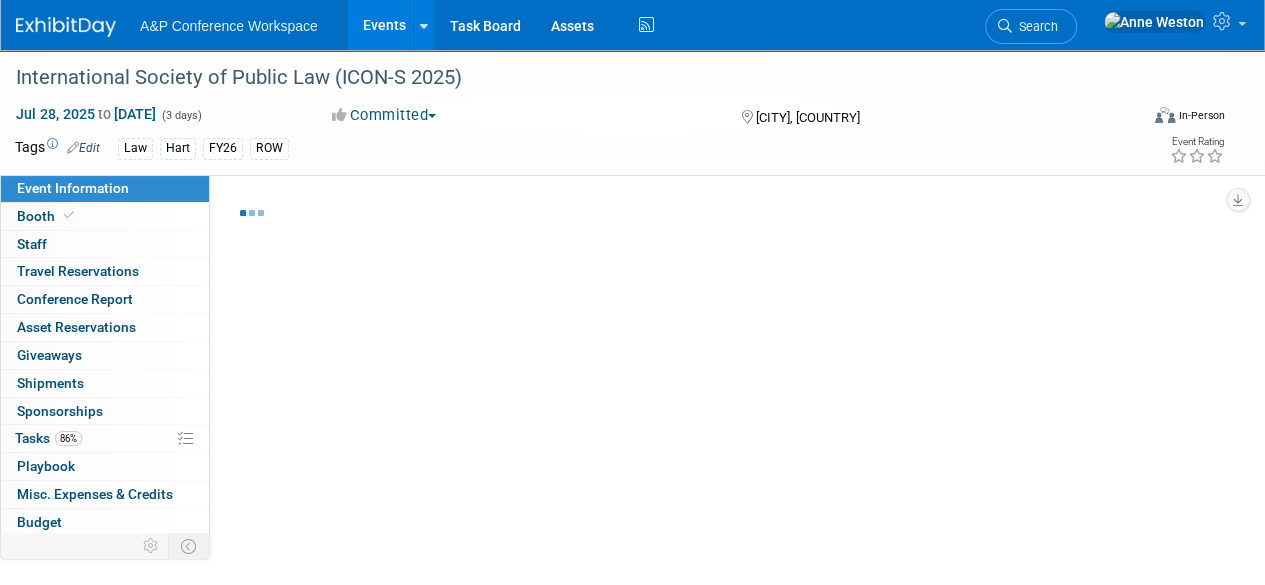 select on "[FIRST] [LAST]" 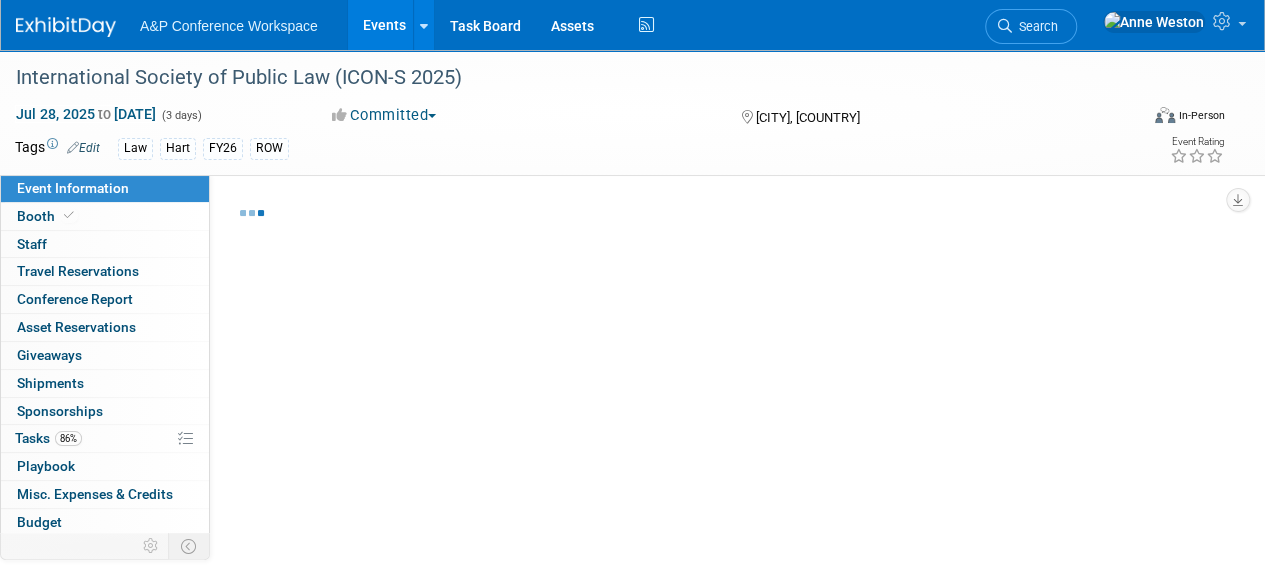 select on "Brand/Subject Presence​" 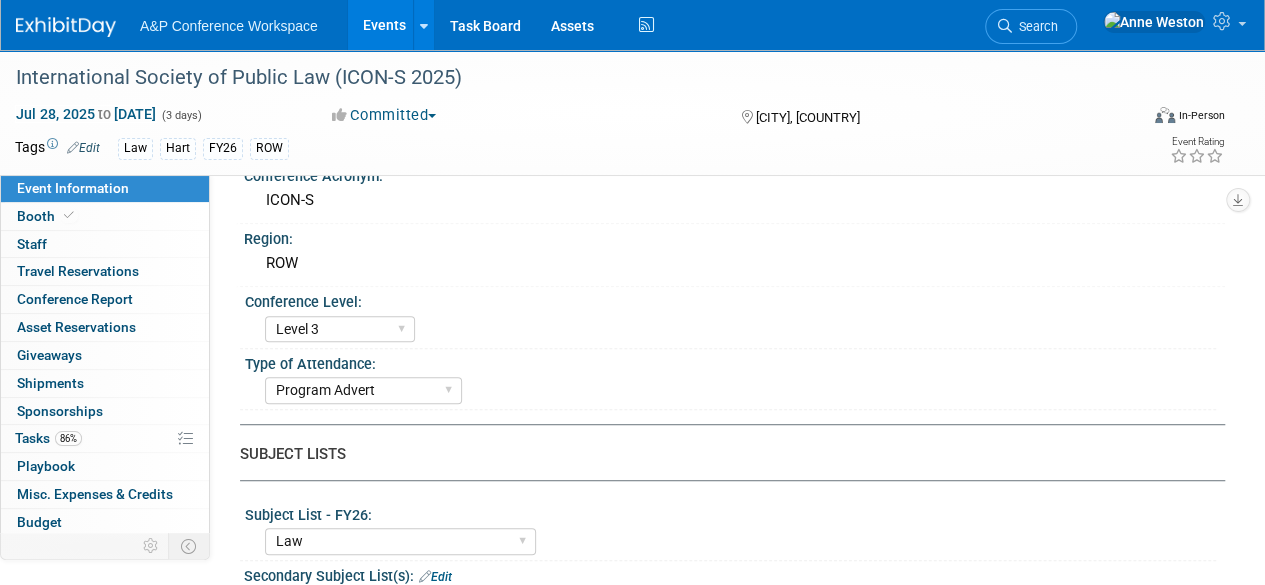 scroll, scrollTop: 0, scrollLeft: 0, axis: both 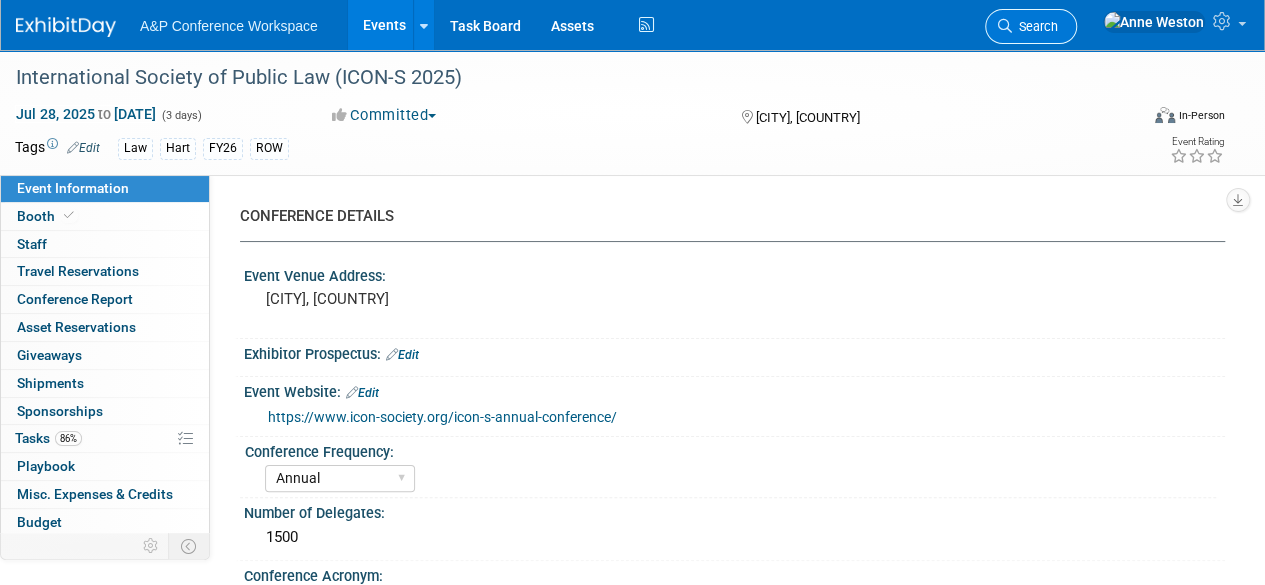 click on "Search" at bounding box center [1035, 26] 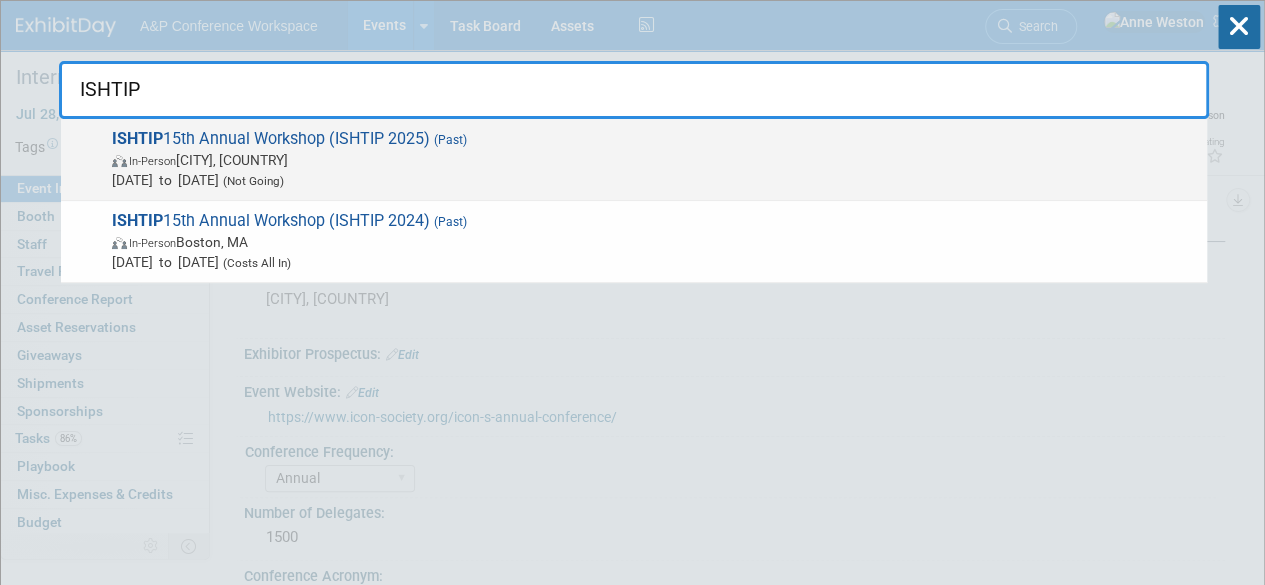 type on "ISHTIP" 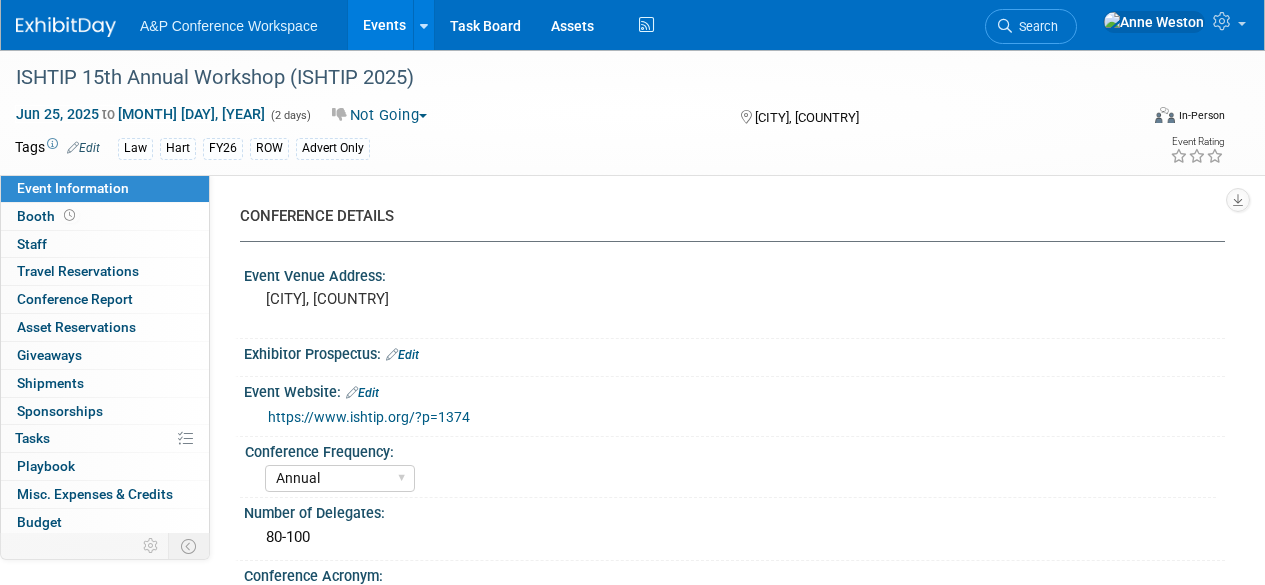 select on "Annual" 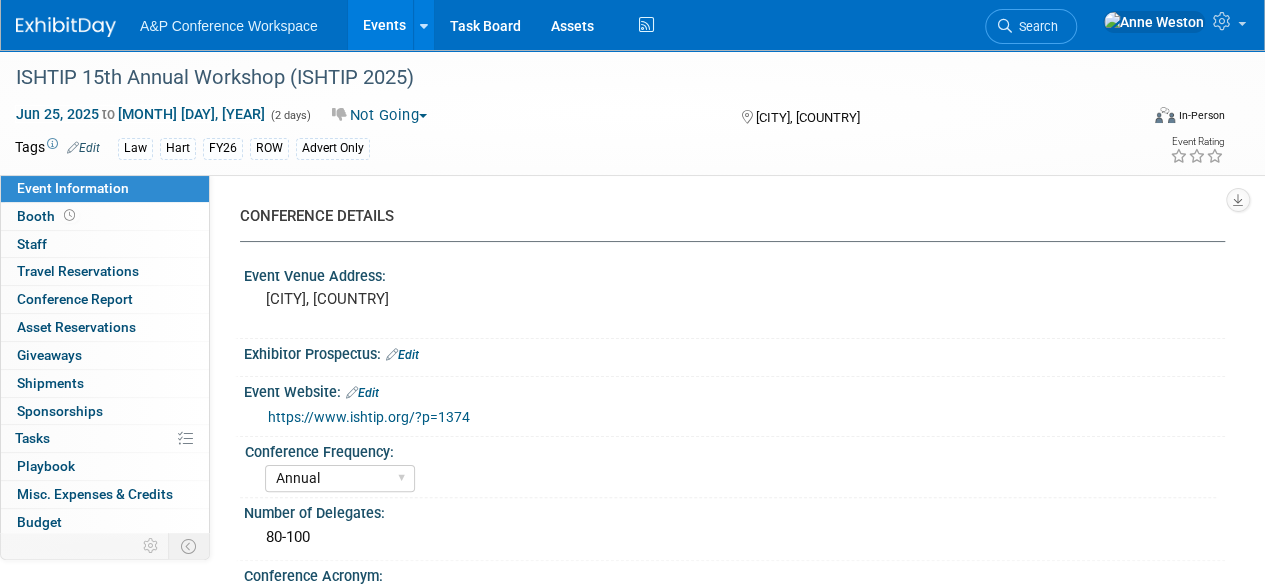 scroll, scrollTop: 0, scrollLeft: 0, axis: both 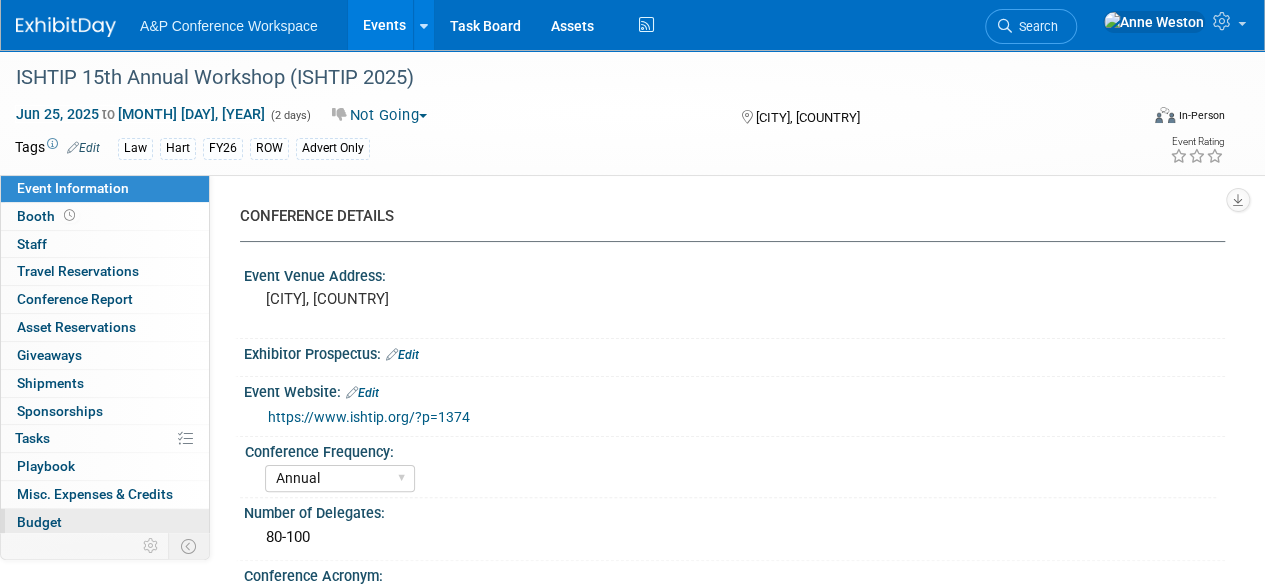 click on "Budget" at bounding box center [39, 522] 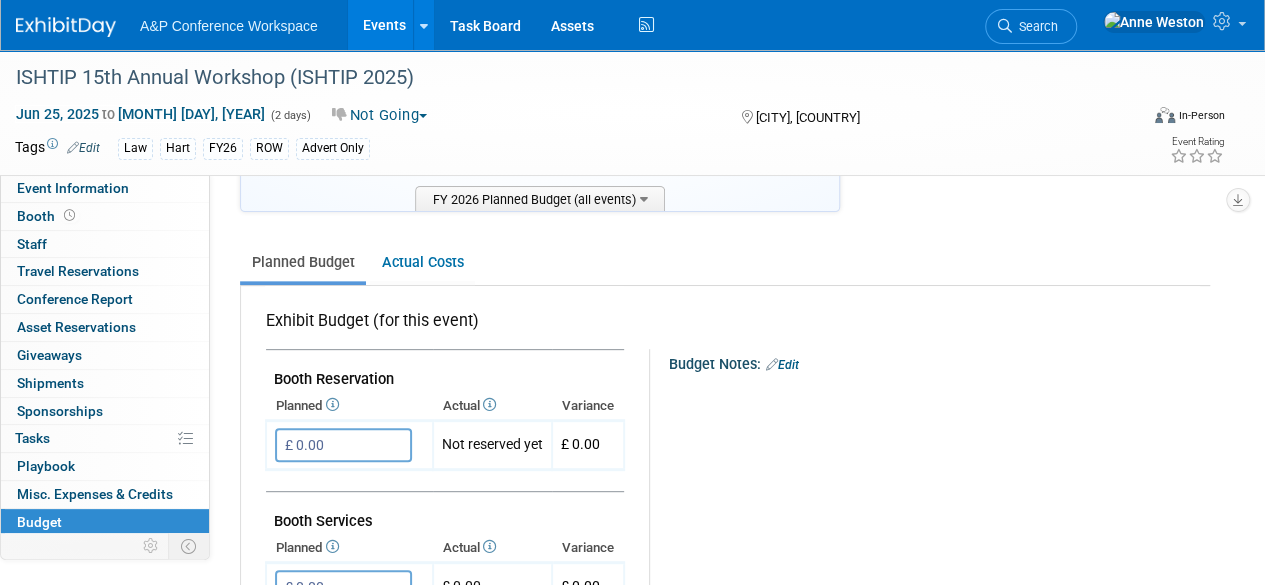 scroll, scrollTop: 300, scrollLeft: 0, axis: vertical 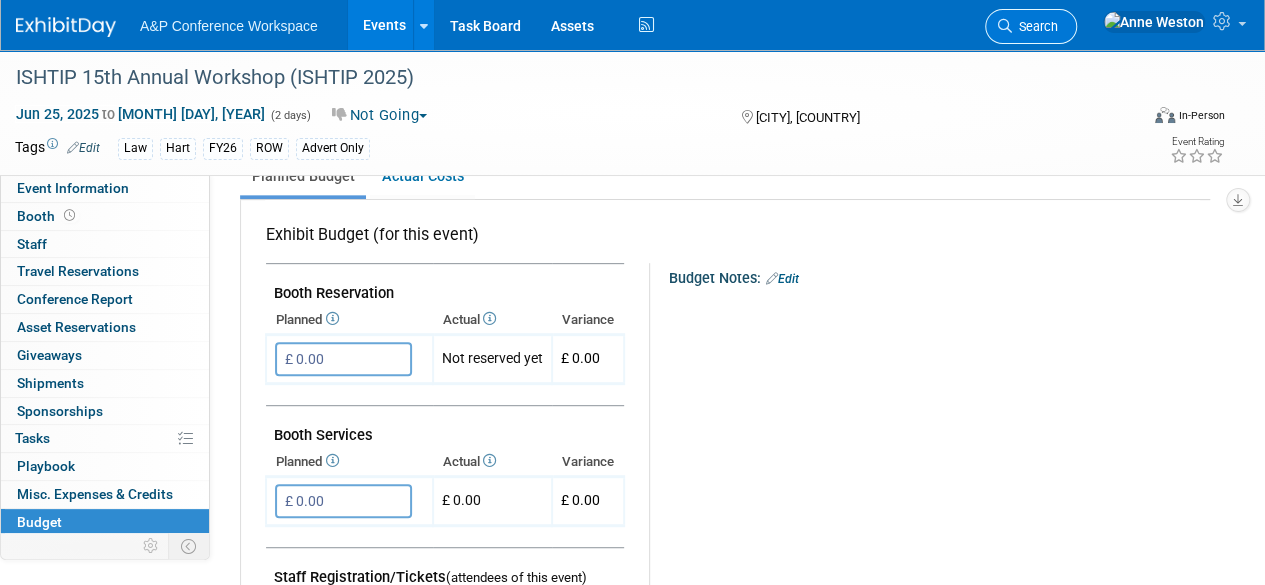 click on "Search" at bounding box center (1035, 26) 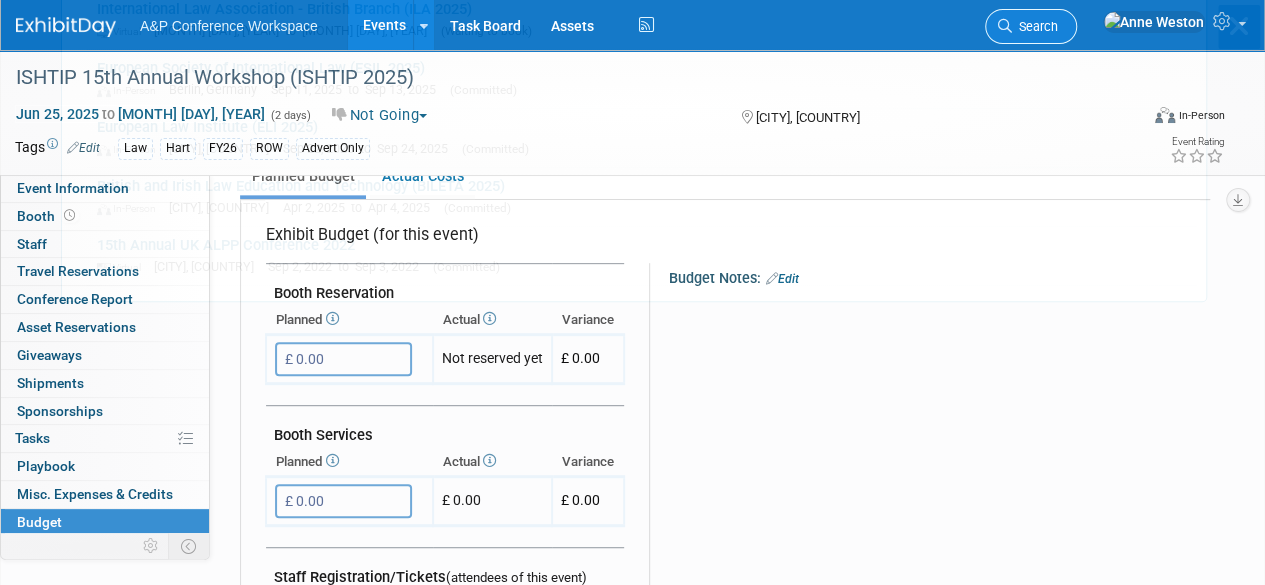 scroll, scrollTop: 0, scrollLeft: 0, axis: both 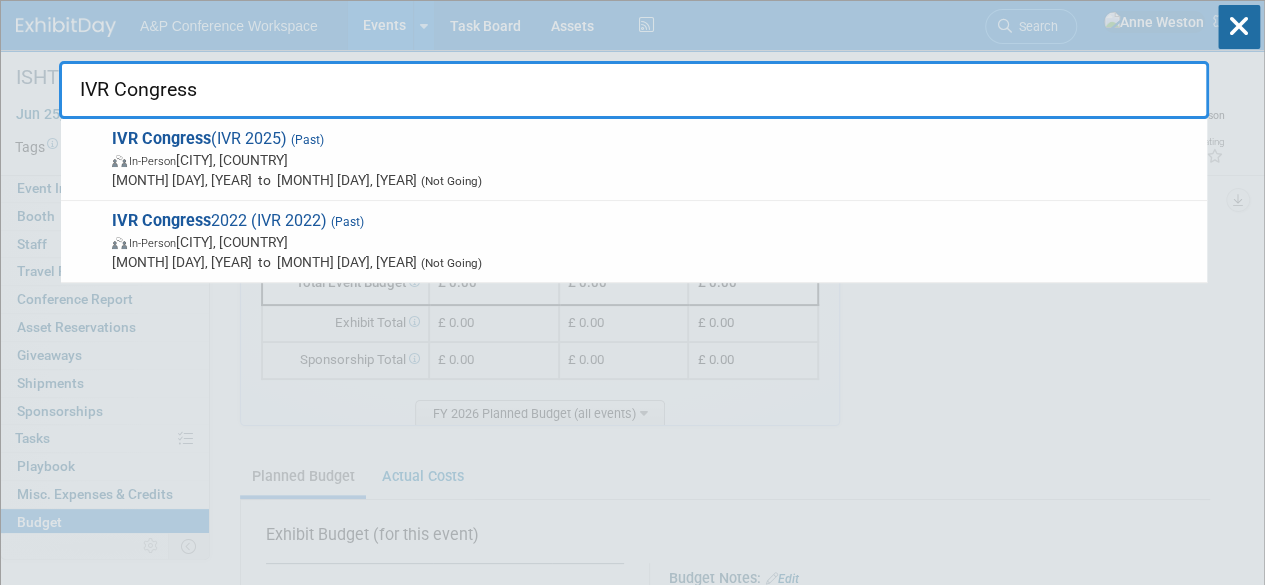 drag, startPoint x: 206, startPoint y: 95, endPoint x: 73, endPoint y: 71, distance: 135.14807 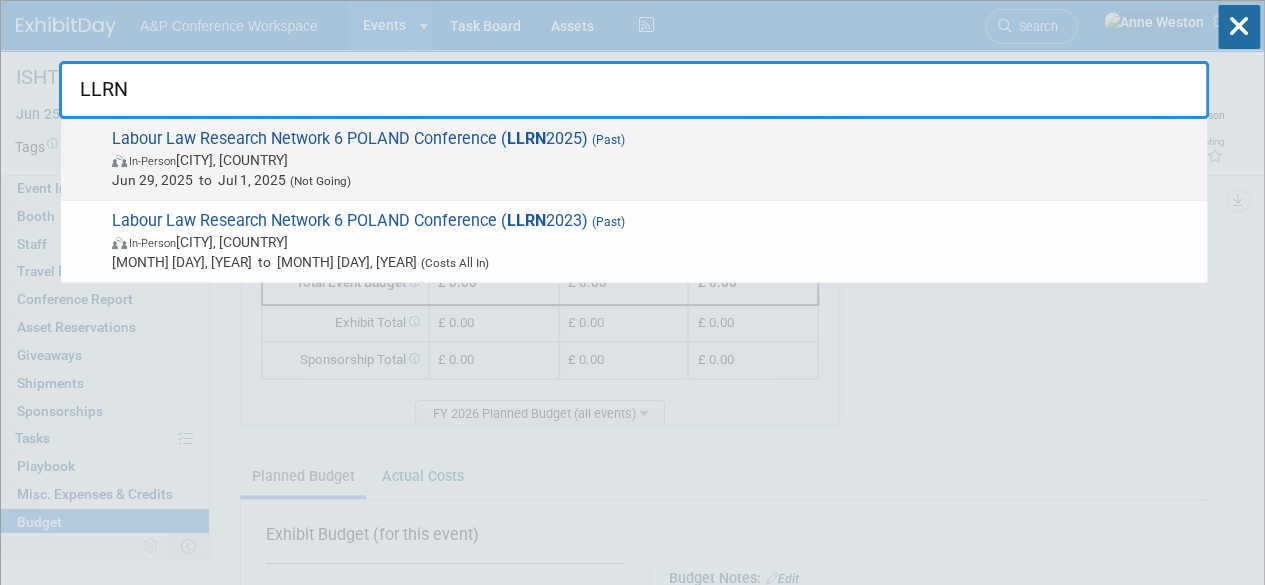 type on "LLRN" 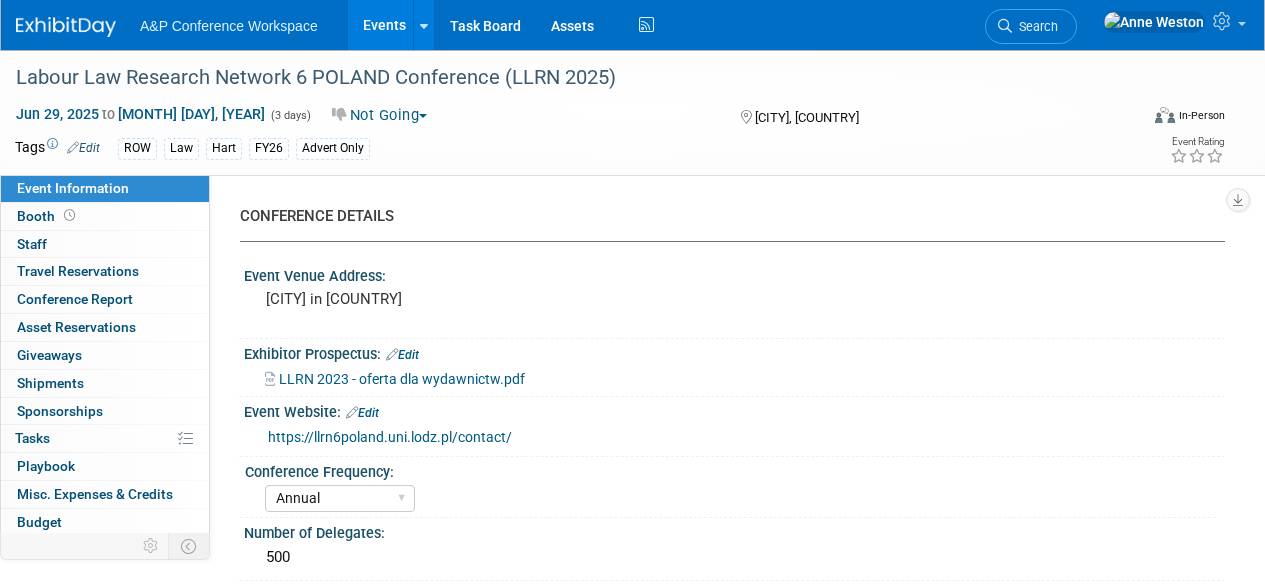 select on "Annual" 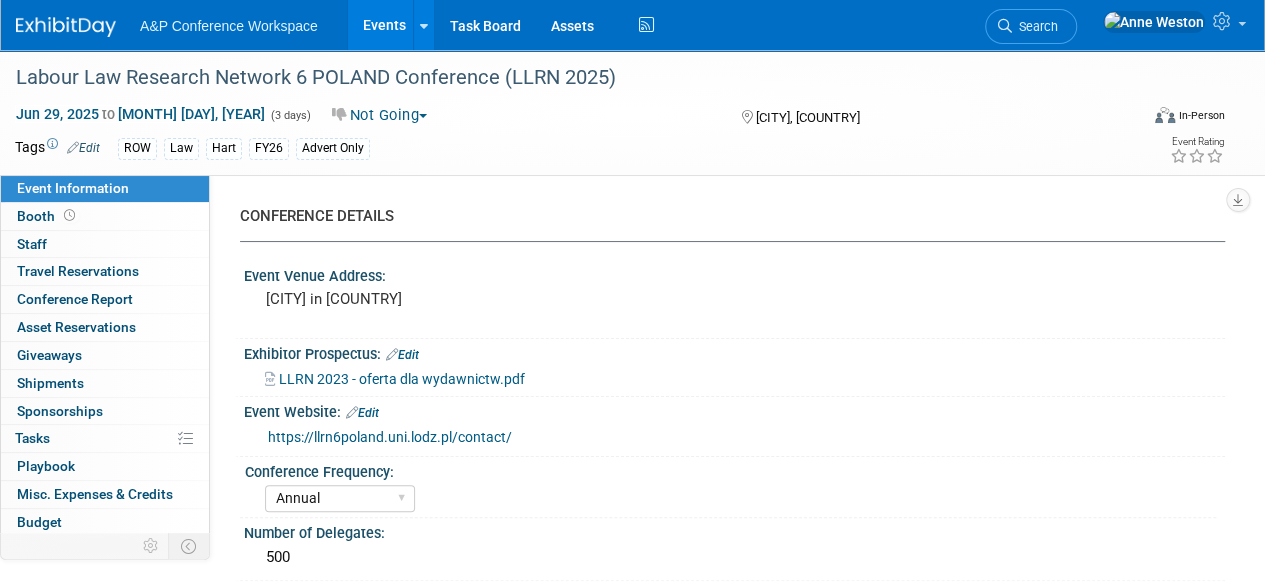 scroll, scrollTop: 0, scrollLeft: 0, axis: both 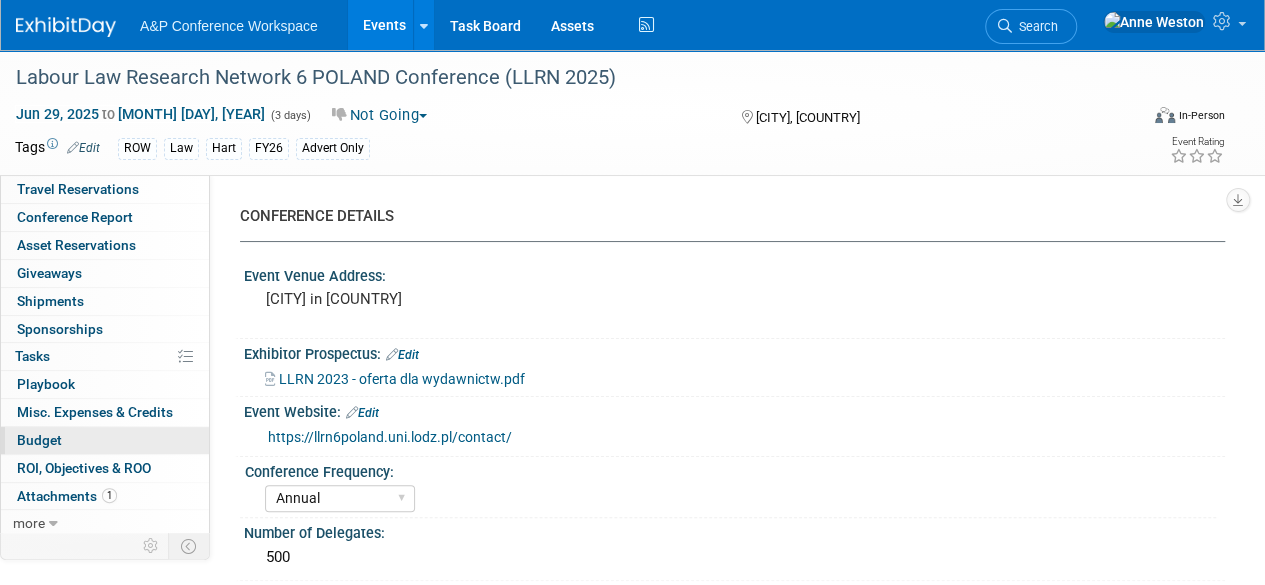 click on "Budget" at bounding box center (105, 440) 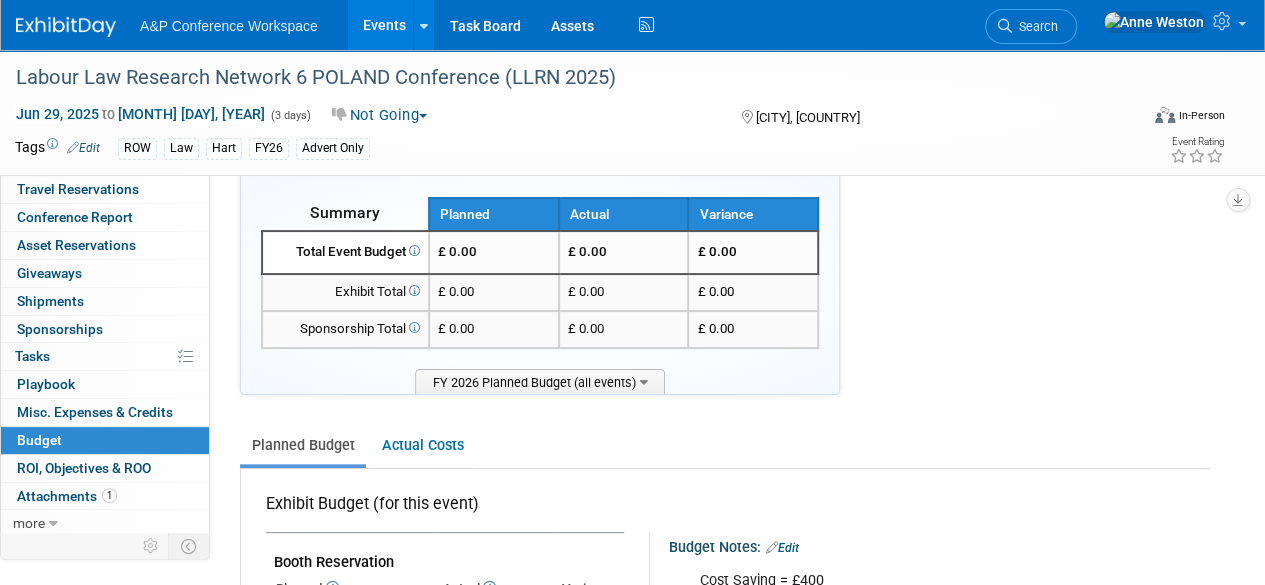 scroll, scrollTop: 0, scrollLeft: 0, axis: both 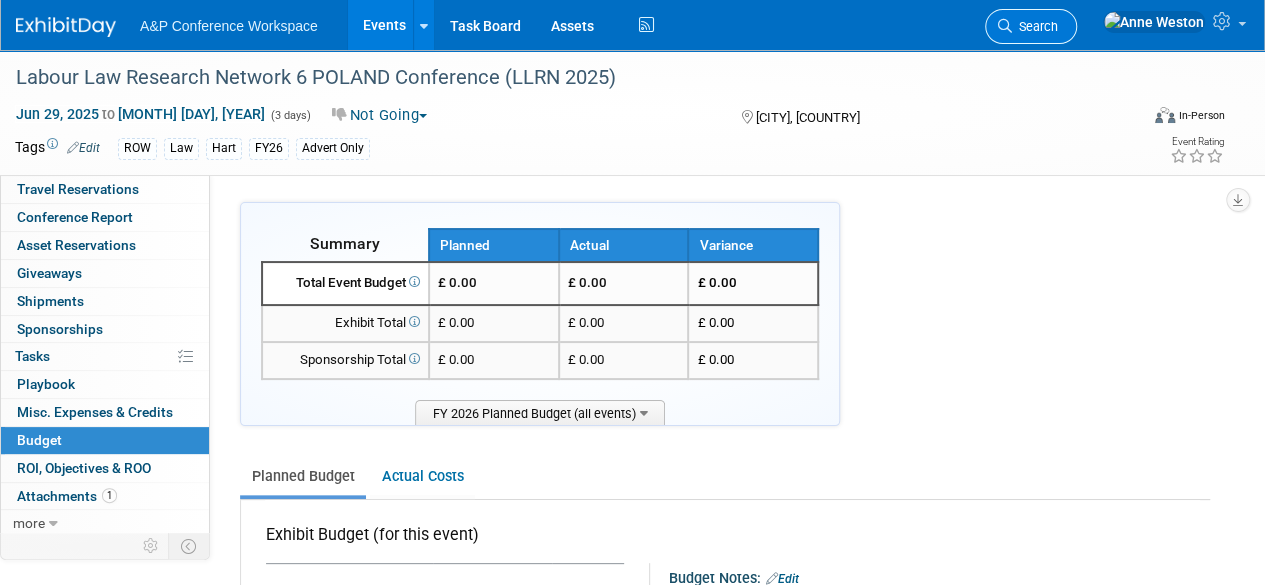 click on "Search" at bounding box center (1035, 26) 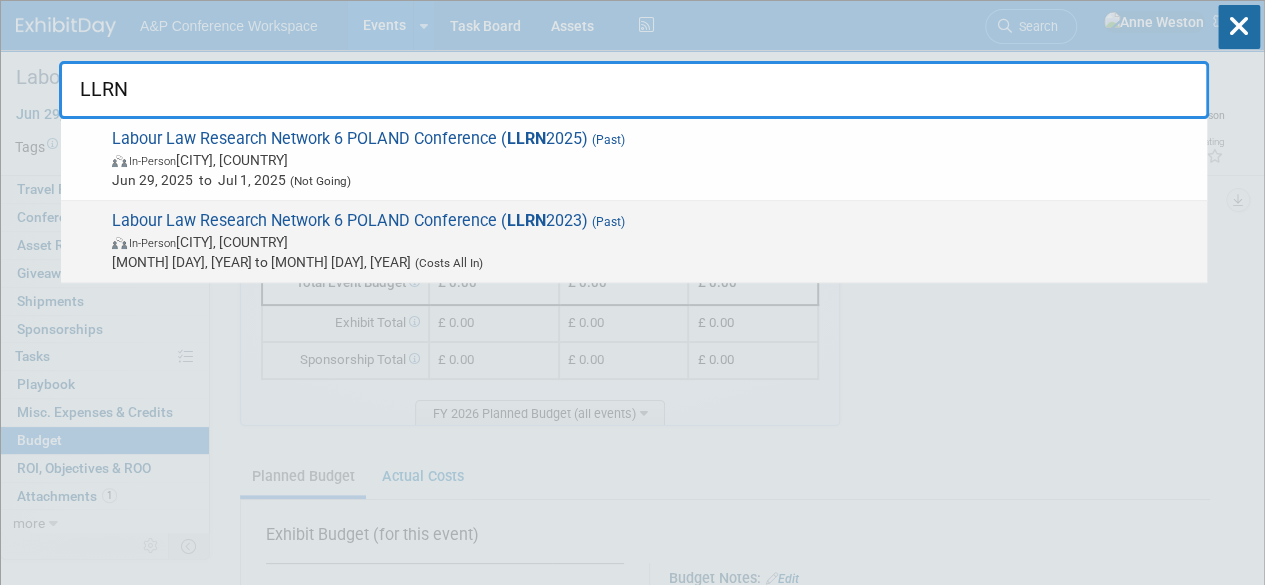 type on "LLRN" 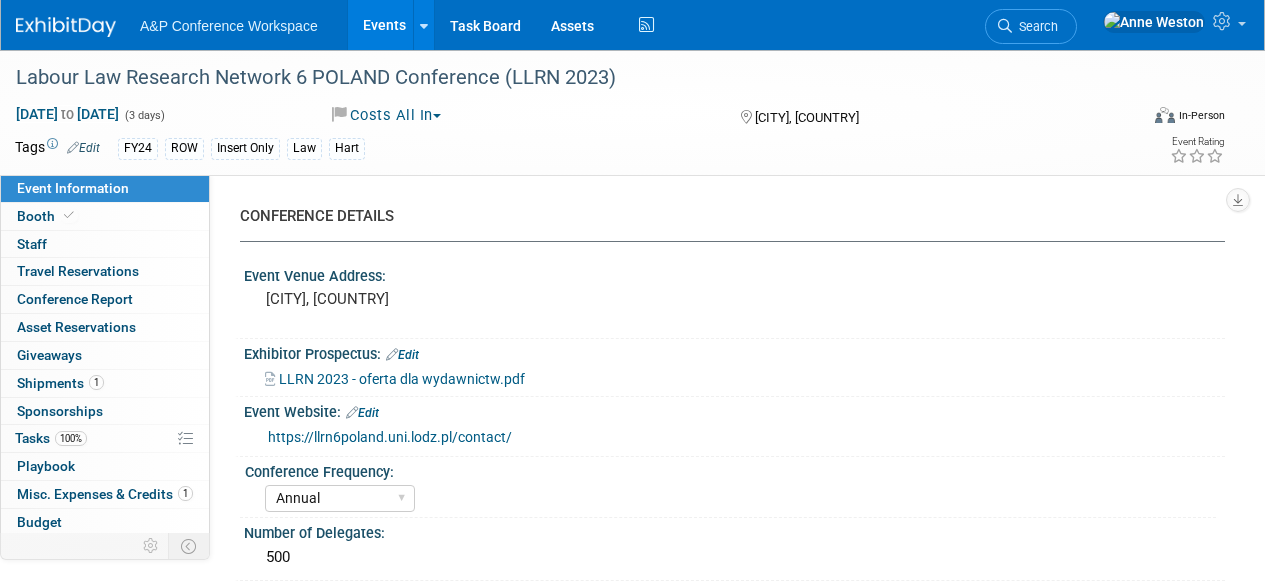 select on "Annual" 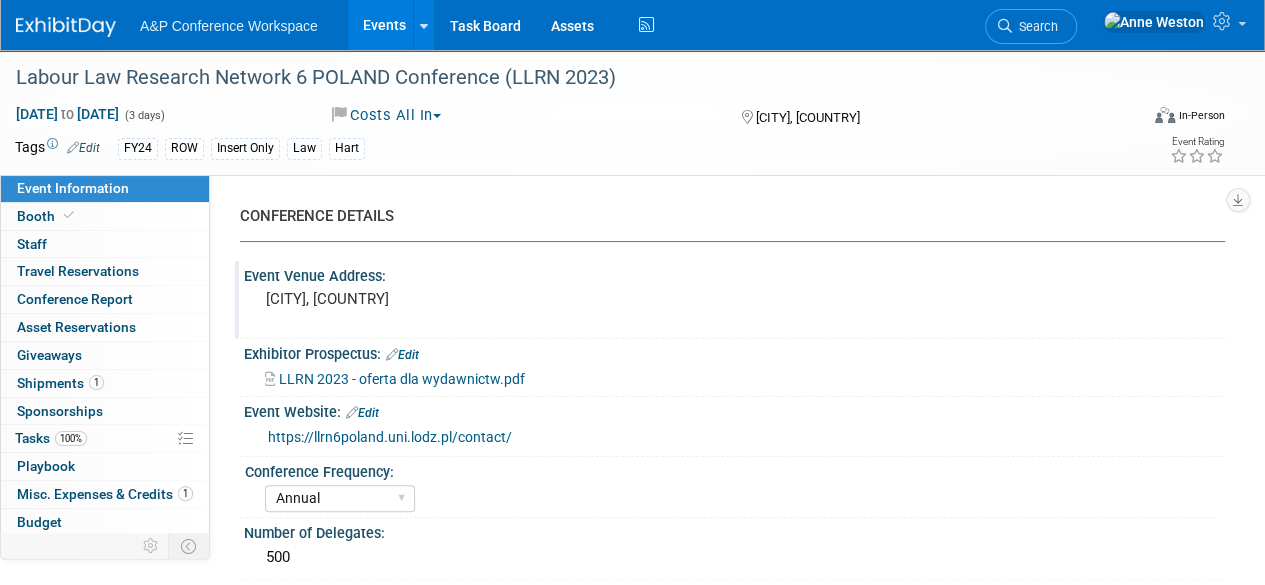 scroll, scrollTop: 0, scrollLeft: 0, axis: both 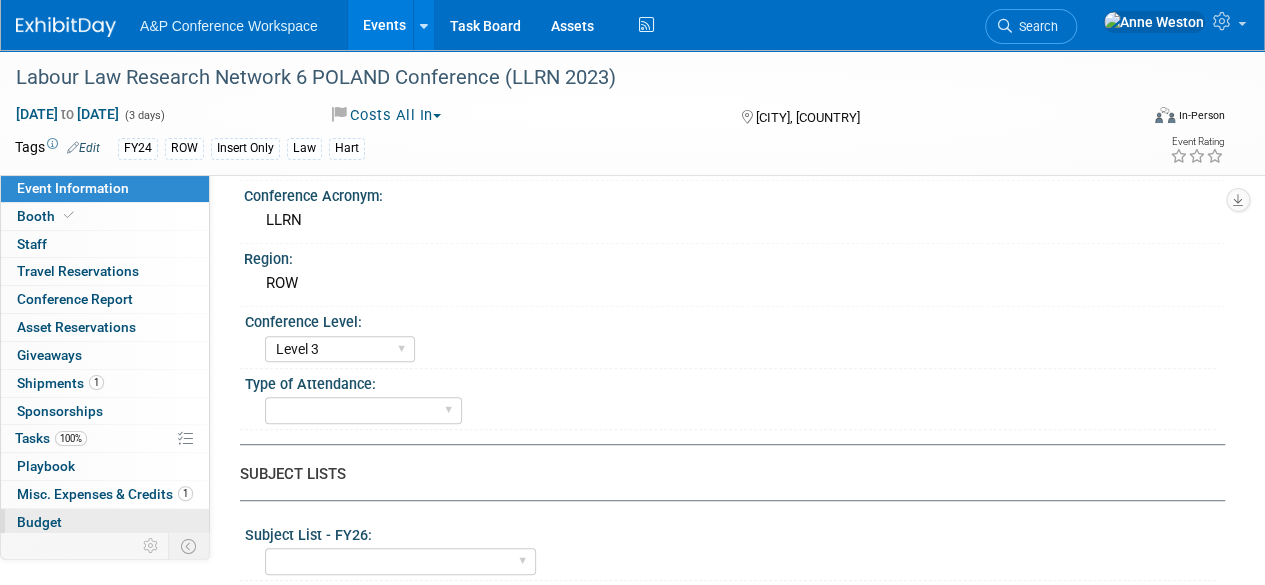 click on "Budget" at bounding box center [105, 522] 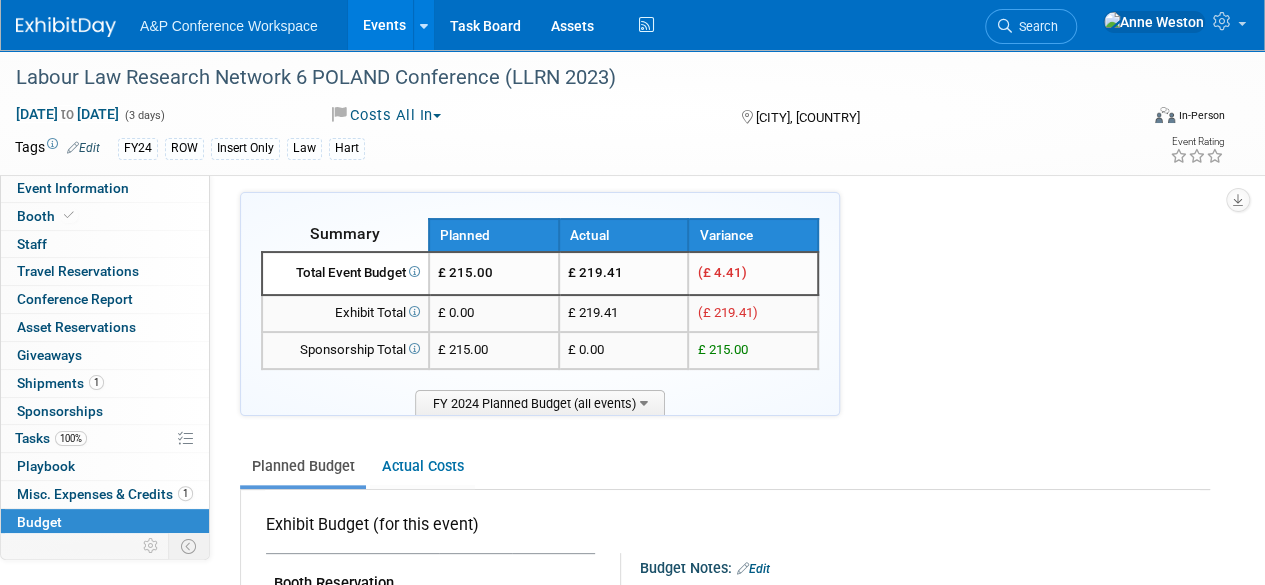 scroll, scrollTop: 0, scrollLeft: 0, axis: both 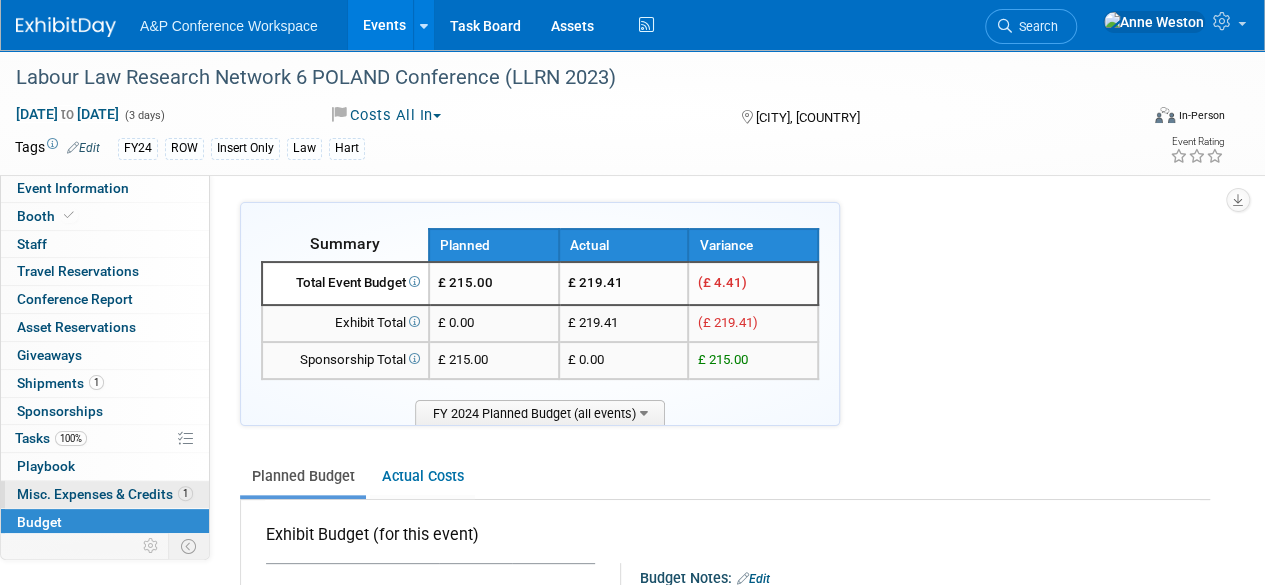 click on "1
Misc. Expenses & Credits 1" at bounding box center [105, 494] 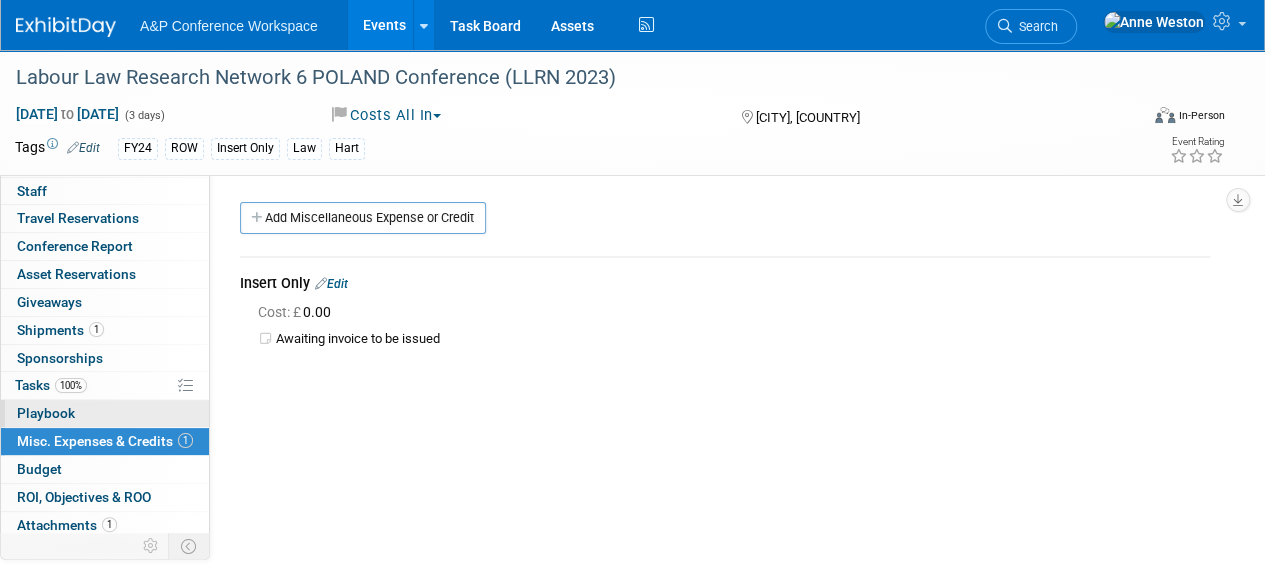 scroll, scrollTop: 82, scrollLeft: 0, axis: vertical 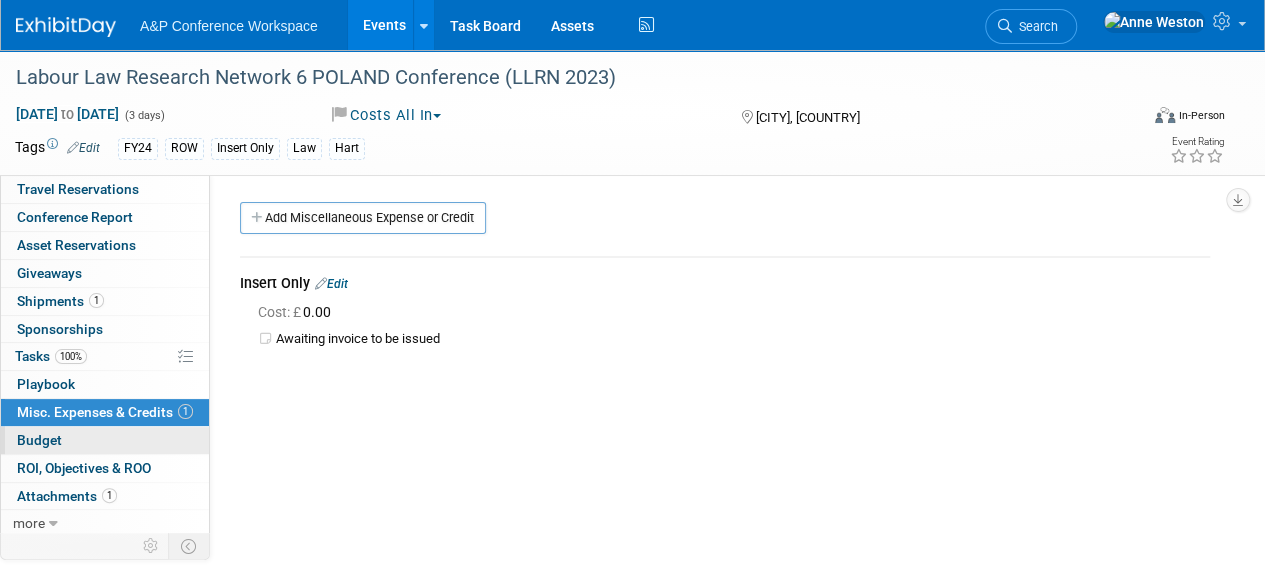 click on "Budget" at bounding box center [105, 440] 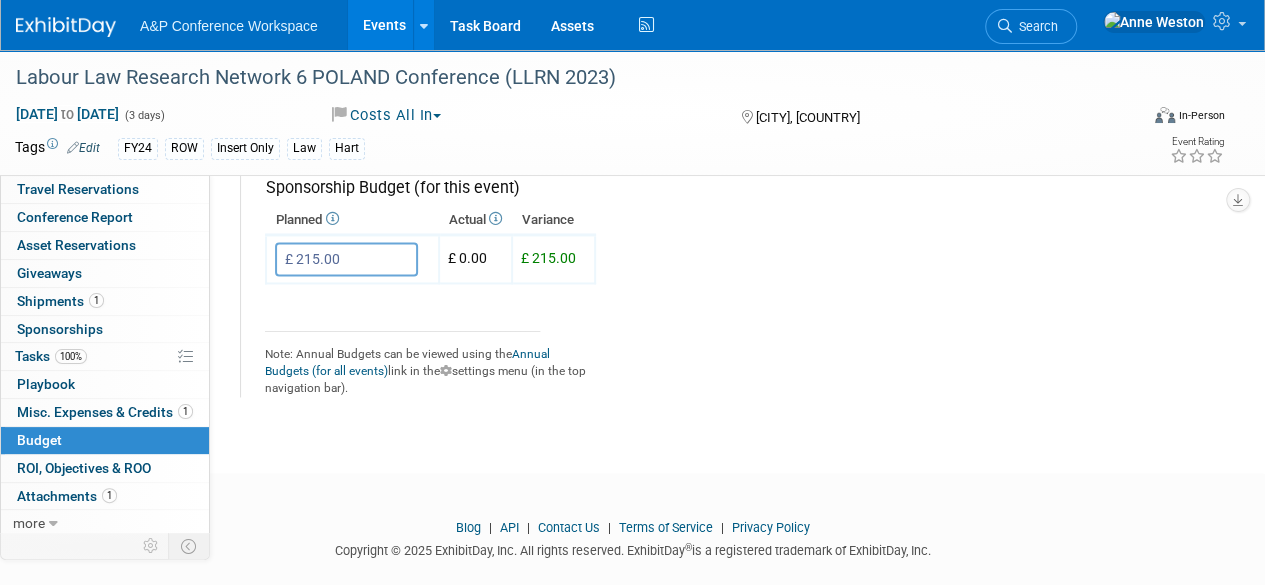 scroll, scrollTop: 1452, scrollLeft: 0, axis: vertical 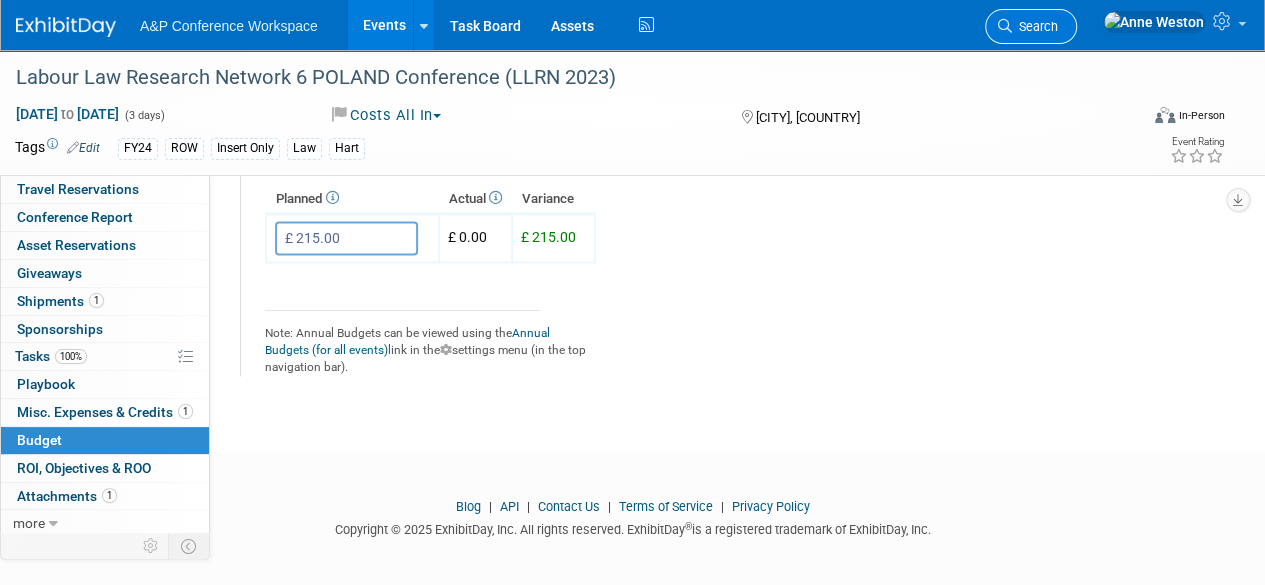 click on "Search" at bounding box center [1035, 26] 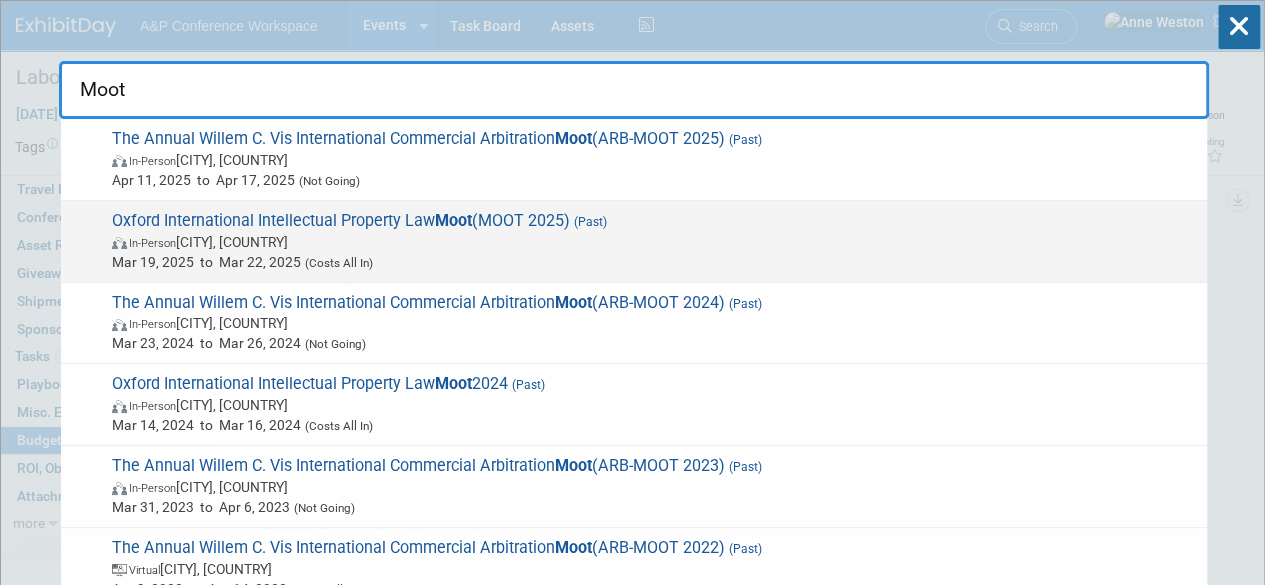 type on "Moot" 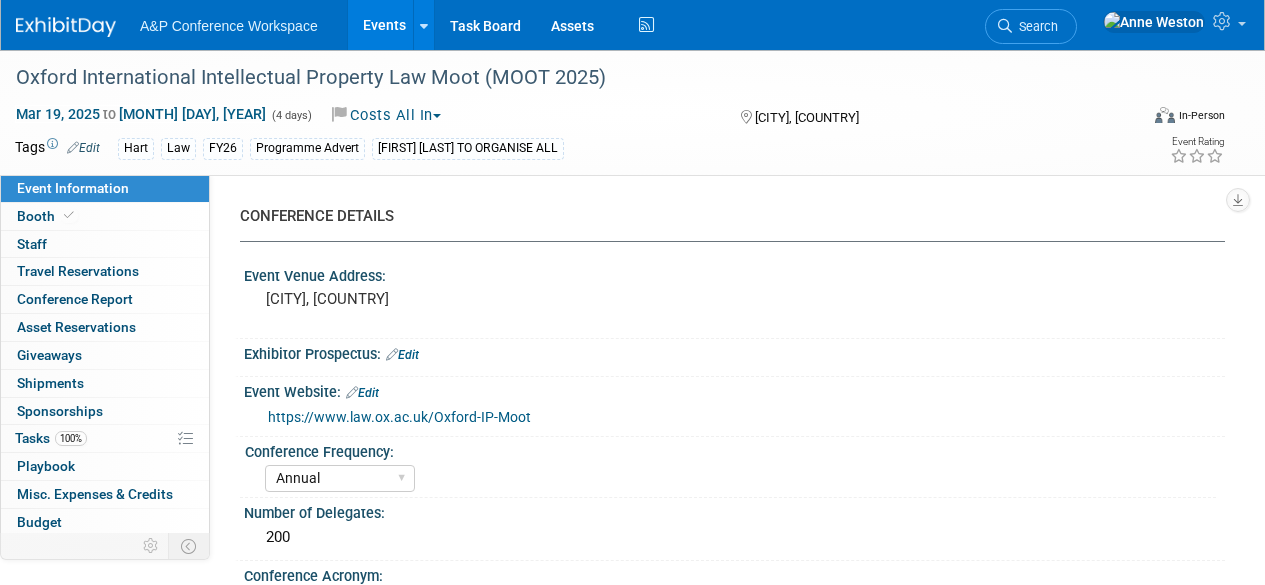 select on "Annual" 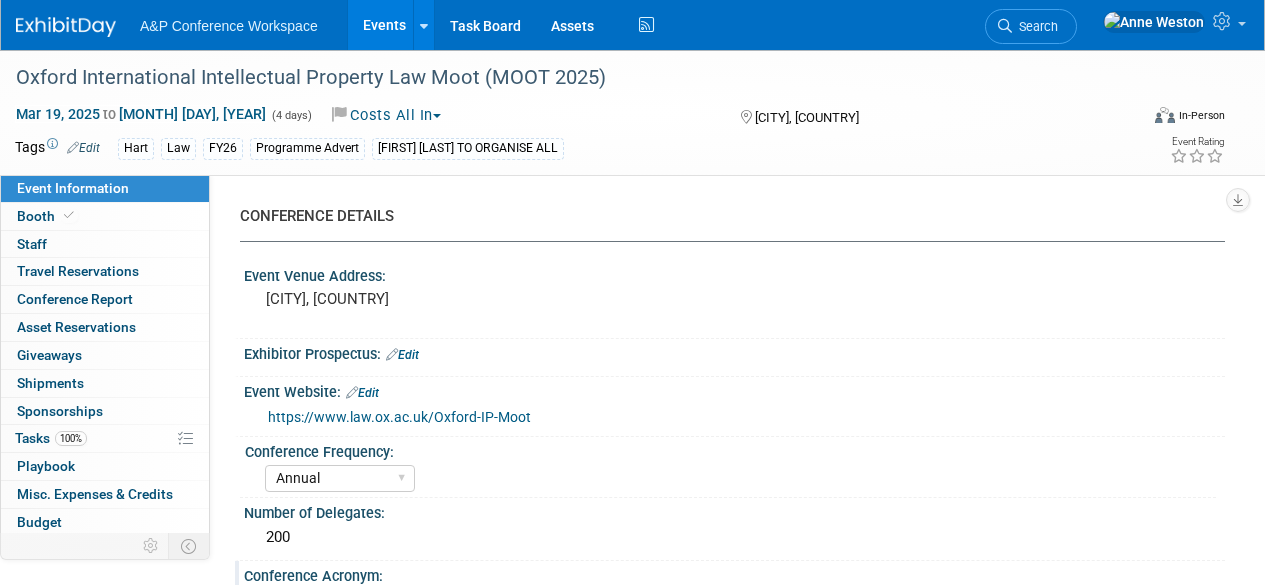 scroll, scrollTop: 0, scrollLeft: 0, axis: both 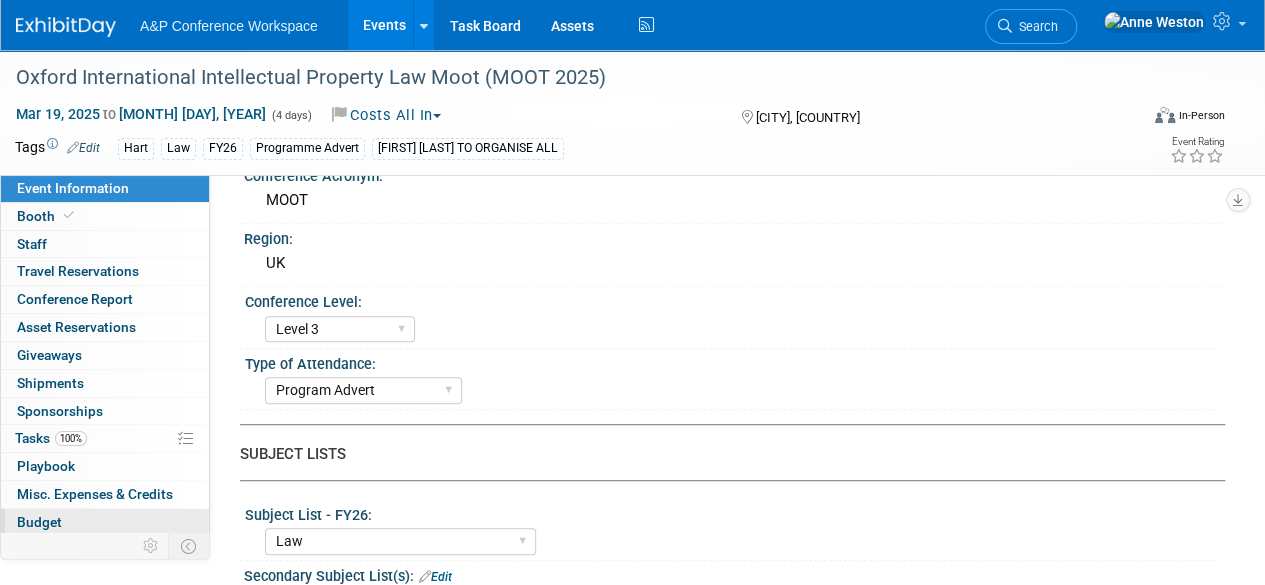 click on "Budget" at bounding box center (105, 522) 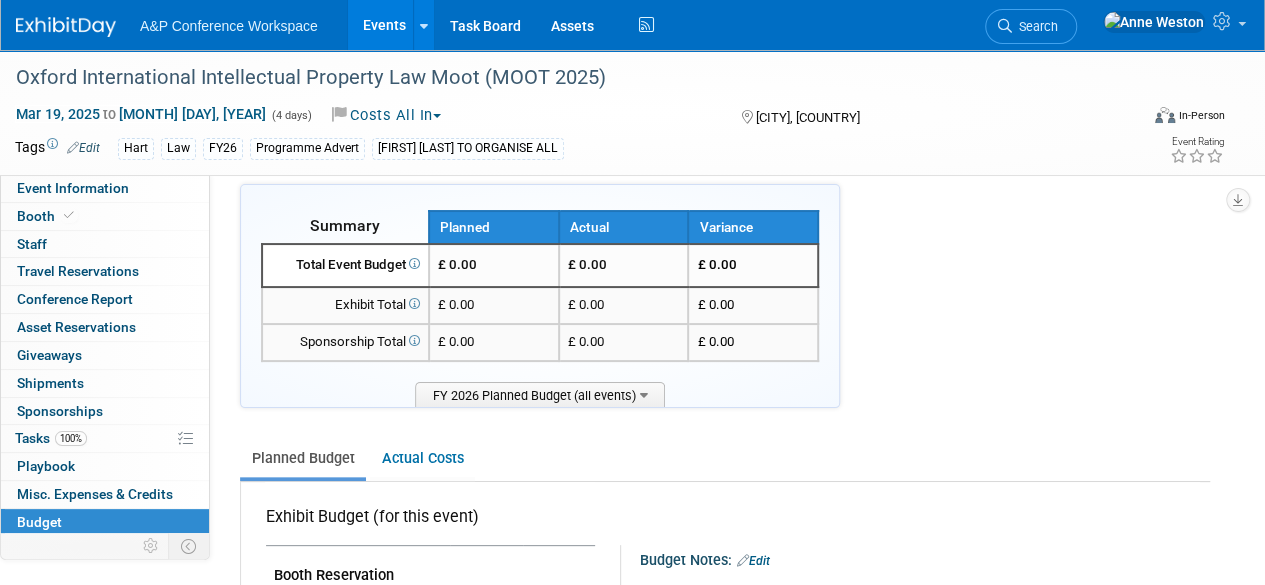 scroll, scrollTop: 0, scrollLeft: 0, axis: both 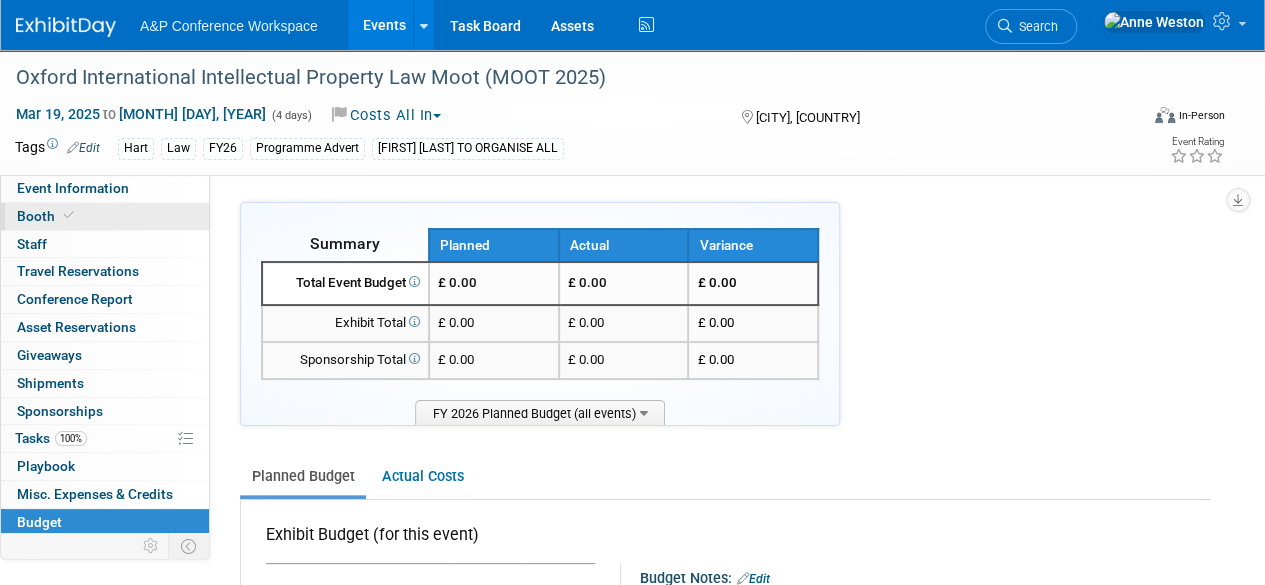 click on "Booth" at bounding box center (105, 216) 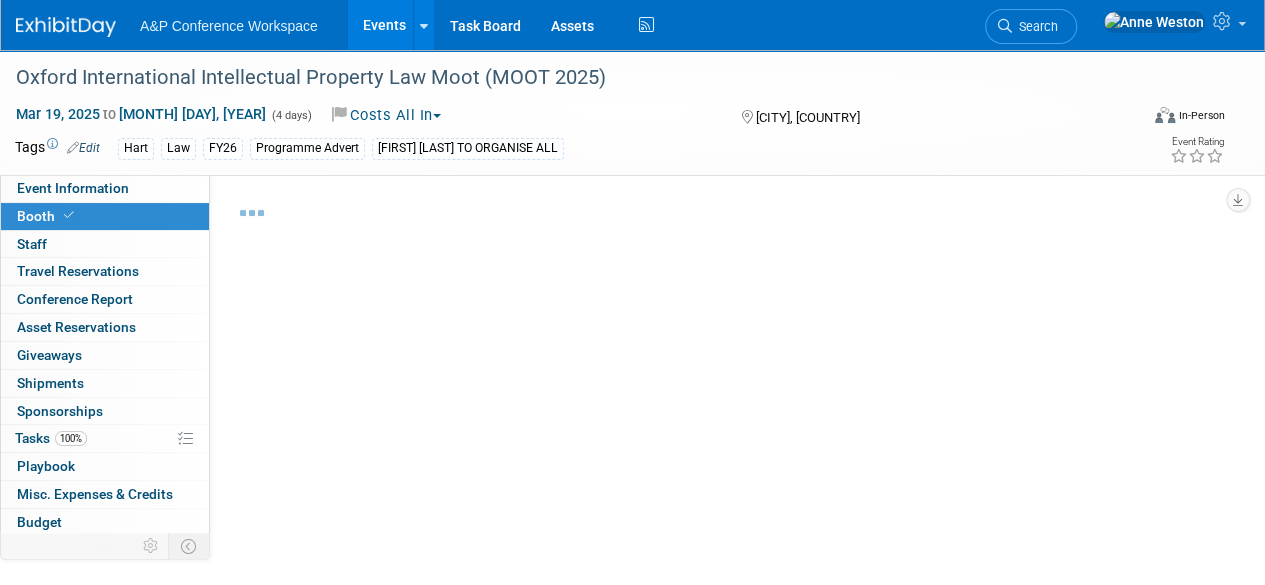 select on "HART" 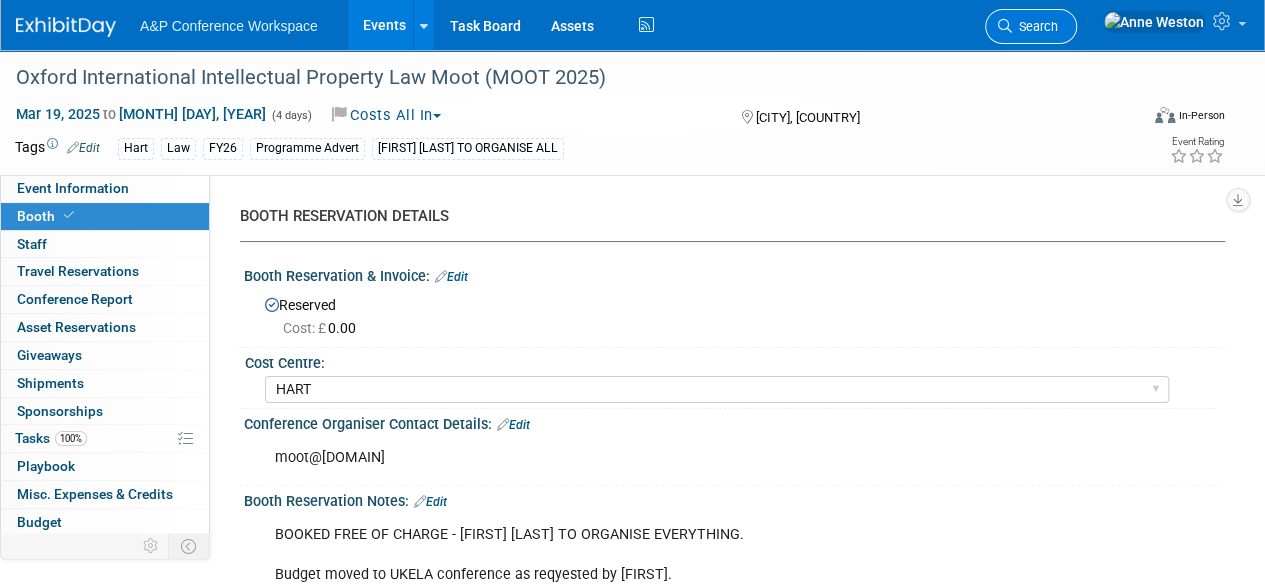 click on "Search" at bounding box center (1031, 26) 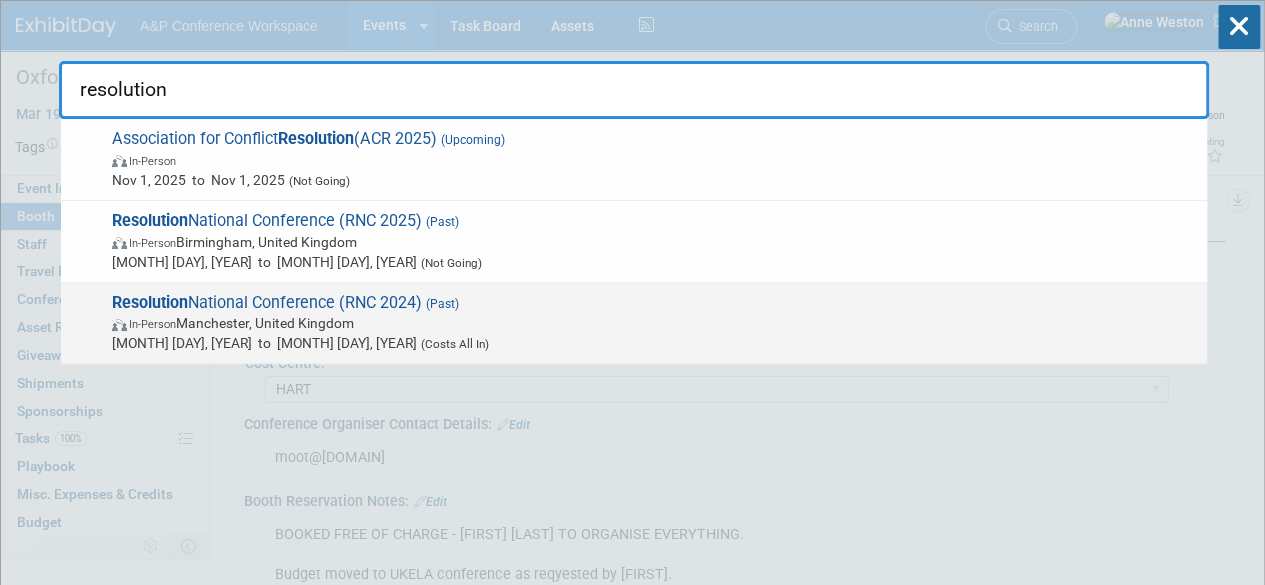 type on "resolution" 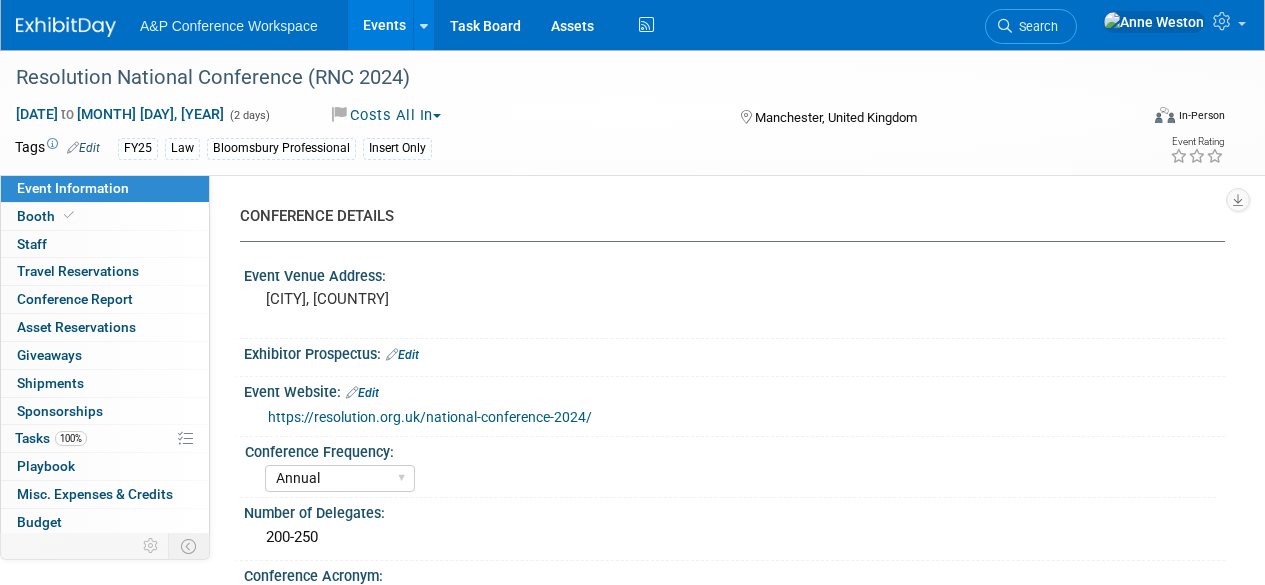 select on "Annual" 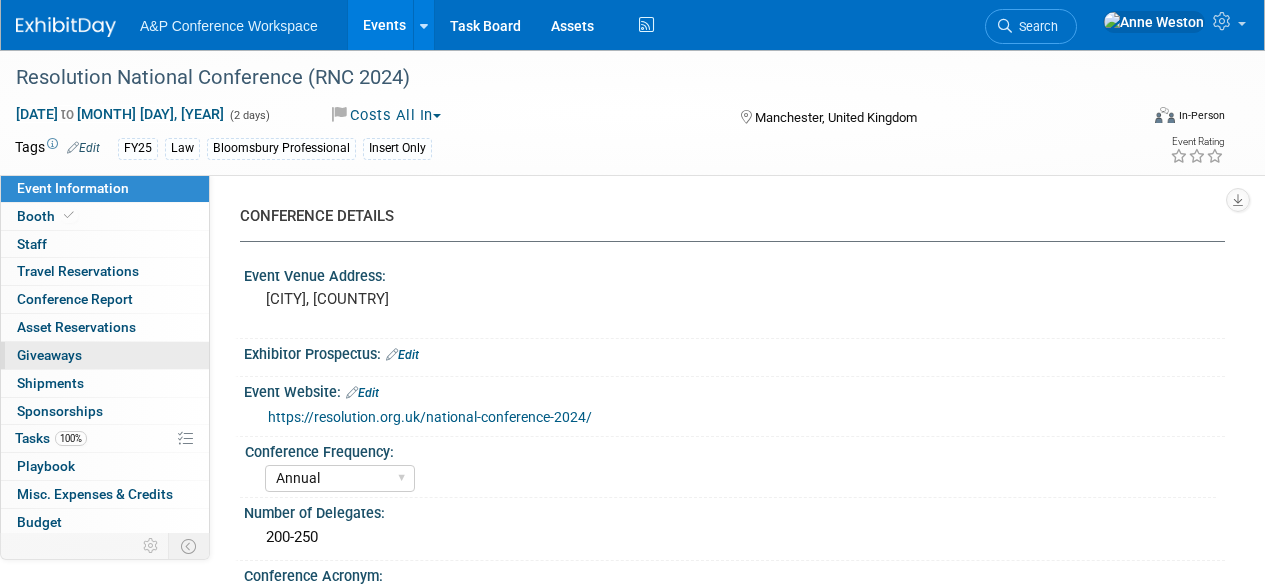 scroll, scrollTop: 0, scrollLeft: 0, axis: both 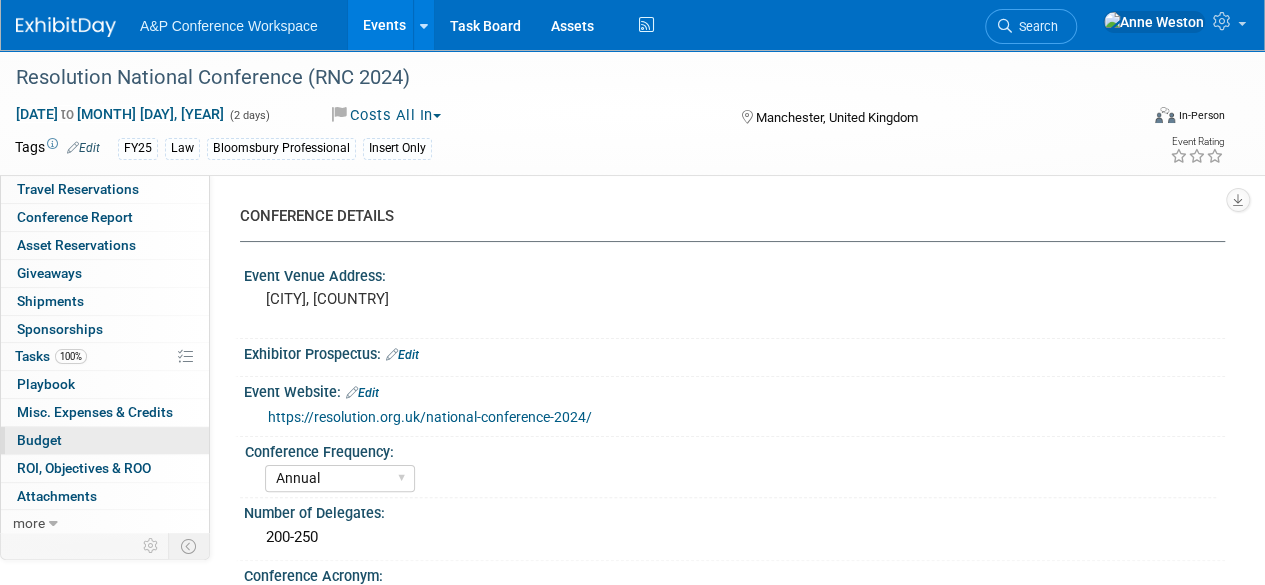 click on "Budget" at bounding box center (105, 440) 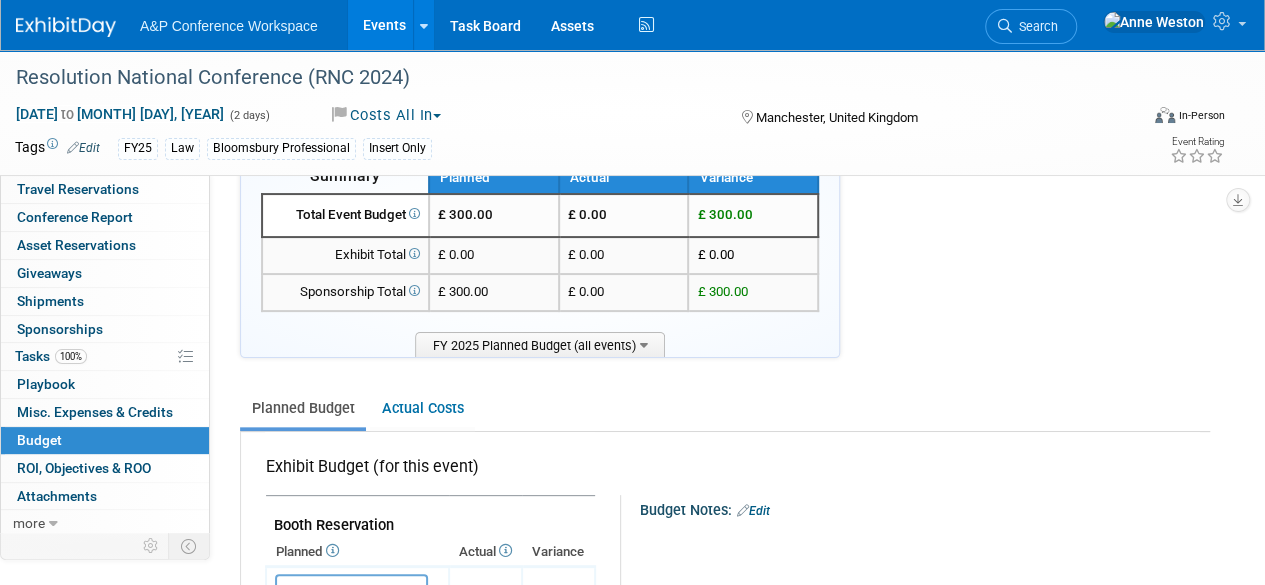 scroll, scrollTop: 0, scrollLeft: 0, axis: both 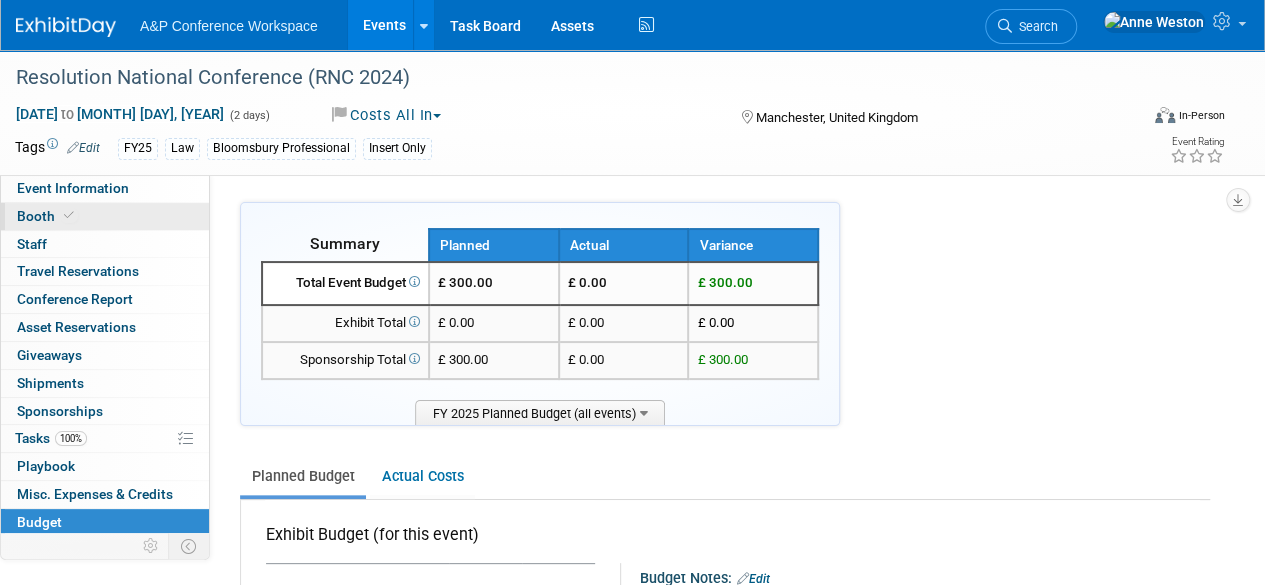 click on "Booth" at bounding box center [105, 216] 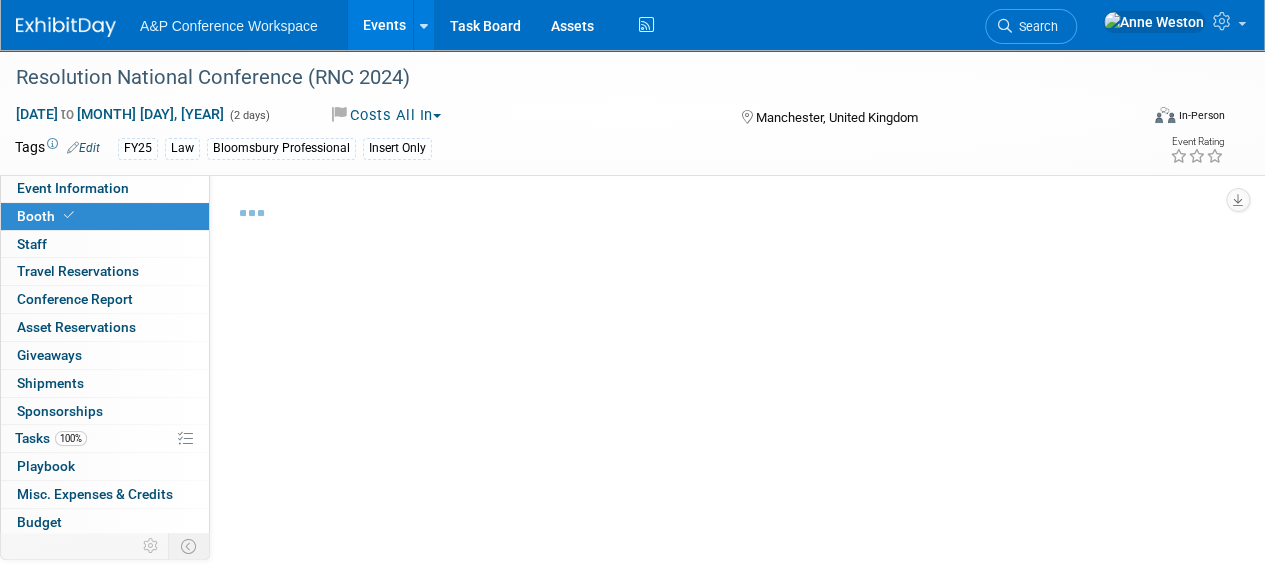 select on "BPTL" 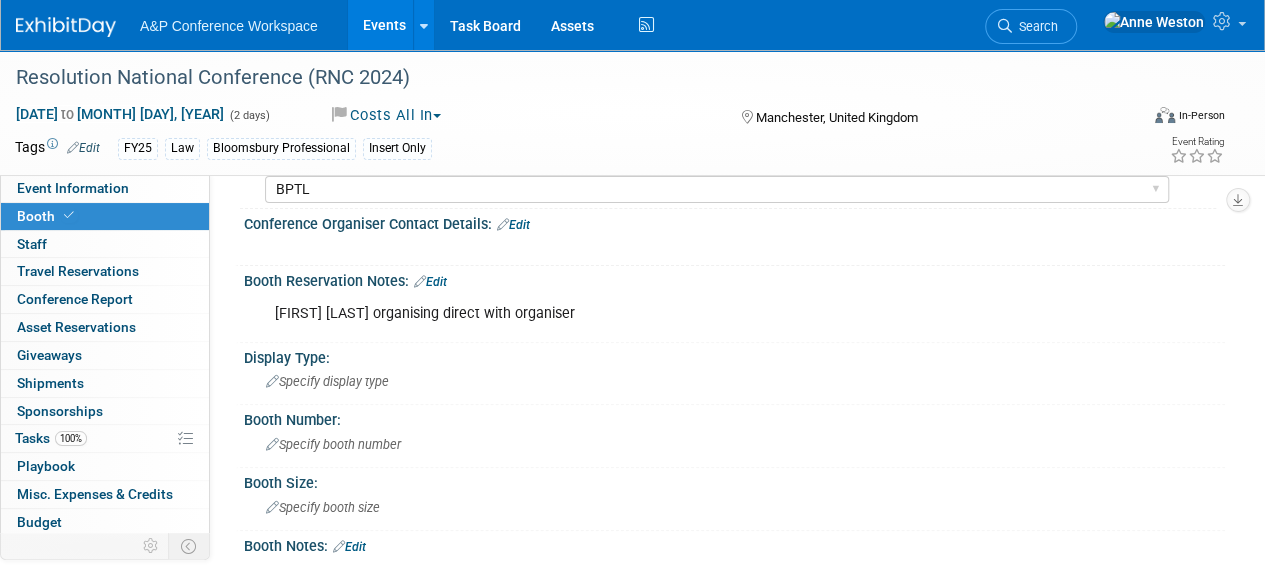 scroll, scrollTop: 0, scrollLeft: 0, axis: both 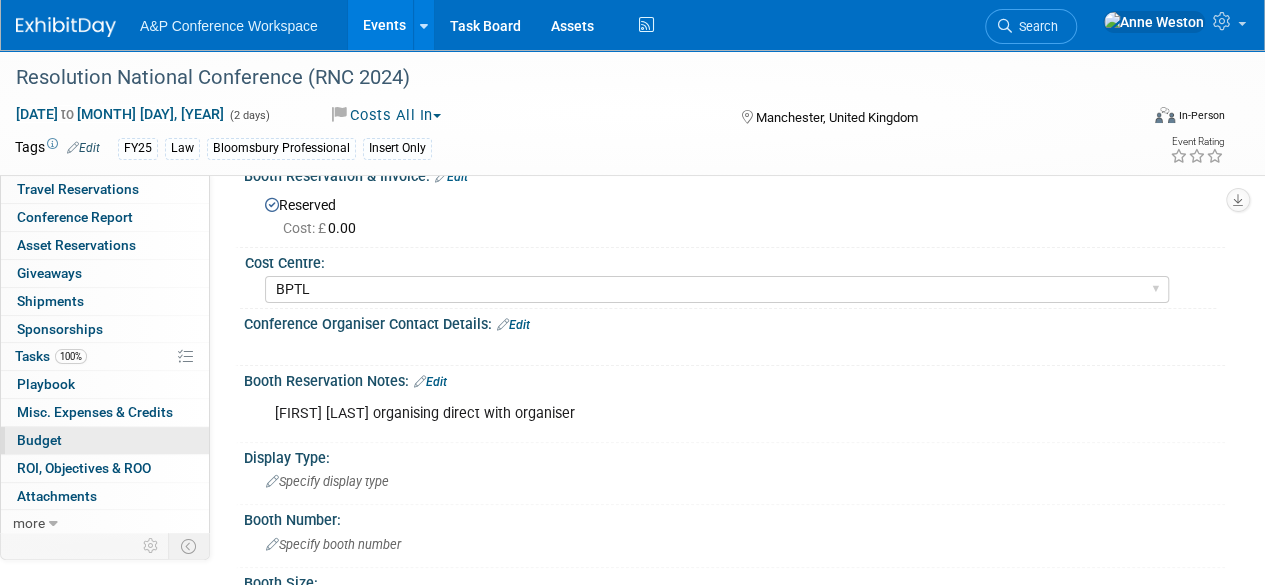 click on "Budget" at bounding box center (39, 440) 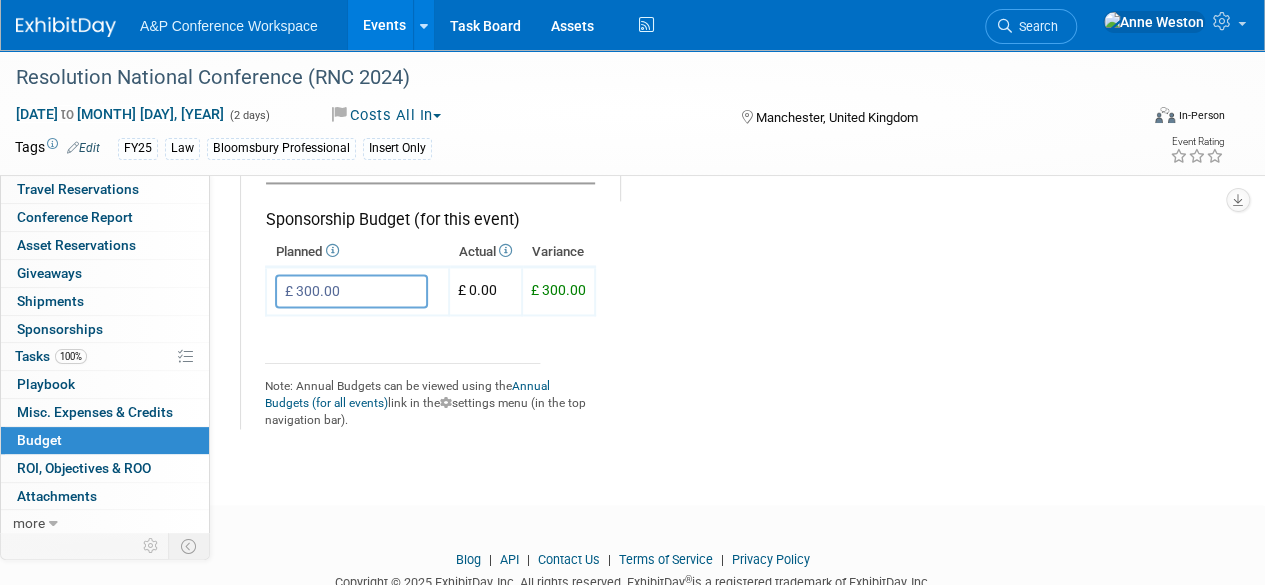 scroll, scrollTop: 1400, scrollLeft: 0, axis: vertical 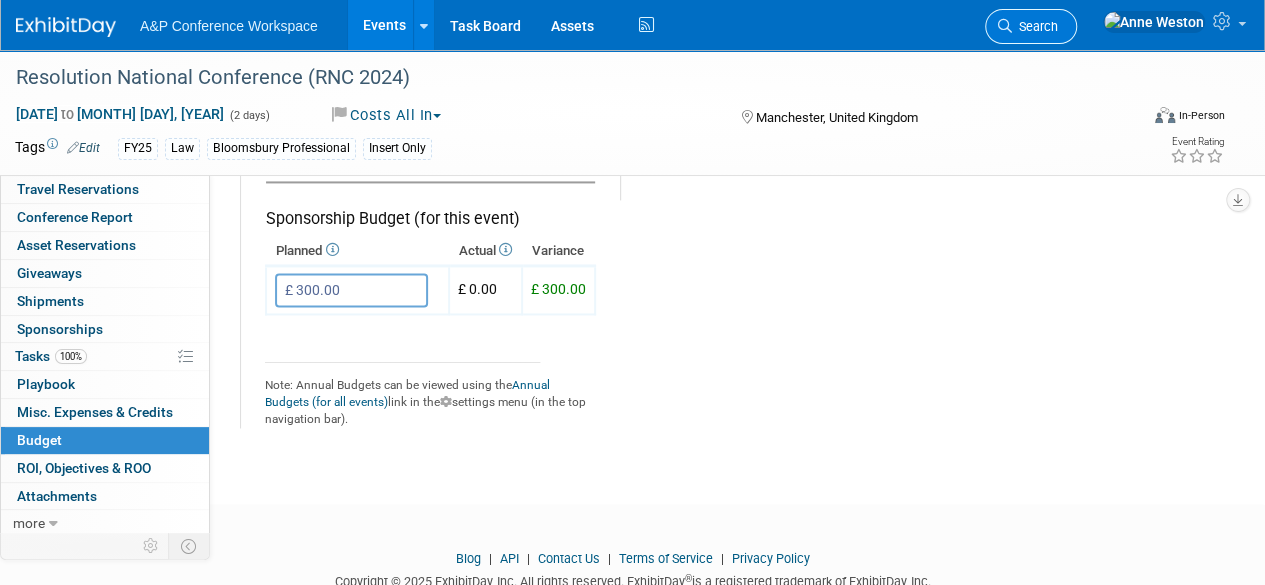 click on "Search" at bounding box center [1031, 26] 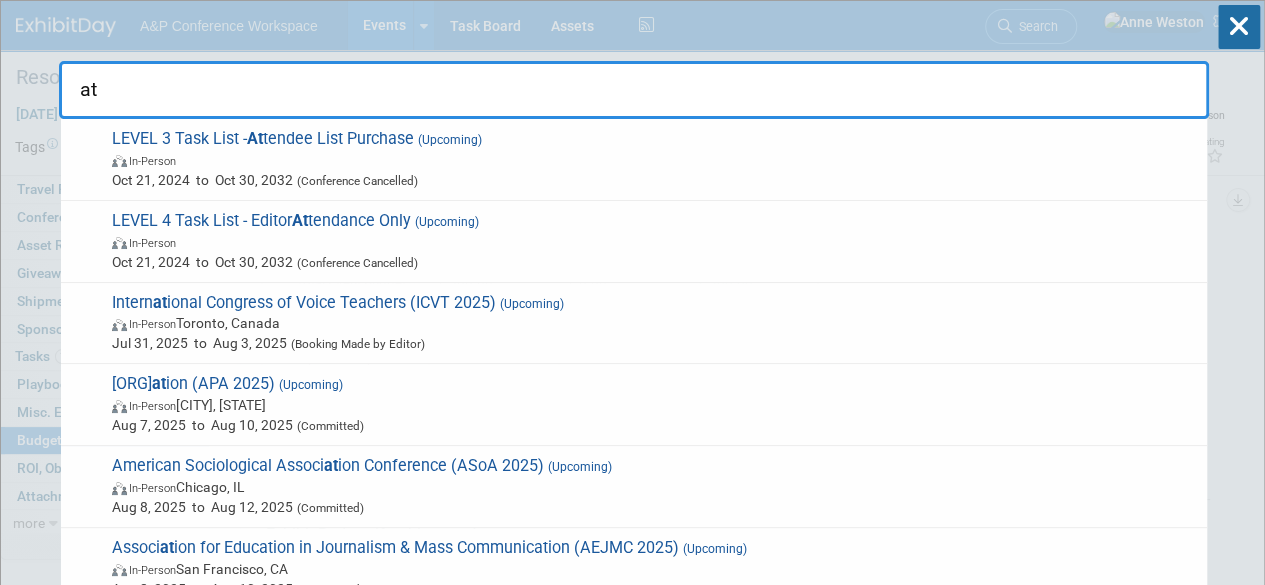 type on "a" 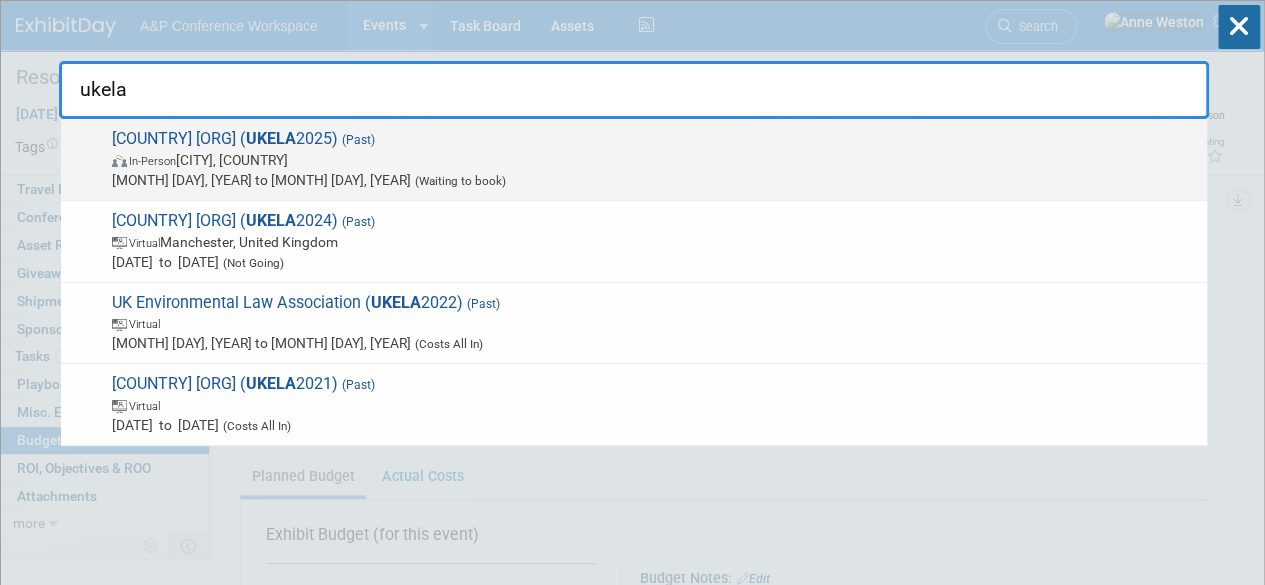 type on "ukela" 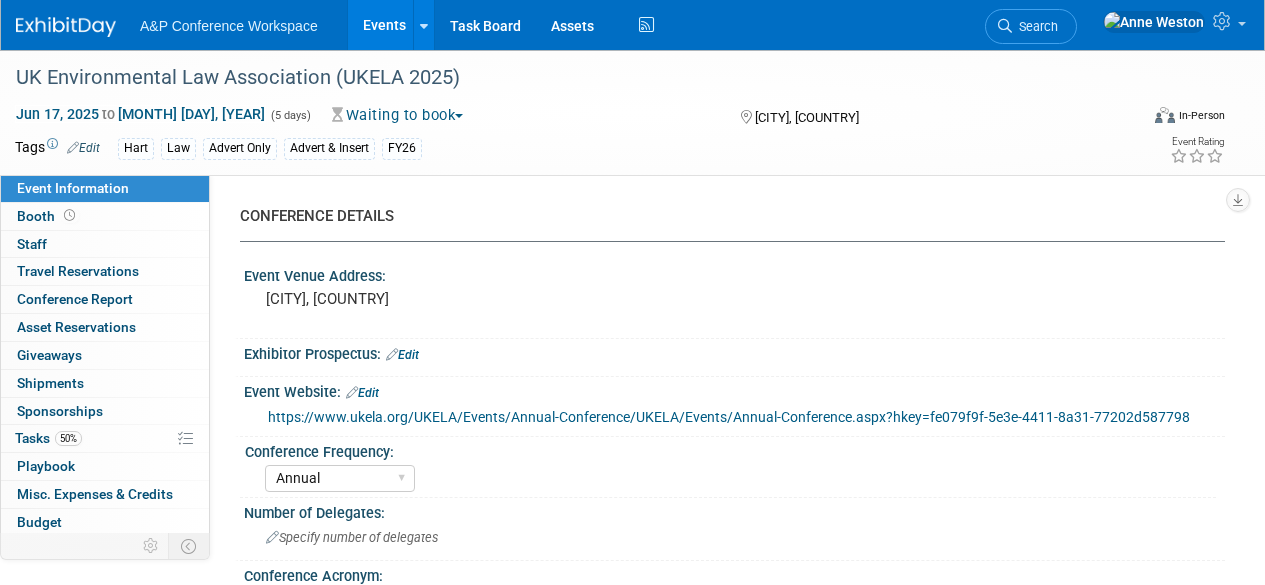 select on "Annual" 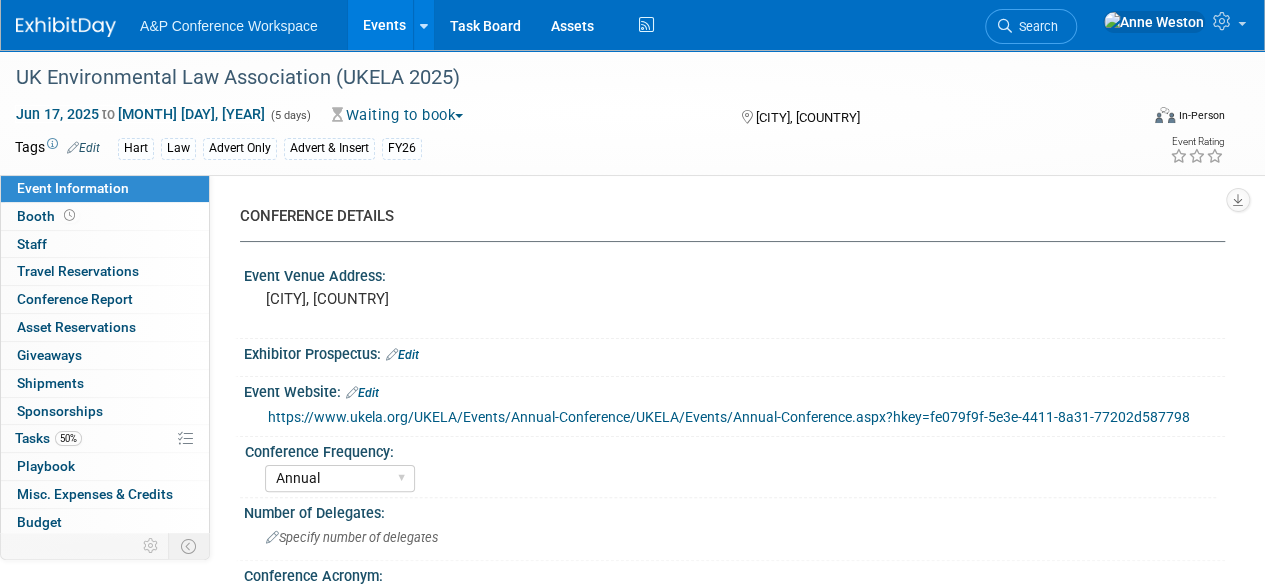 scroll, scrollTop: 0, scrollLeft: 0, axis: both 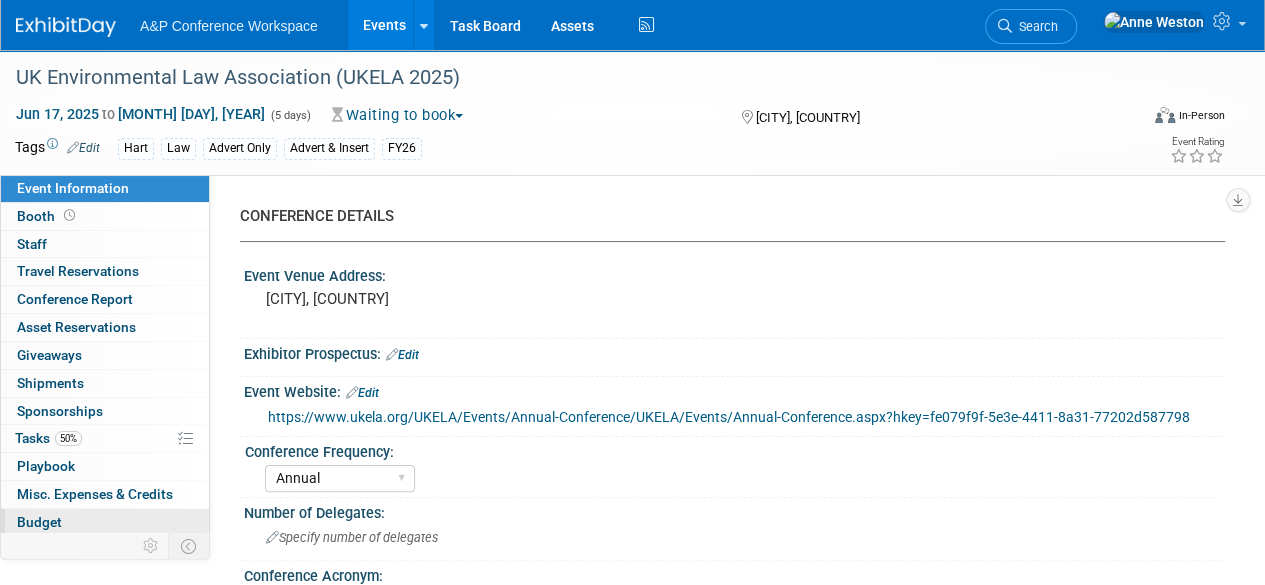 click on "Budget" at bounding box center (105, 522) 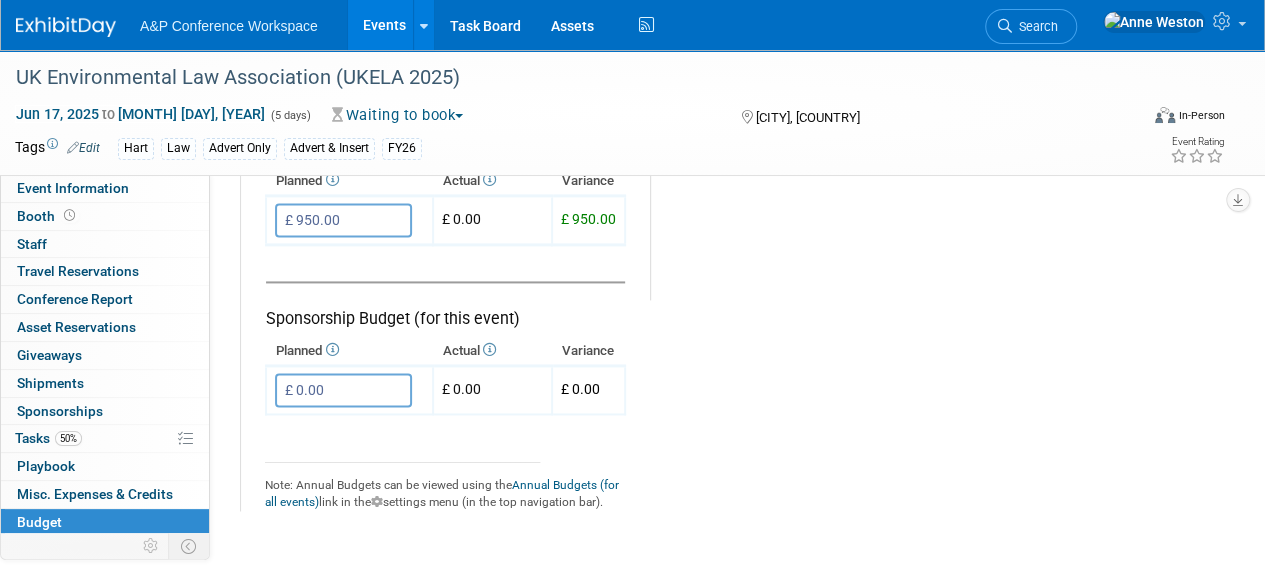 scroll, scrollTop: 1200, scrollLeft: 0, axis: vertical 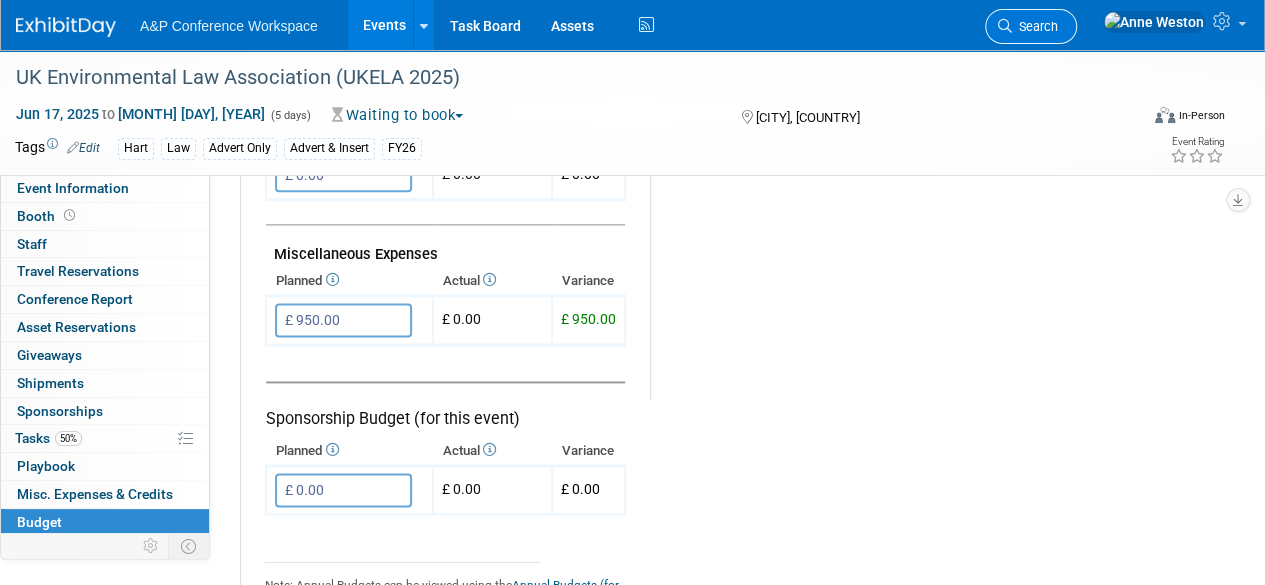 click on "Search" at bounding box center (1035, 26) 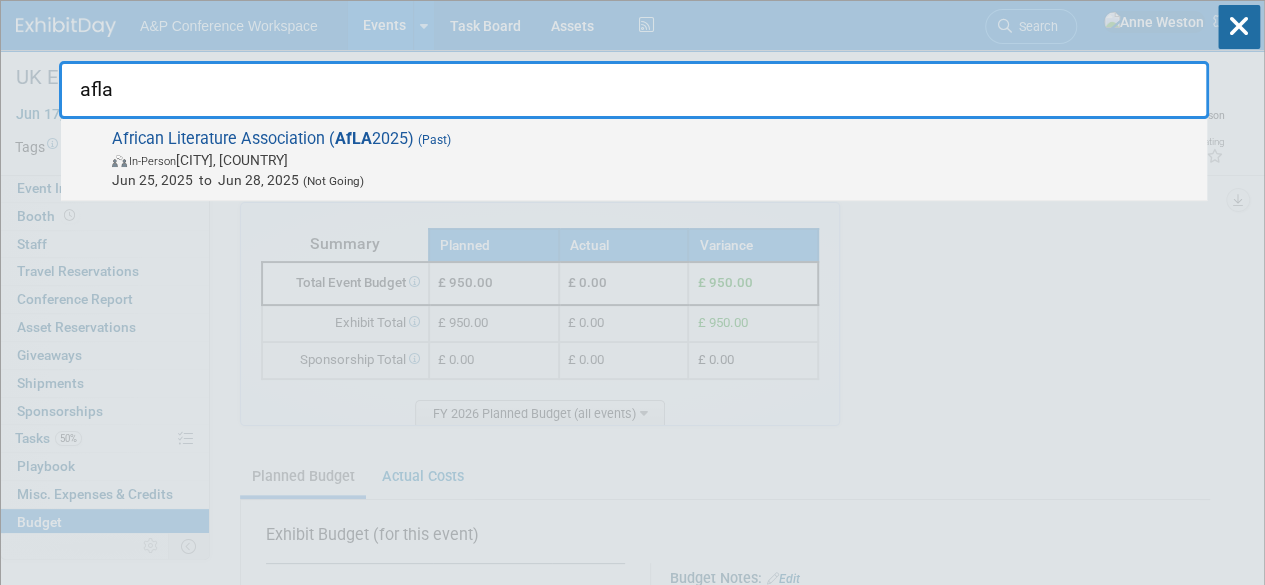 type on "afla" 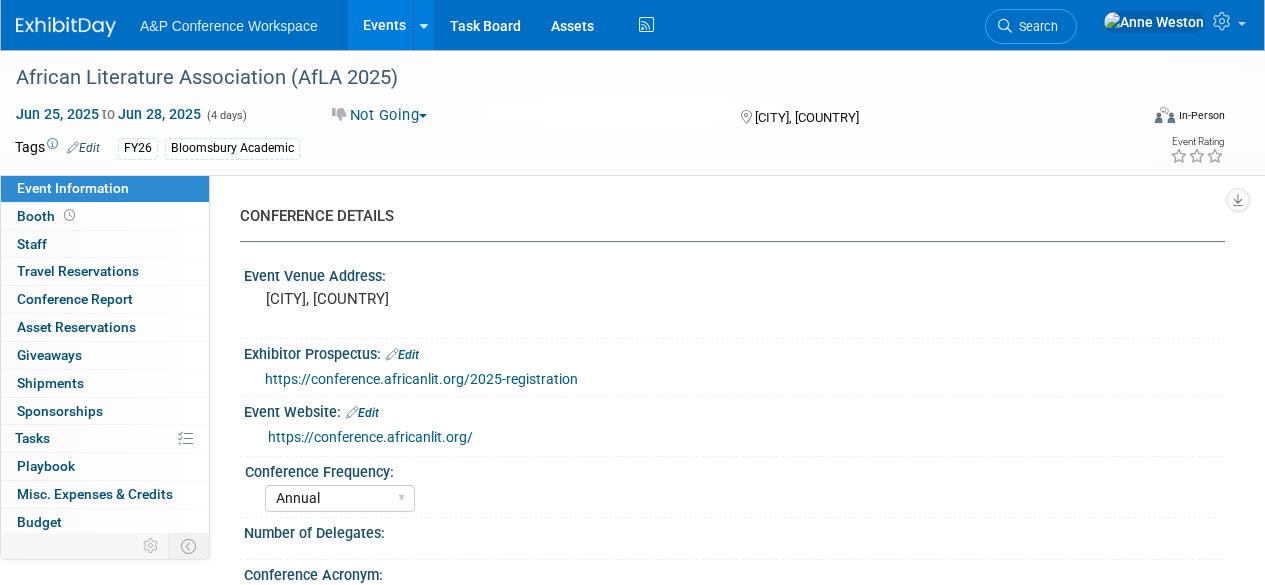 select on "Annual" 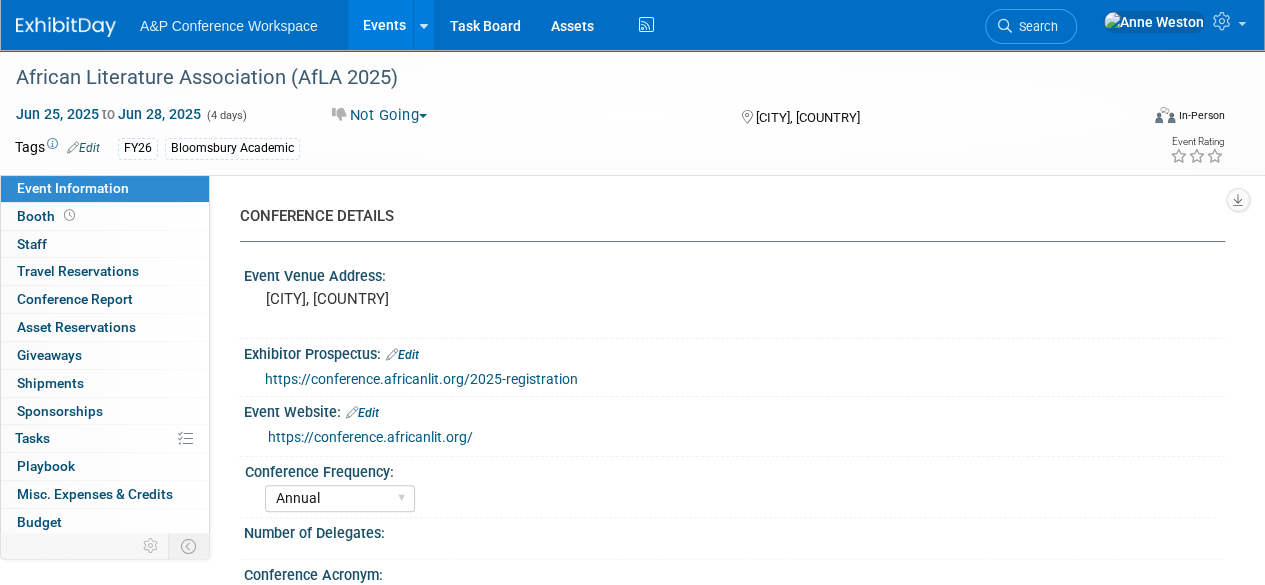 scroll, scrollTop: 0, scrollLeft: 0, axis: both 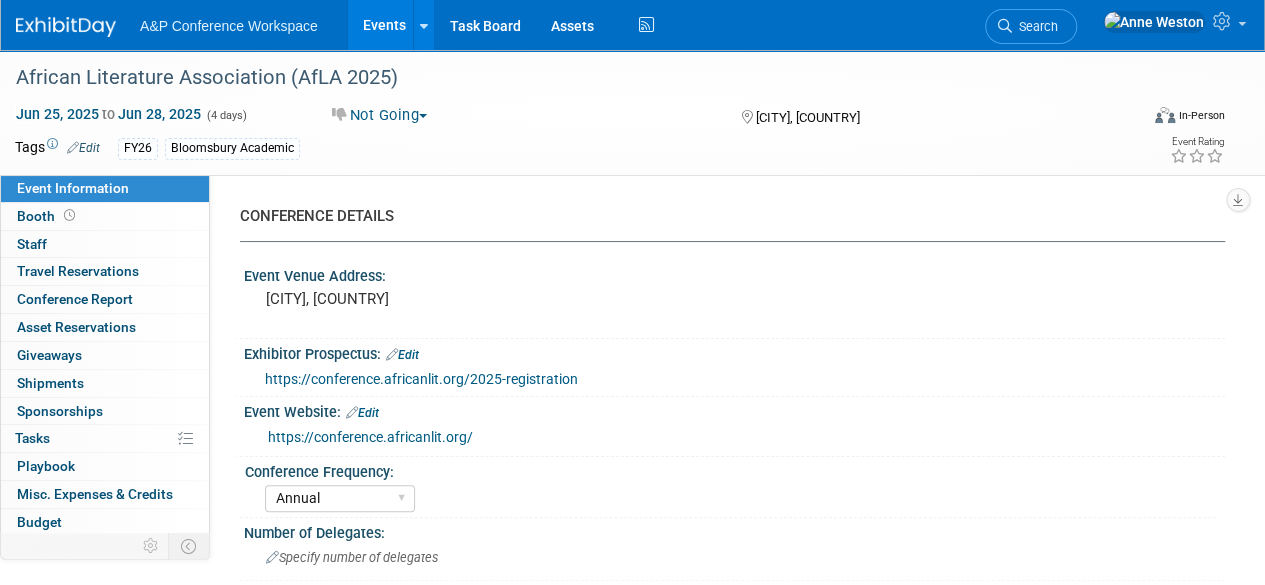 click on "Search" at bounding box center [1031, 26] 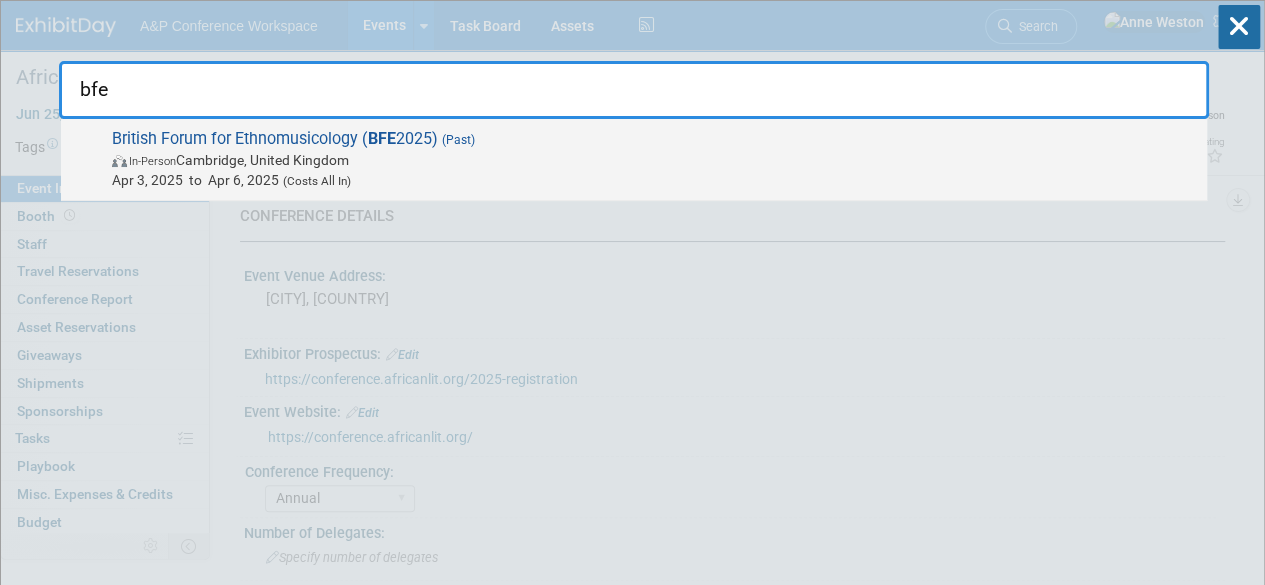 type on "bfe" 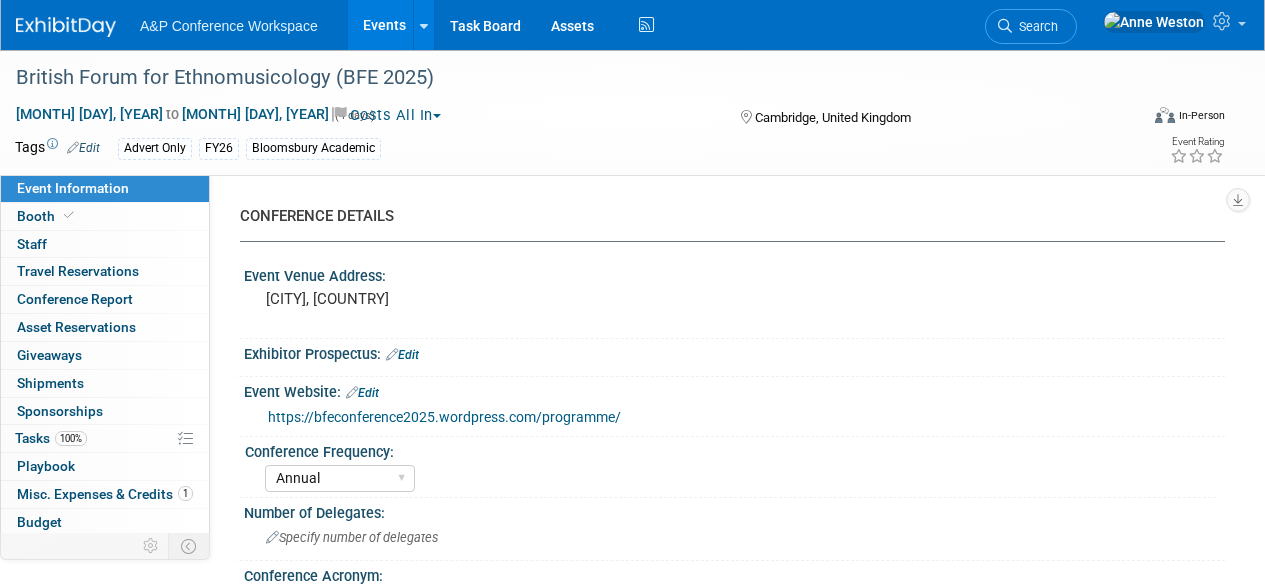 select on "Annual" 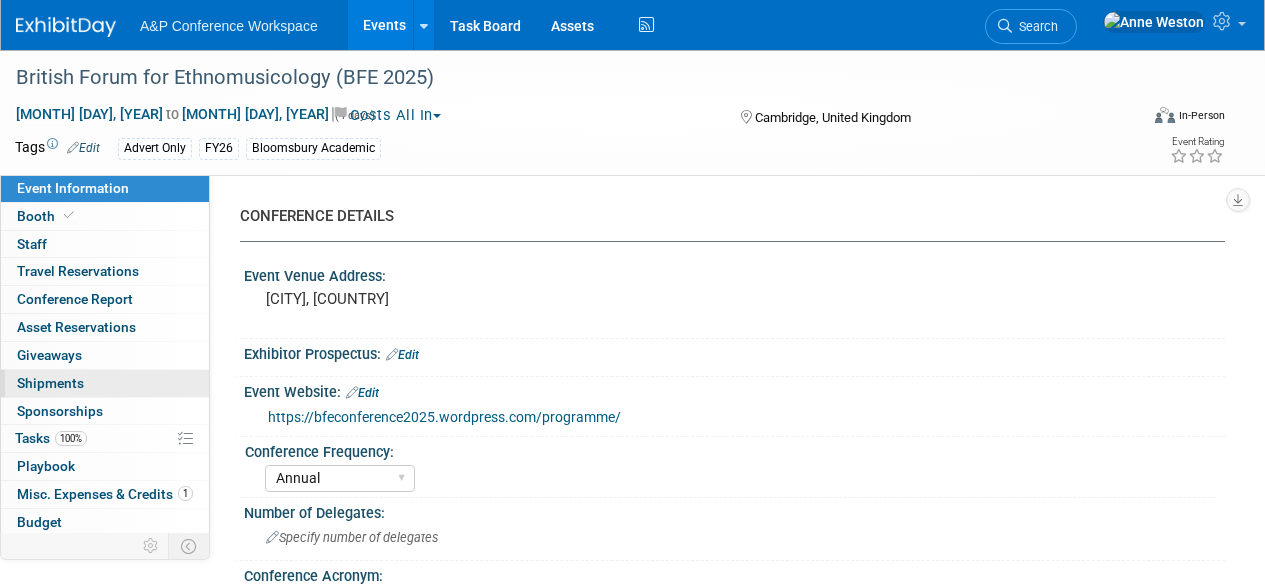 scroll, scrollTop: 0, scrollLeft: 0, axis: both 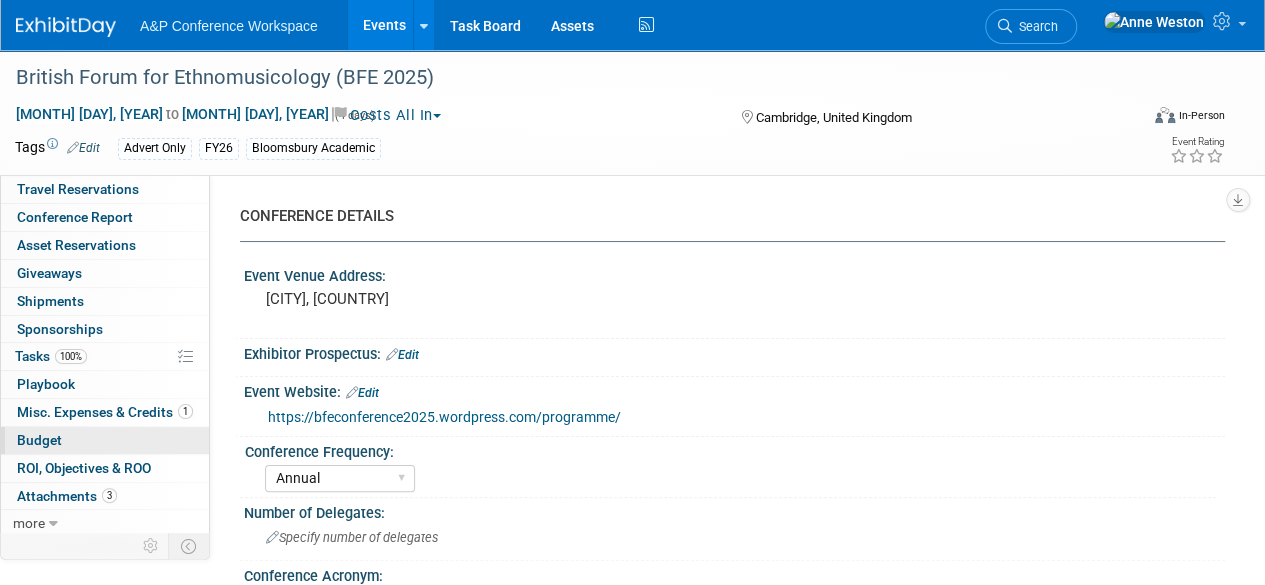 click on "Budget" at bounding box center (105, 440) 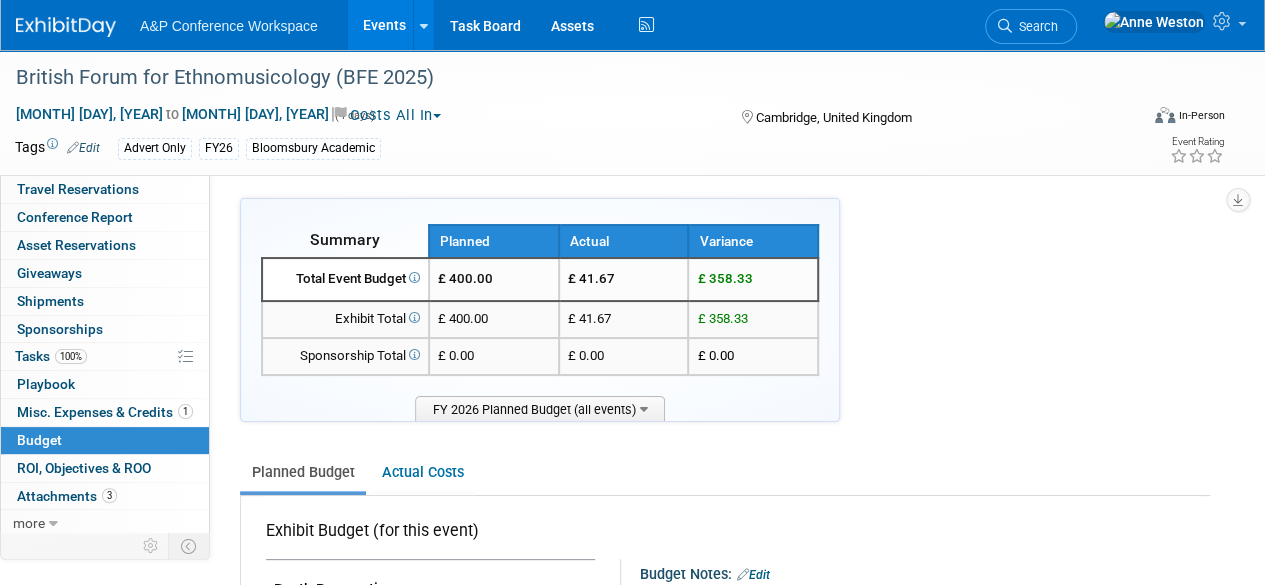 scroll, scrollTop: 0, scrollLeft: 0, axis: both 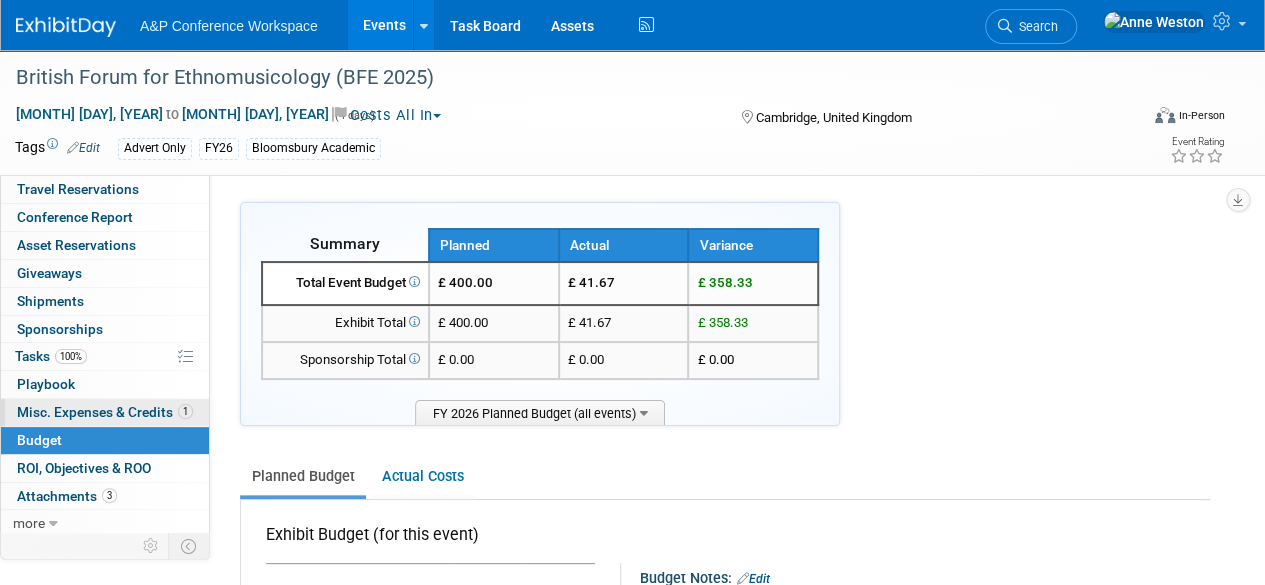 click on "Misc. Expenses & Credits 1" at bounding box center [105, 412] 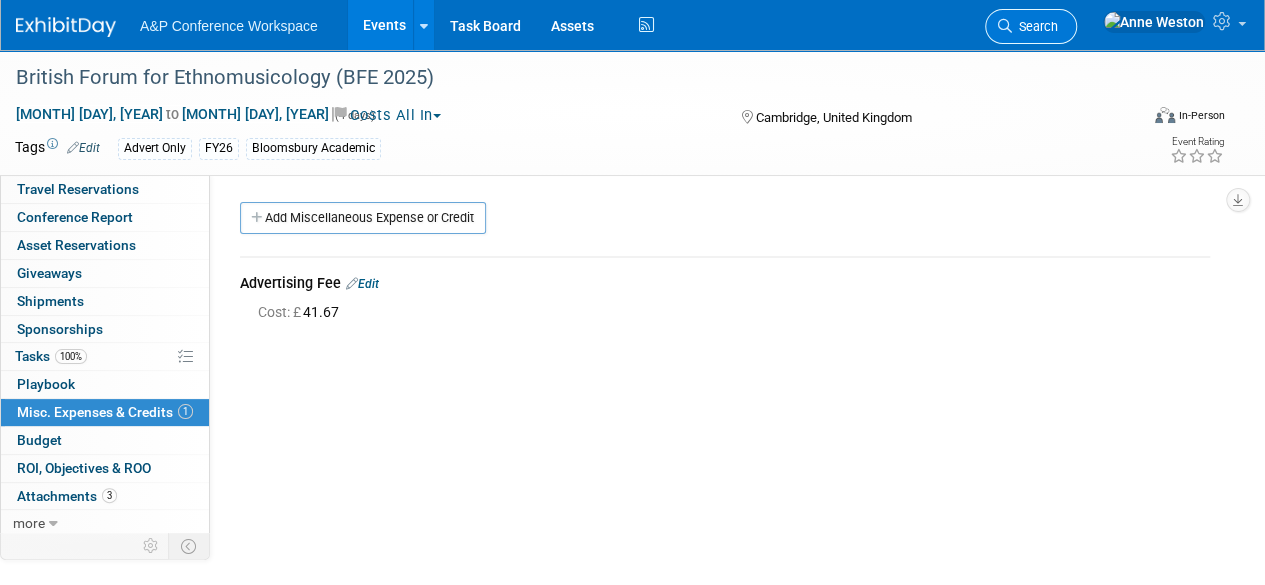 click on "Search" at bounding box center [1031, 26] 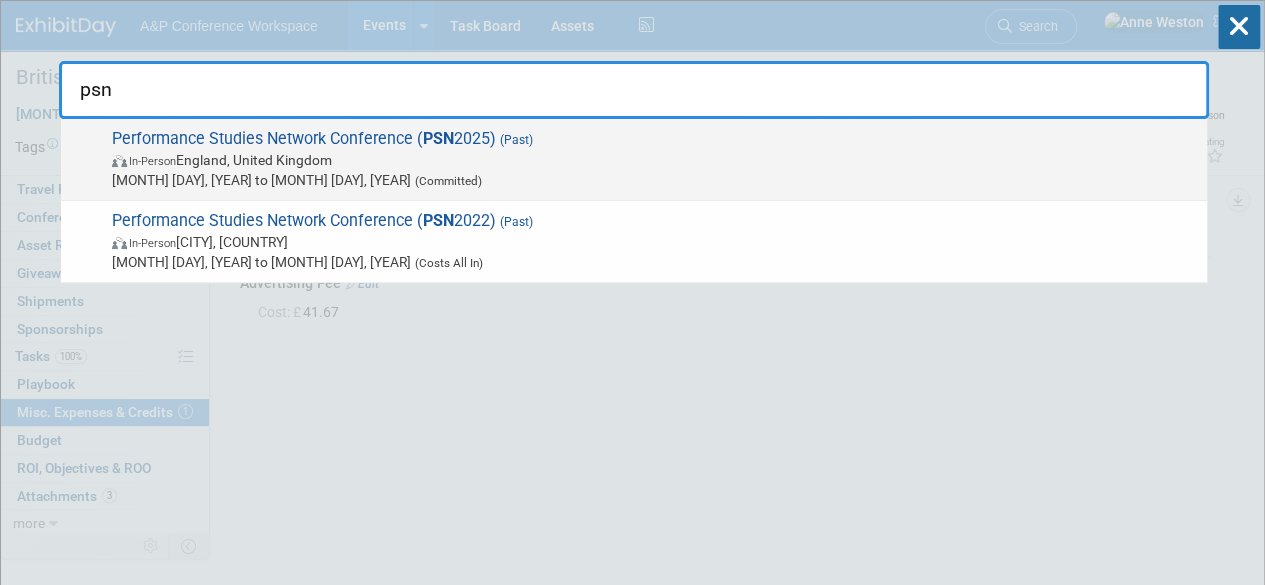 type on "psn" 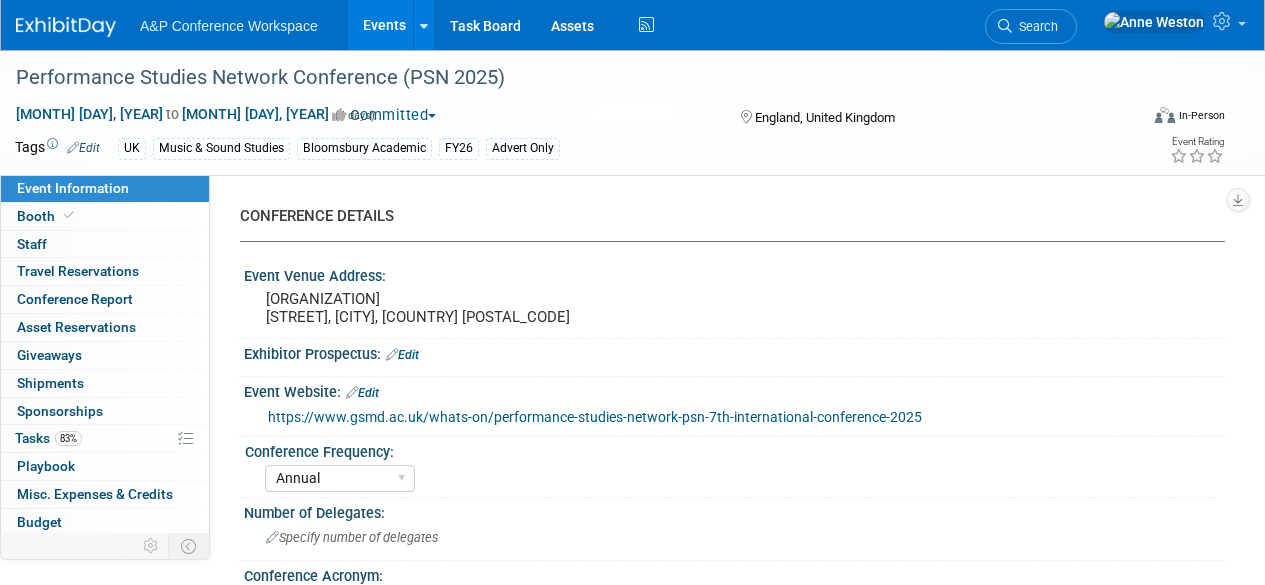 select on "Annual" 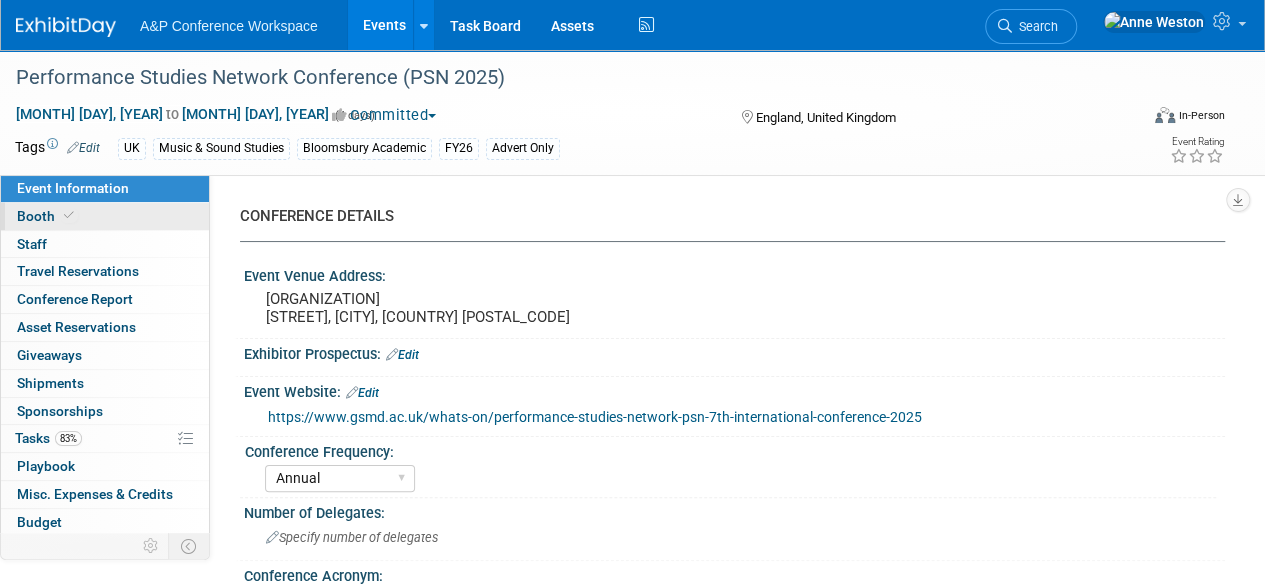 scroll, scrollTop: 0, scrollLeft: 0, axis: both 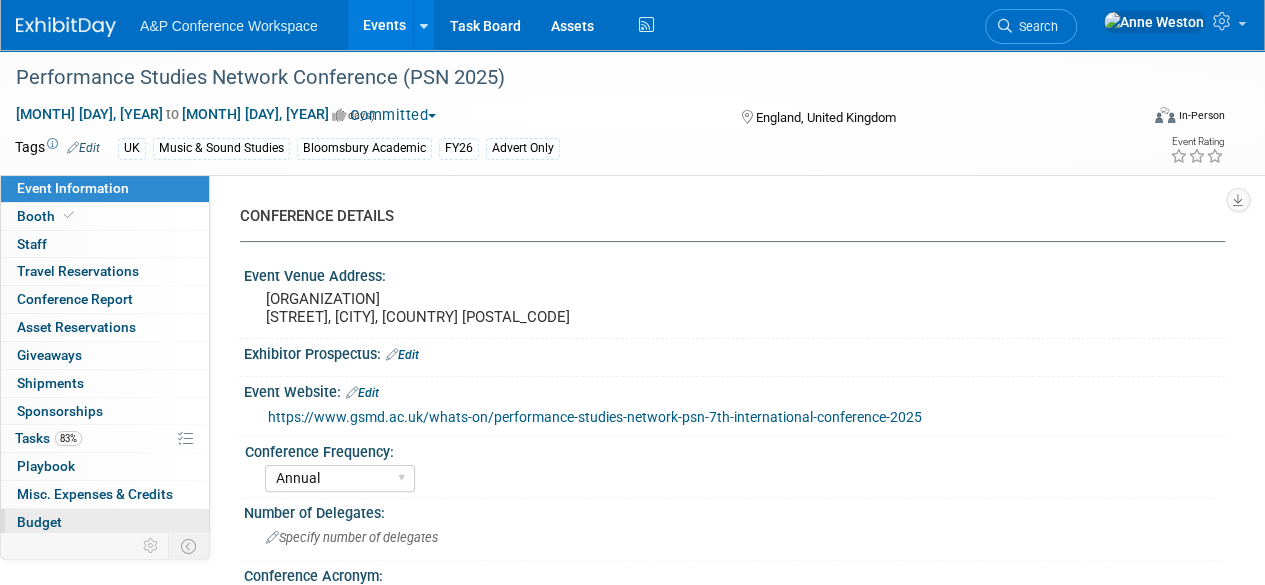 click on "Budget" at bounding box center [39, 522] 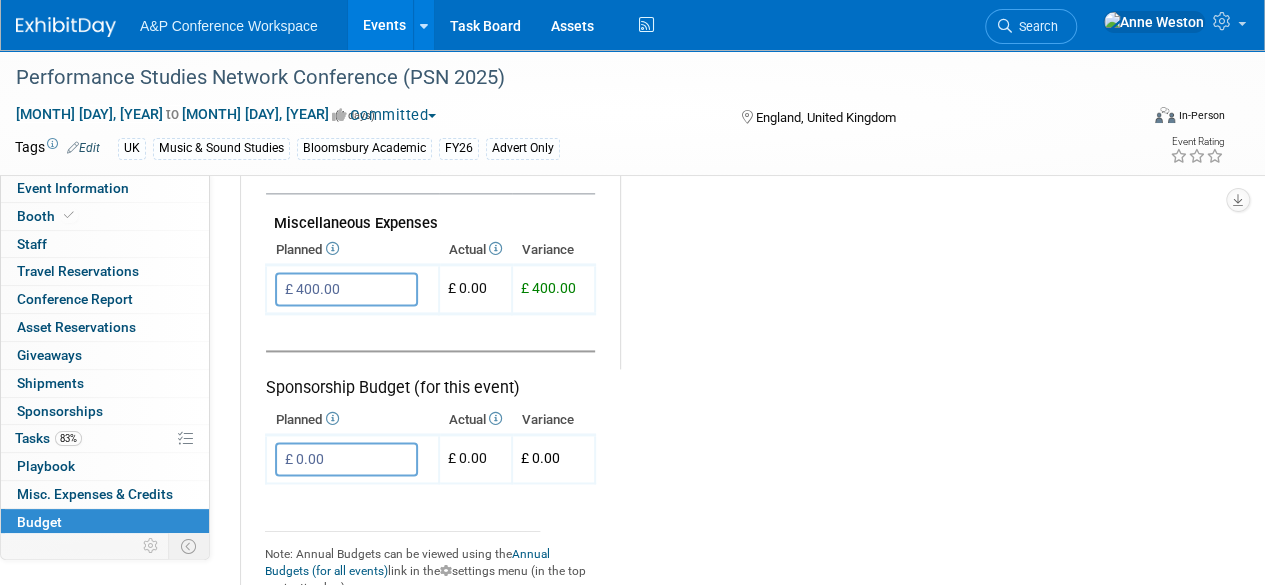 scroll, scrollTop: 1200, scrollLeft: 0, axis: vertical 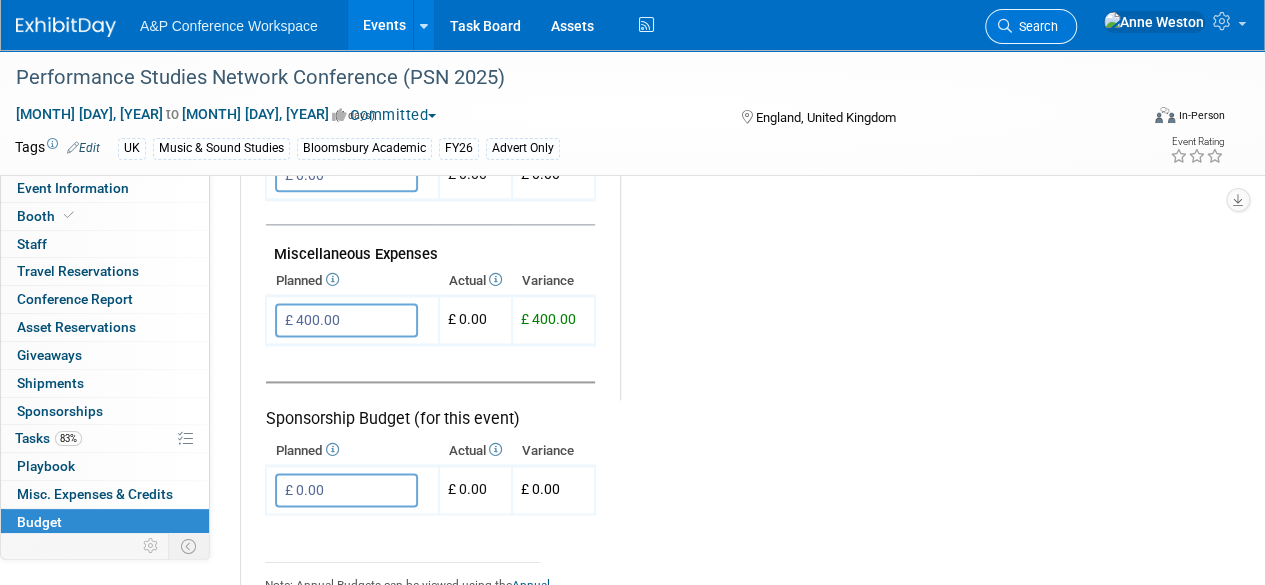click on "Search" at bounding box center (1031, 26) 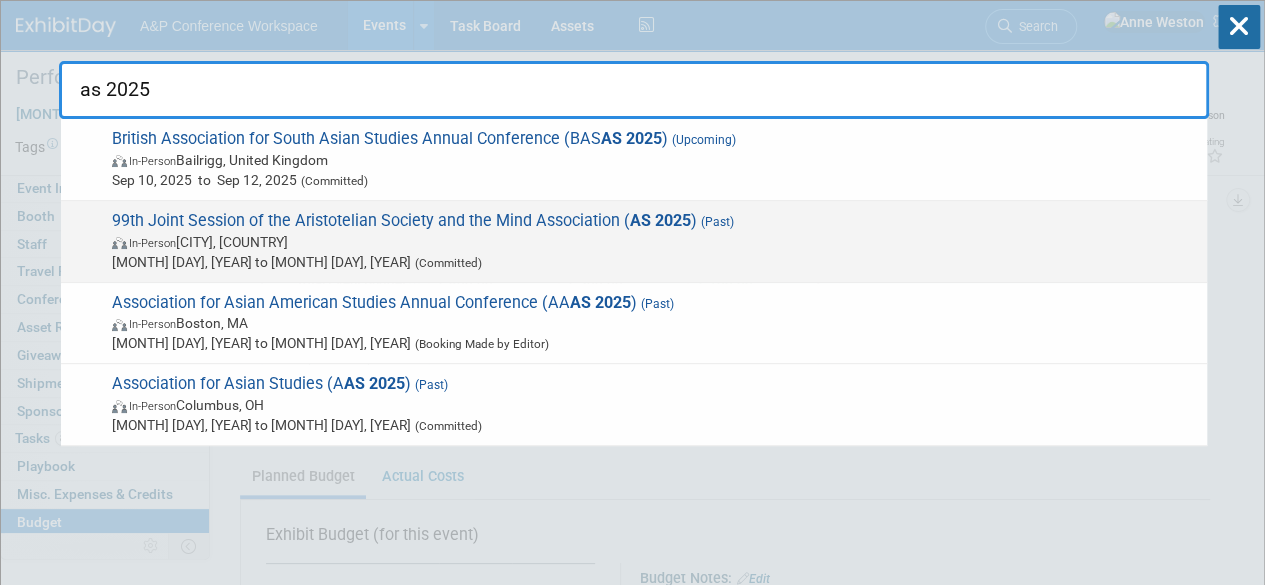 type on "as 2025" 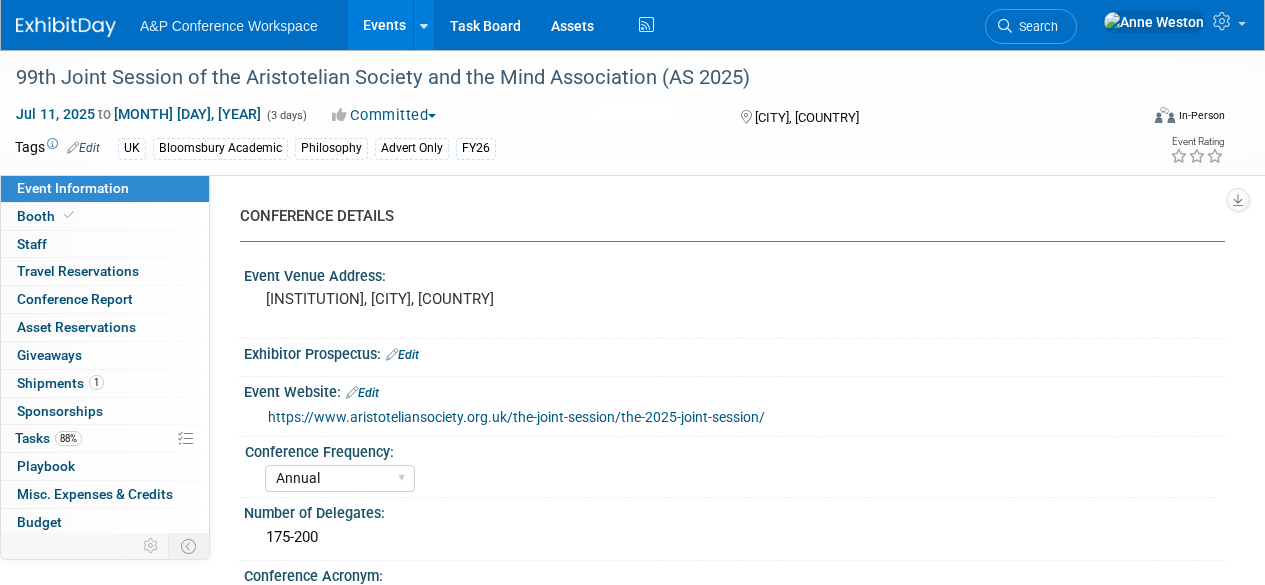 select on "Annual" 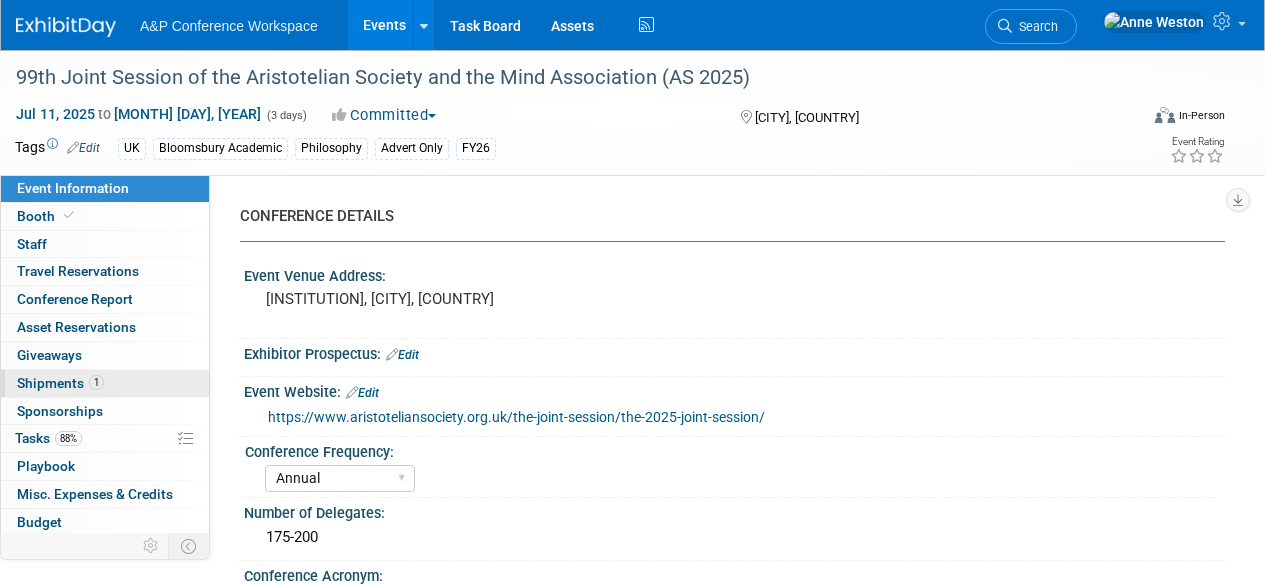 scroll, scrollTop: 0, scrollLeft: 0, axis: both 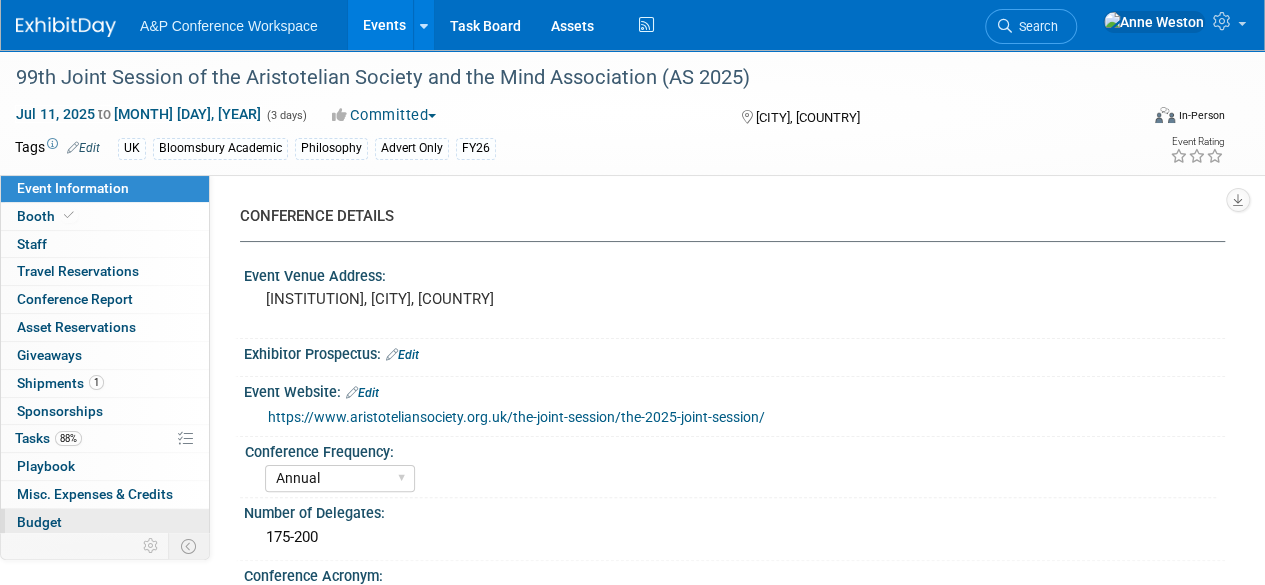 click on "Budget" at bounding box center [39, 522] 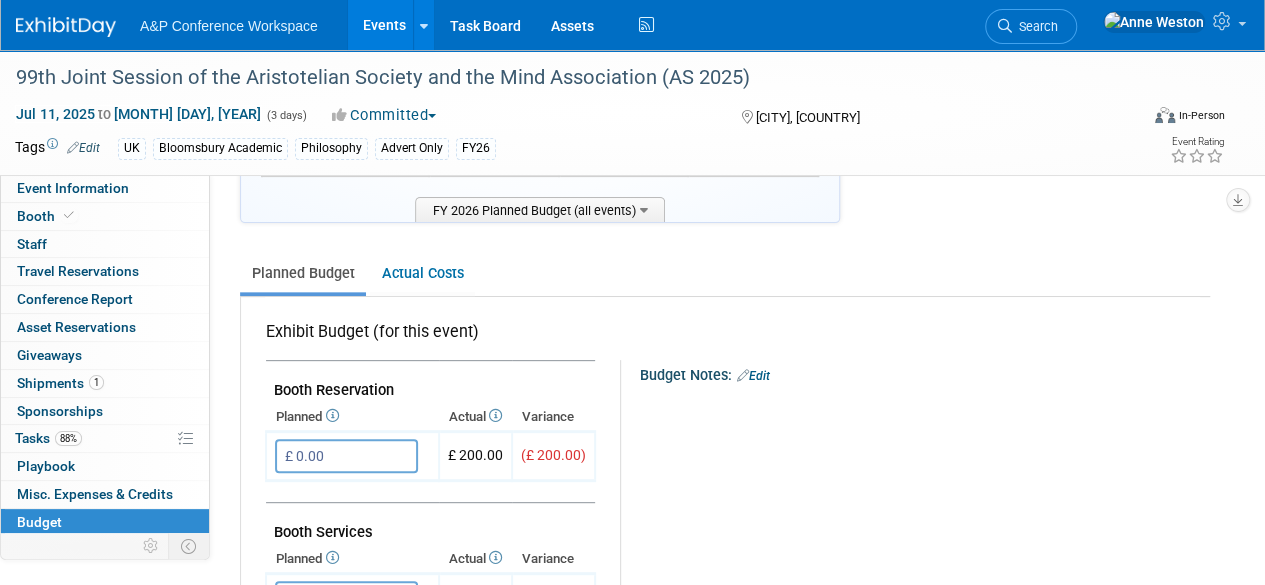scroll, scrollTop: 300, scrollLeft: 0, axis: vertical 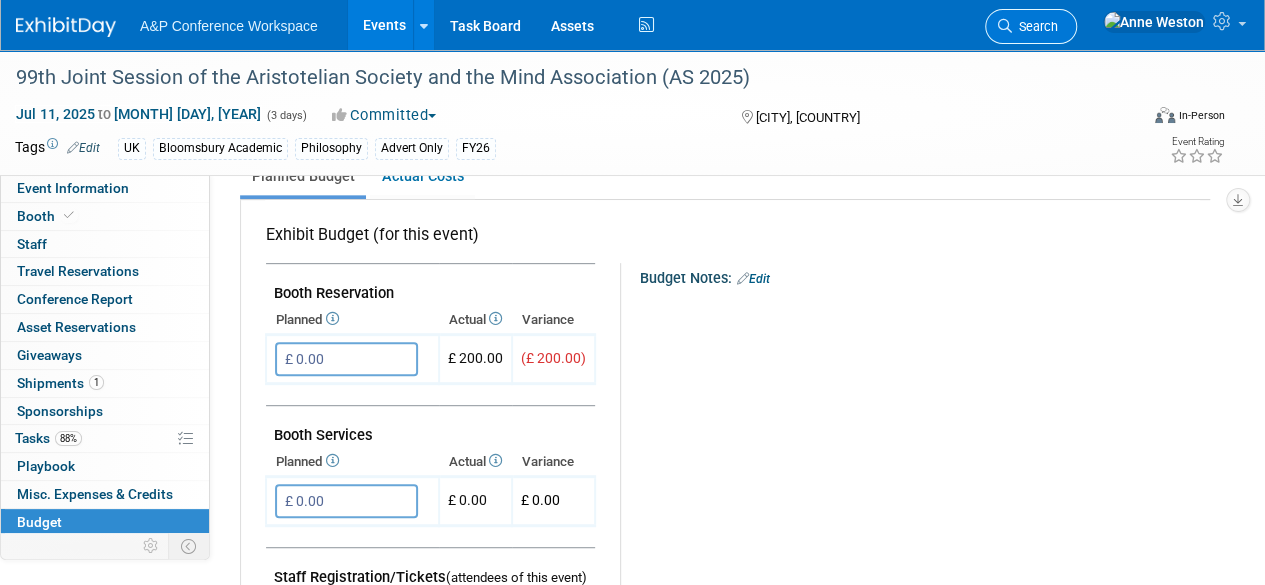 click on "Search" at bounding box center [1035, 26] 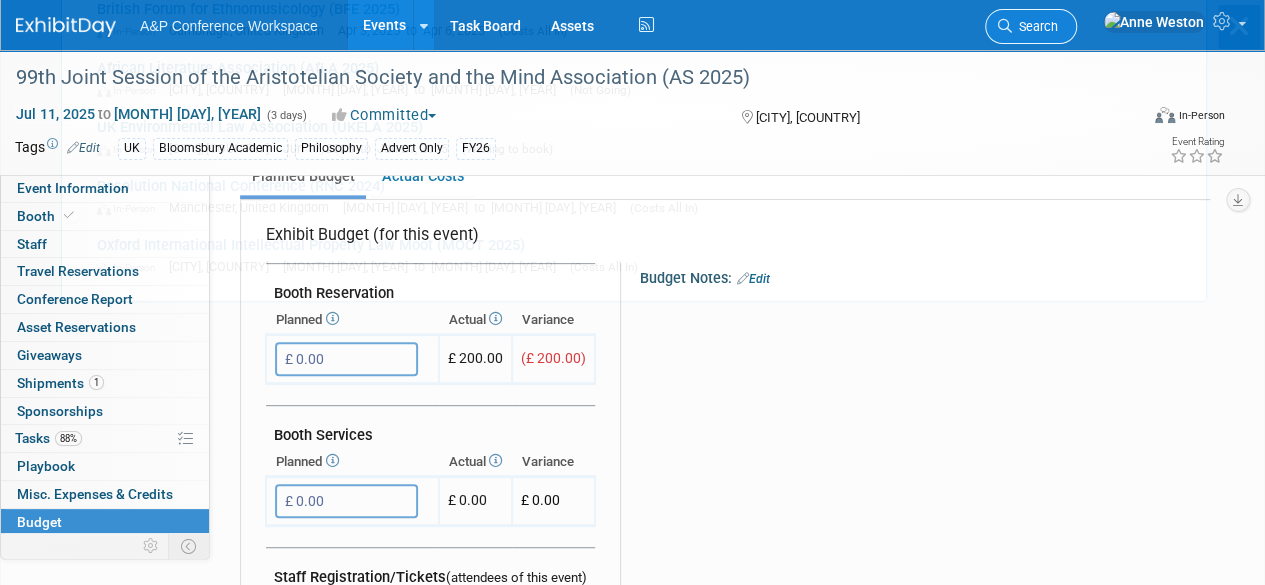 scroll, scrollTop: 0, scrollLeft: 0, axis: both 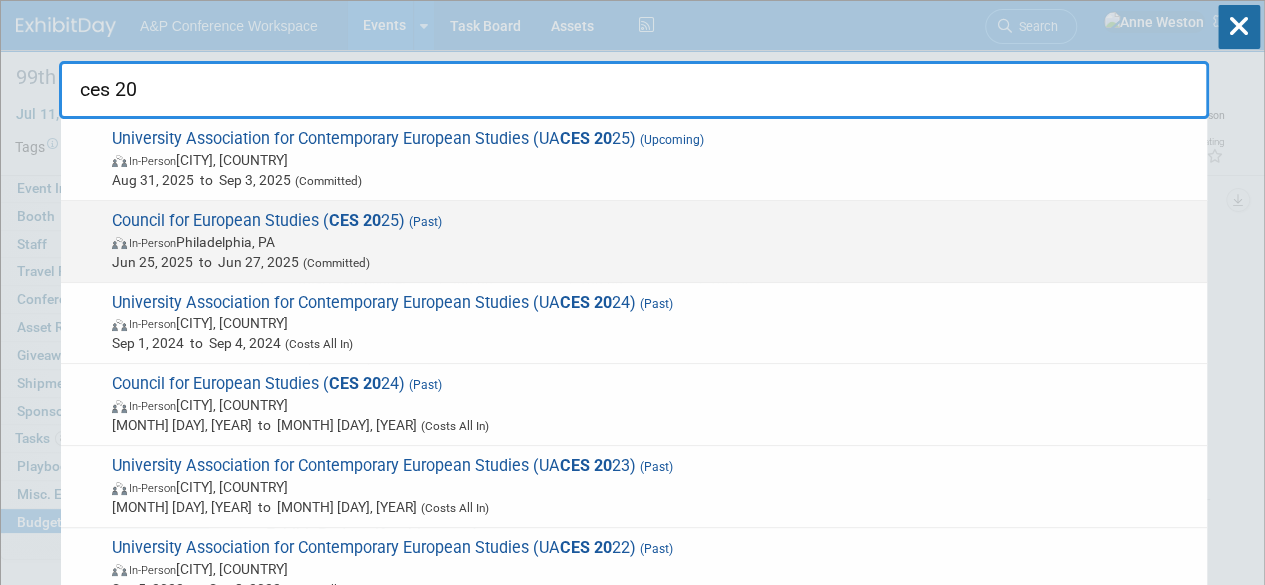 type on "ces 20" 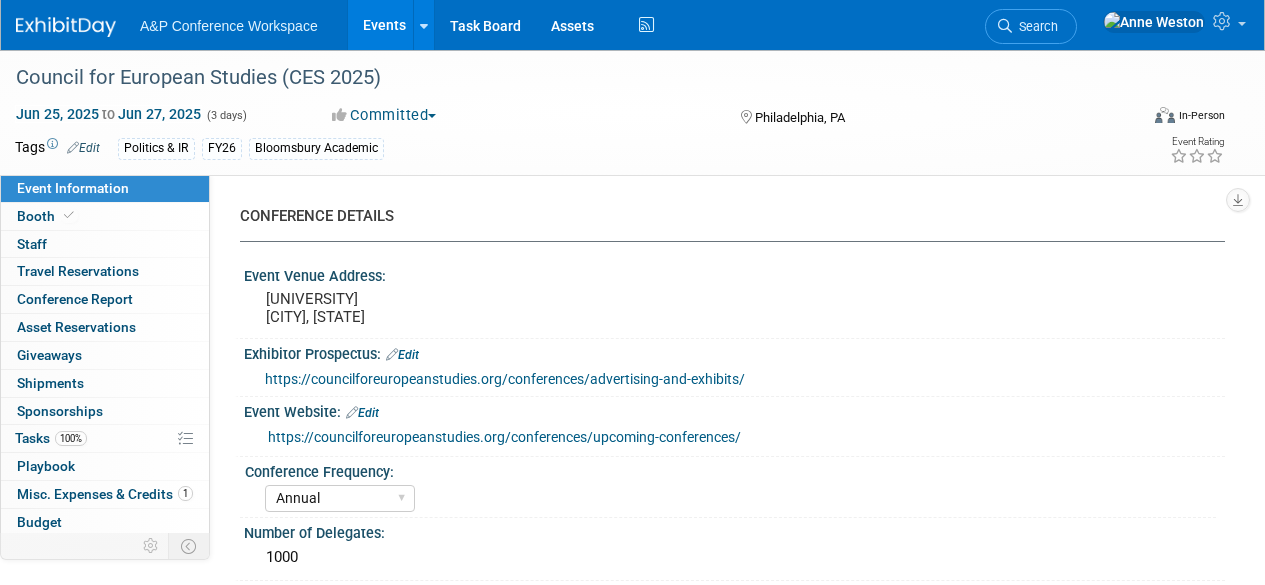 select on "Annual" 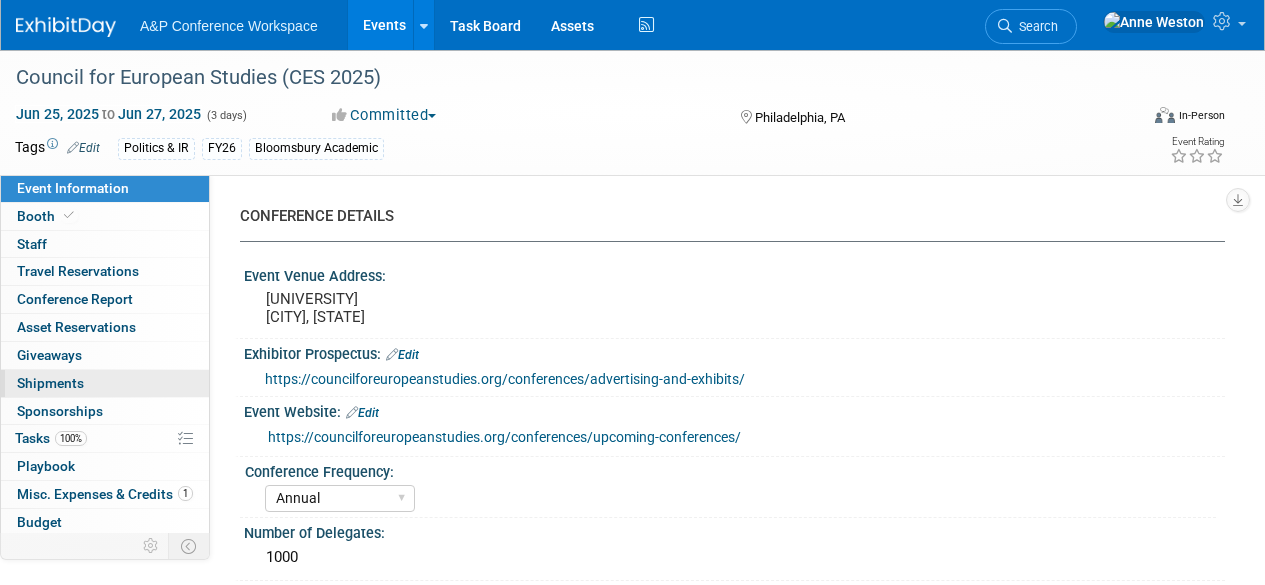 scroll, scrollTop: 0, scrollLeft: 0, axis: both 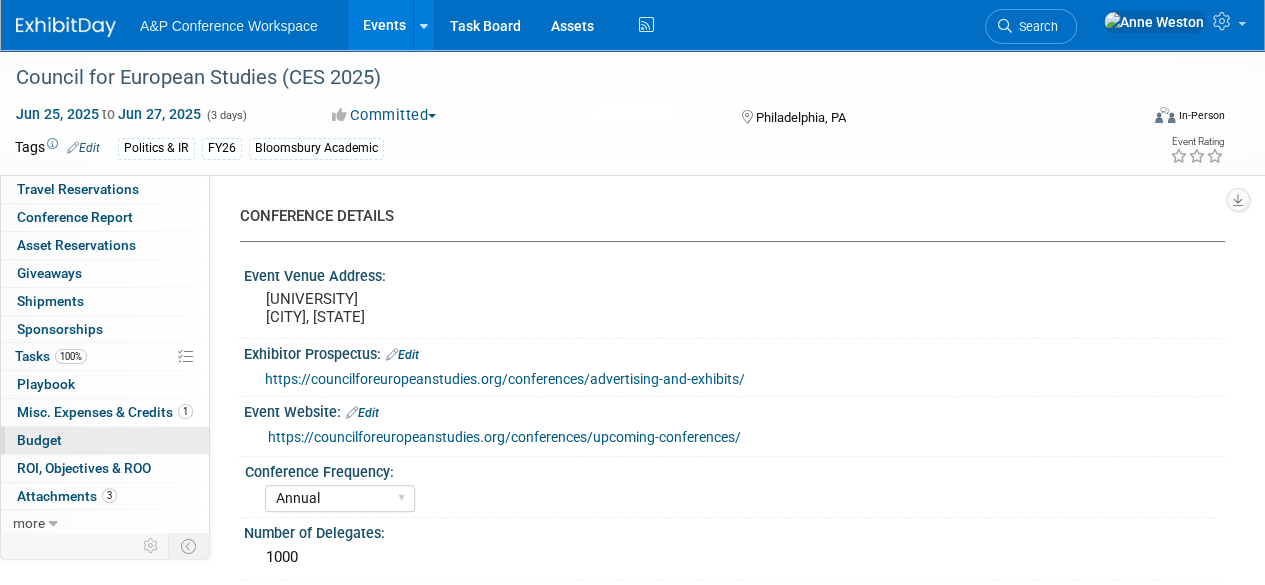click on "Budget" at bounding box center (105, 440) 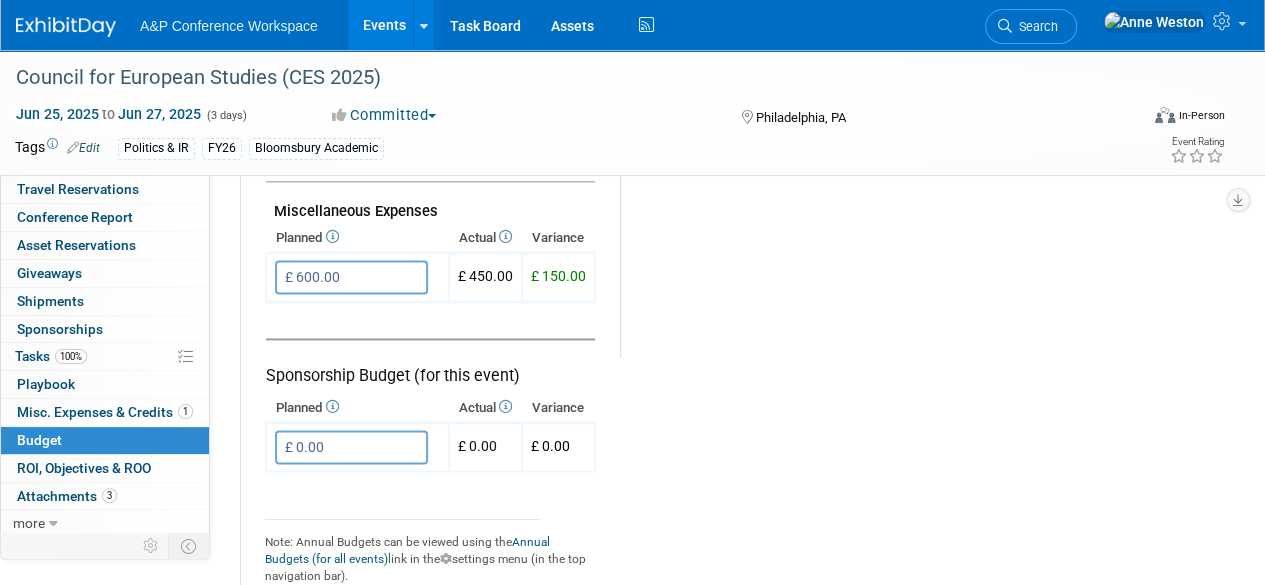 scroll, scrollTop: 1200, scrollLeft: 0, axis: vertical 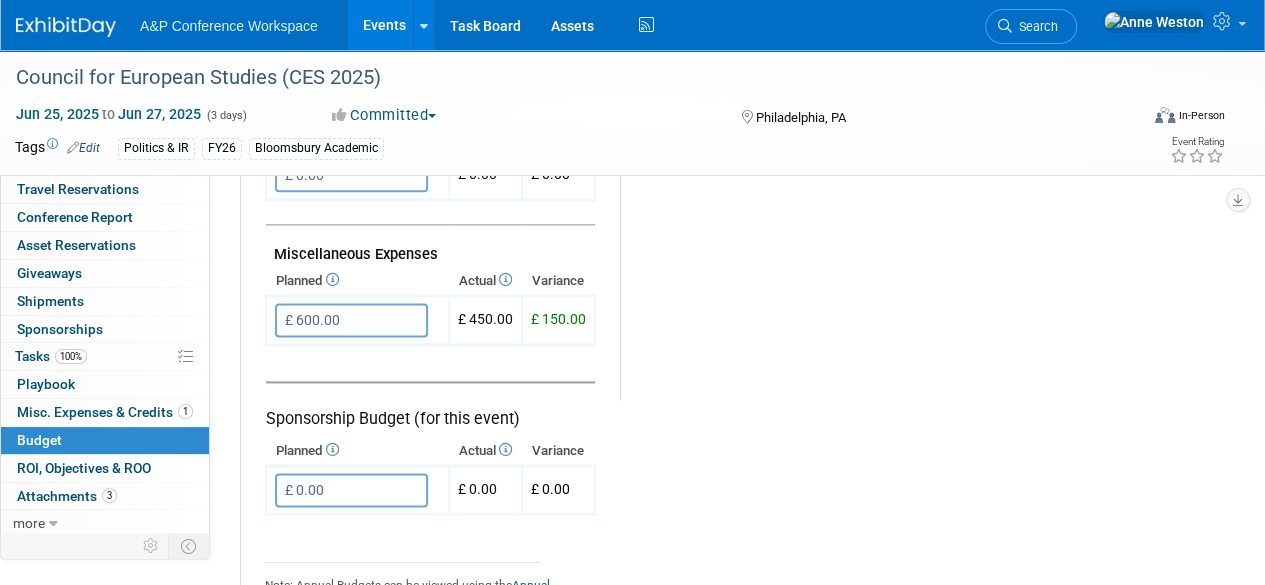 click on "Search" at bounding box center [1031, 26] 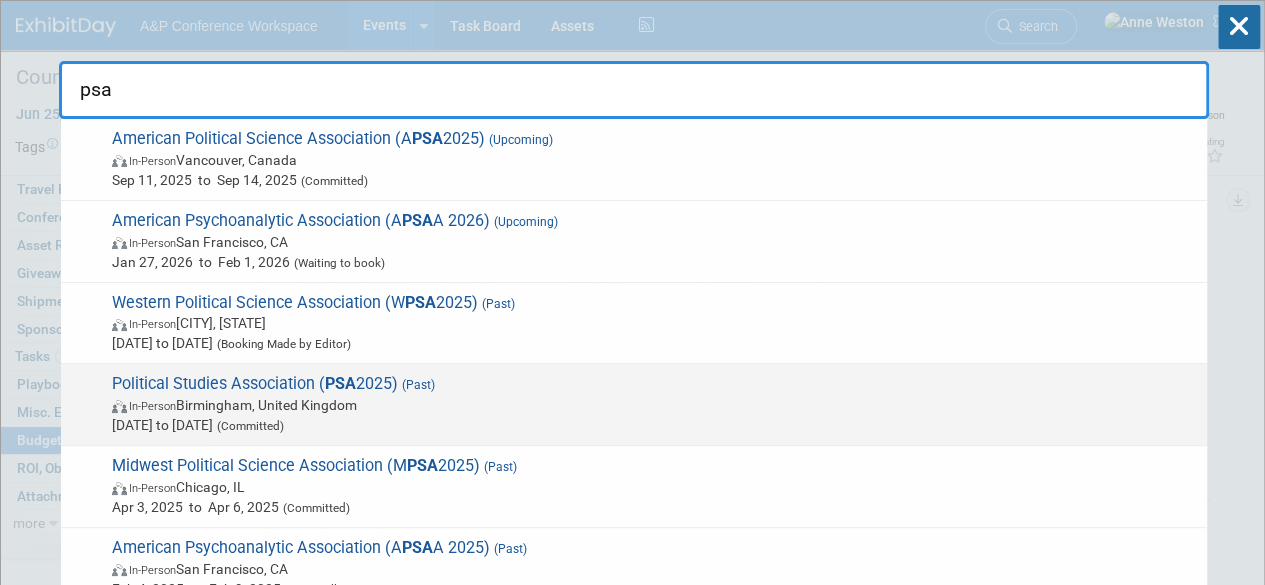 type on "psa" 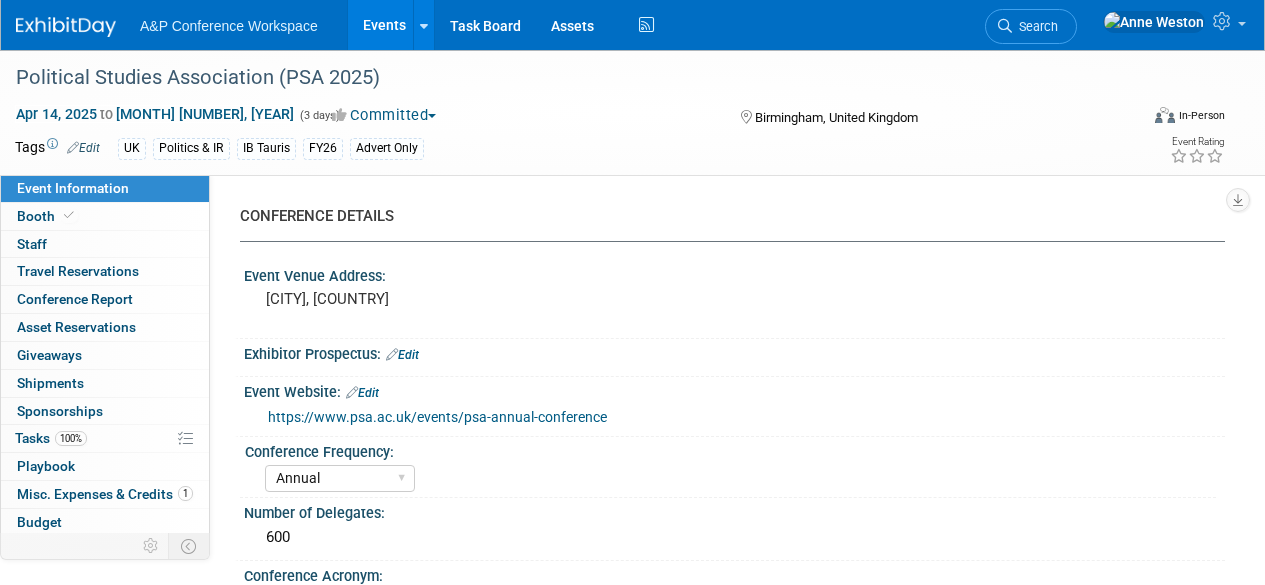 select on "Annual" 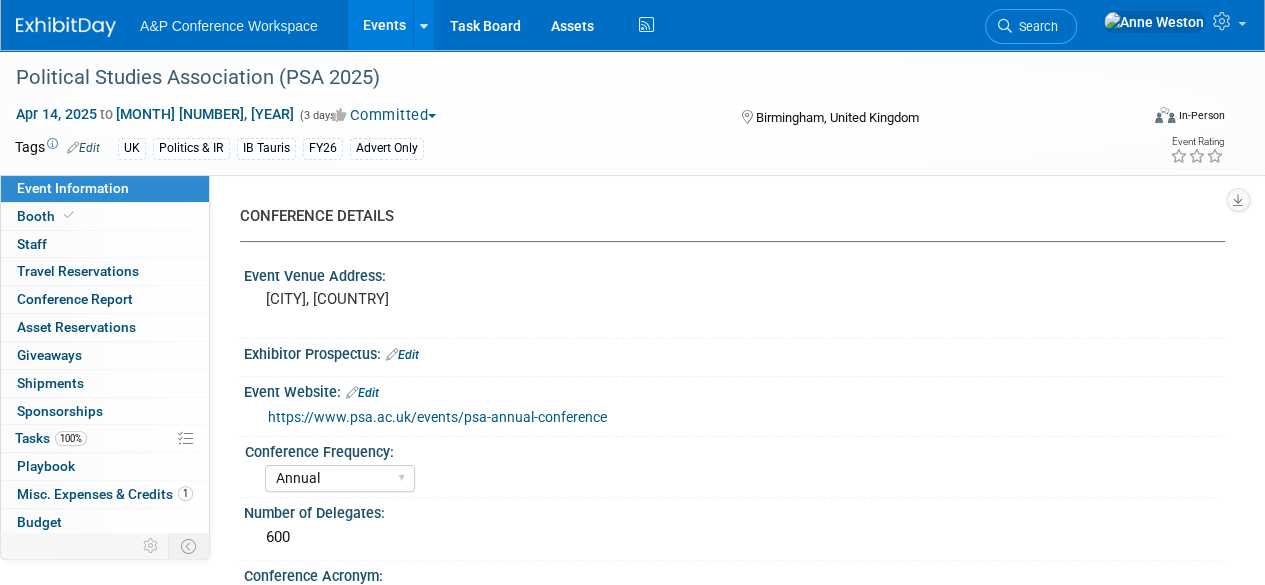 scroll, scrollTop: 0, scrollLeft: 0, axis: both 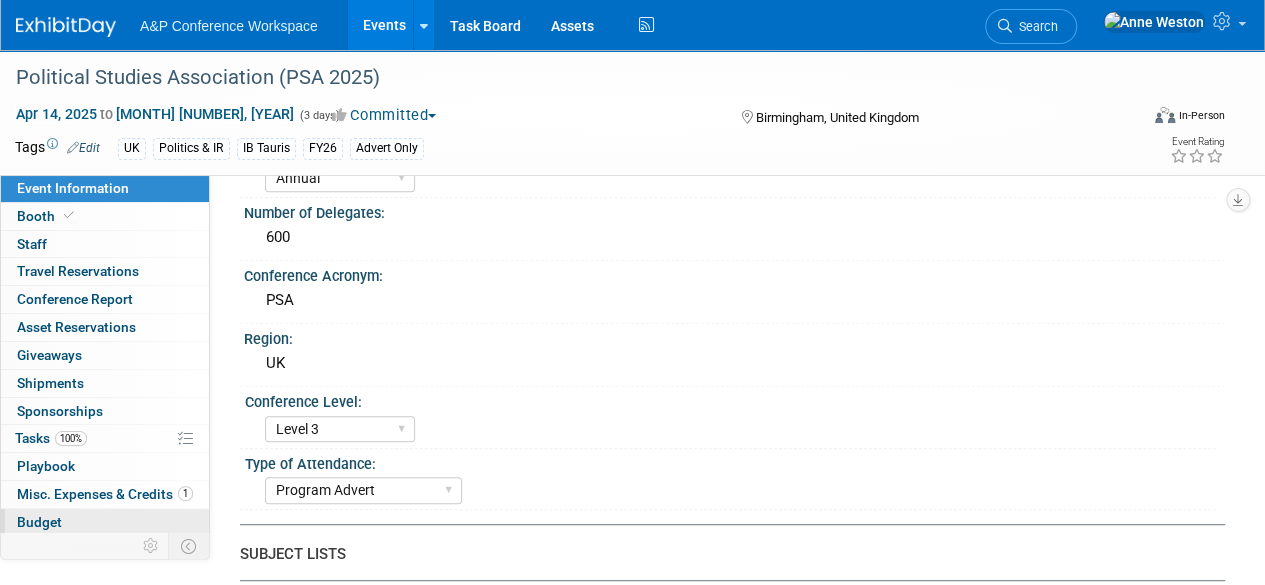 click on "Budget" at bounding box center [105, 522] 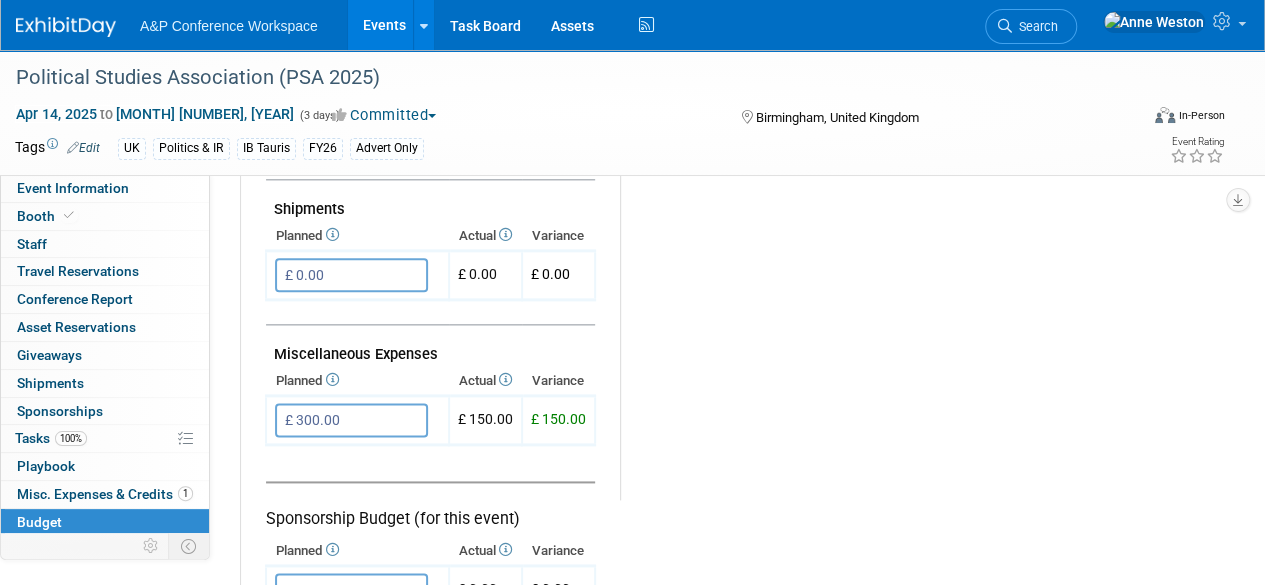 scroll, scrollTop: 1200, scrollLeft: 0, axis: vertical 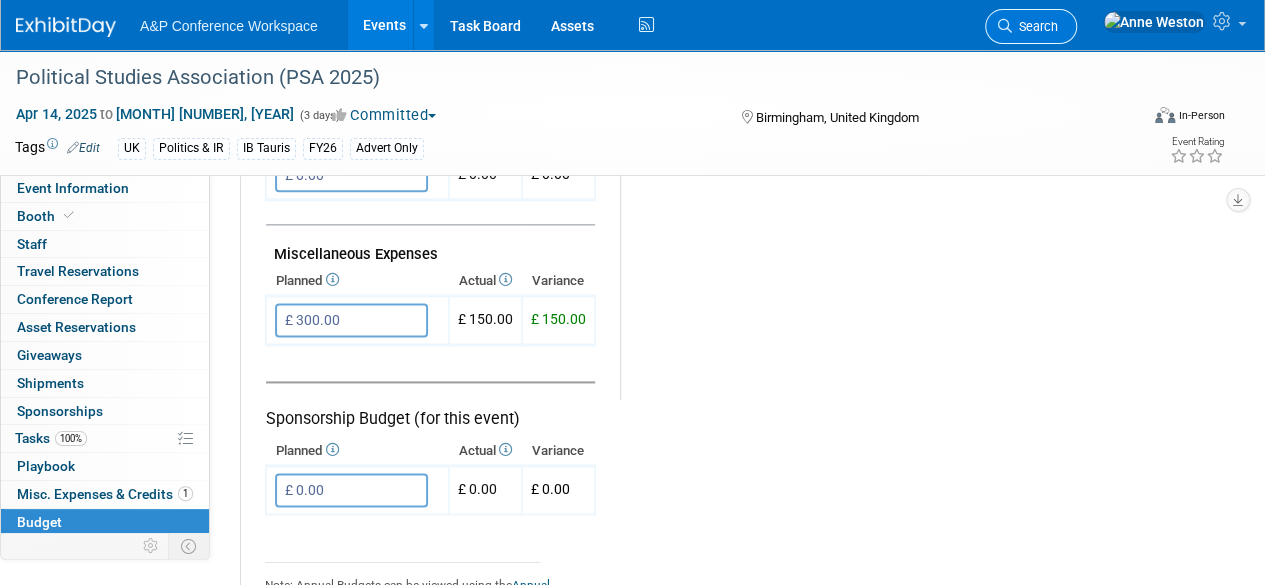 click on "Search" at bounding box center (1035, 26) 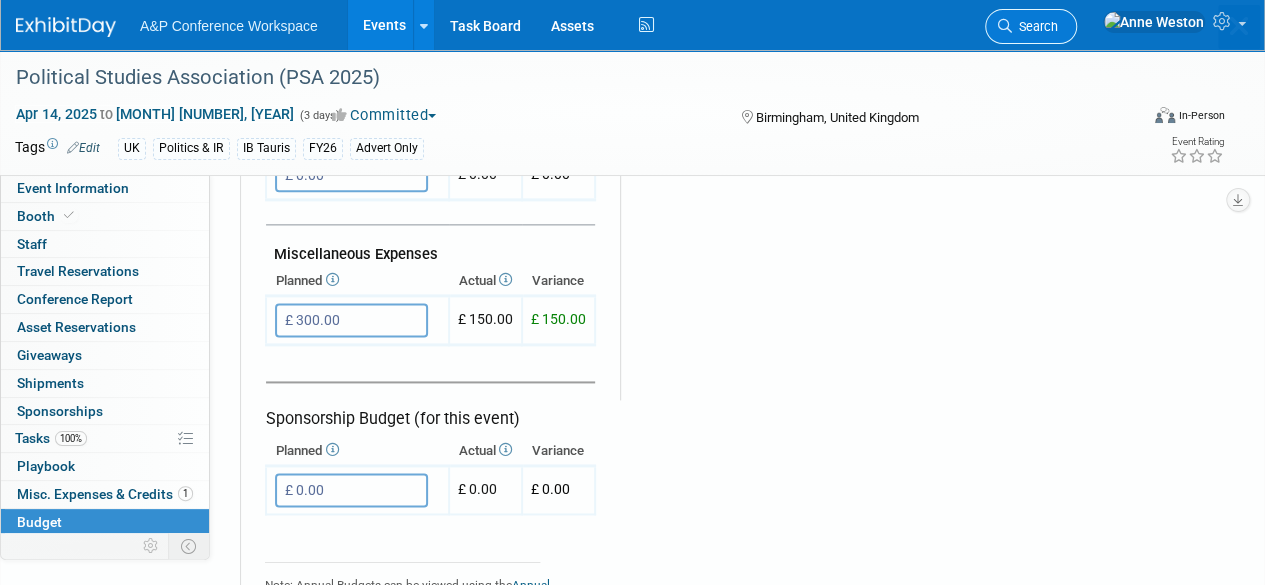 scroll, scrollTop: 0, scrollLeft: 0, axis: both 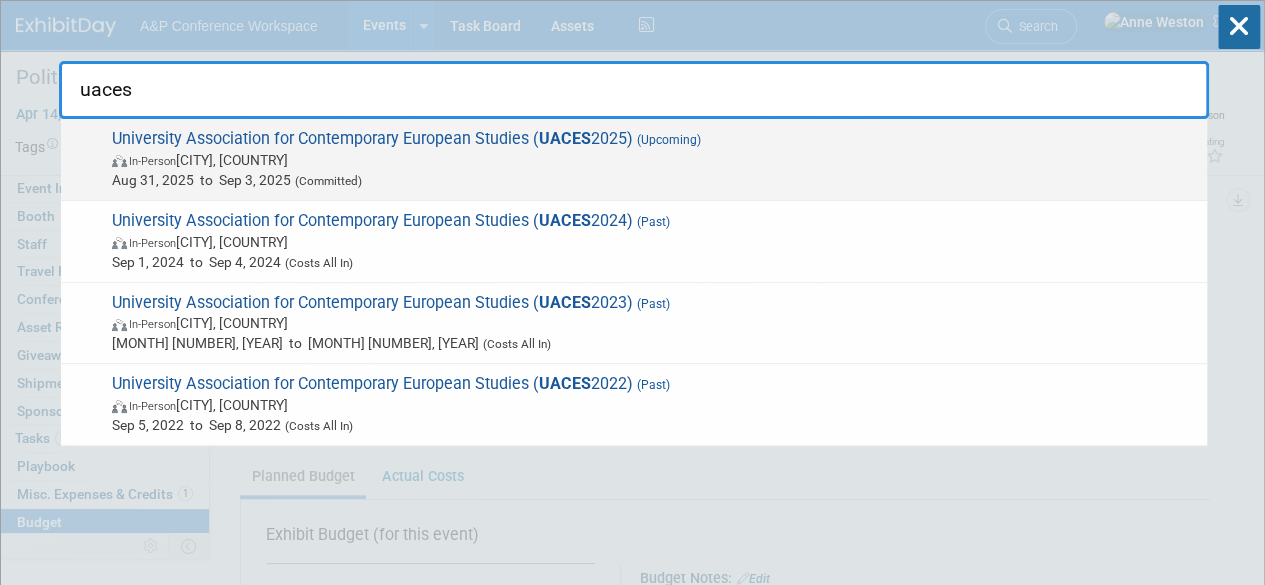 type on "uaces" 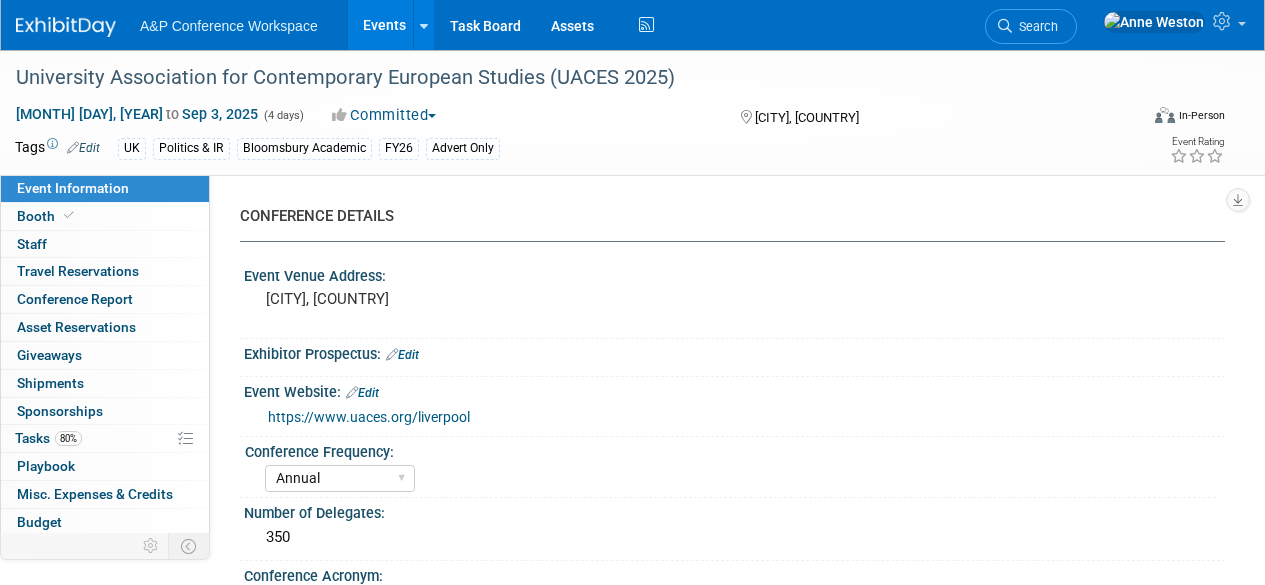 select on "Annual" 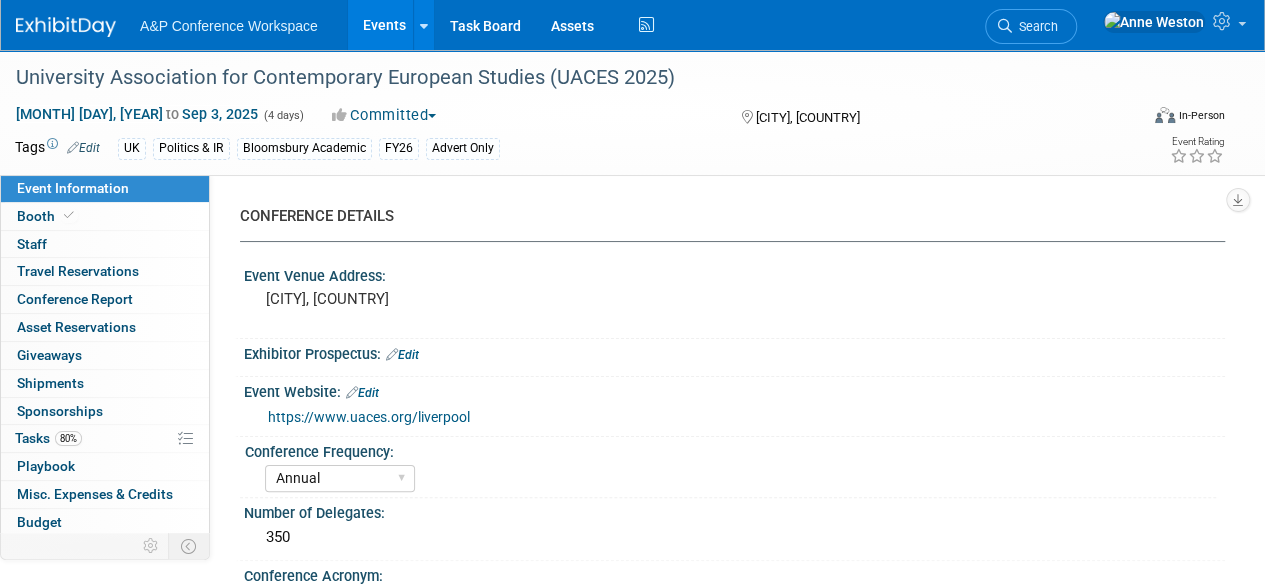 scroll, scrollTop: 0, scrollLeft: 0, axis: both 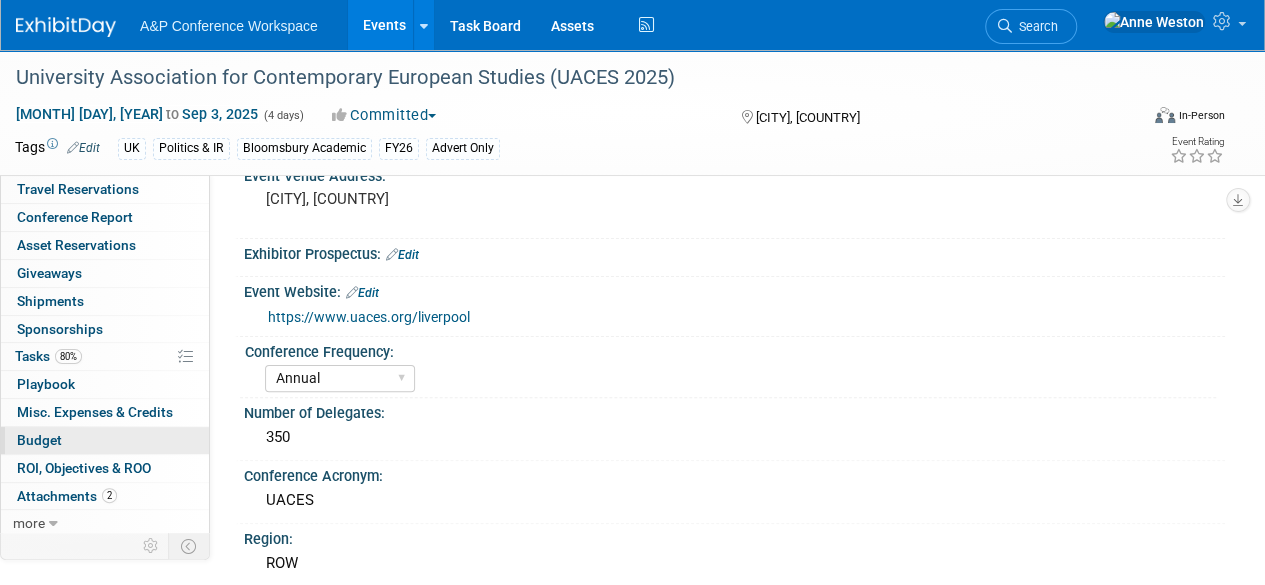 click on "Budget" at bounding box center [105, 440] 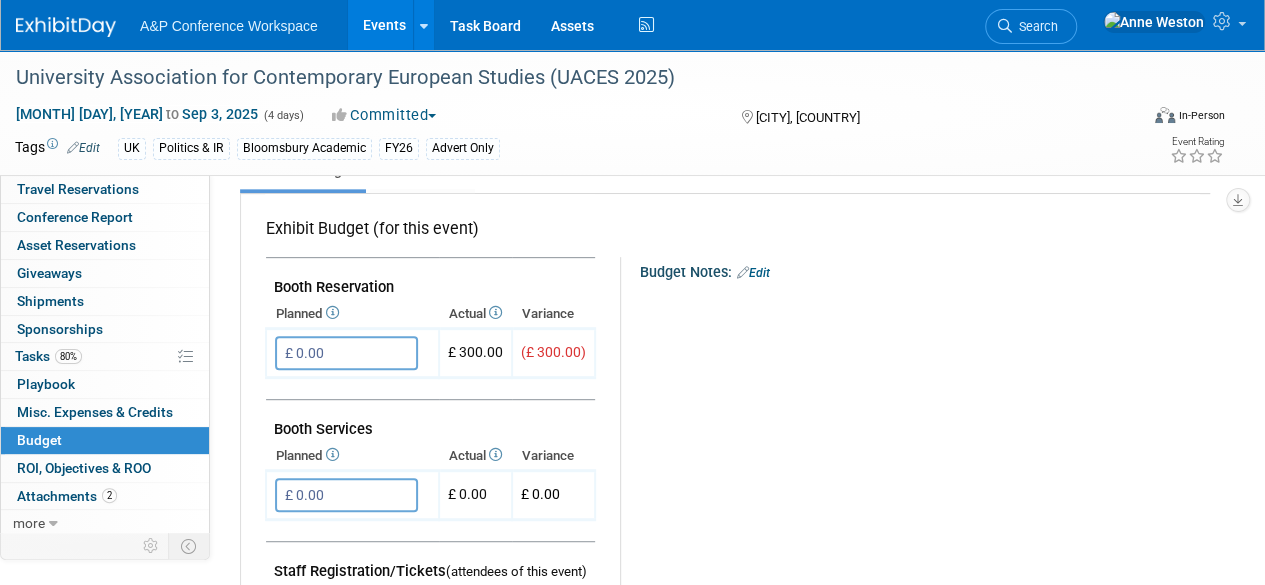 scroll, scrollTop: 400, scrollLeft: 0, axis: vertical 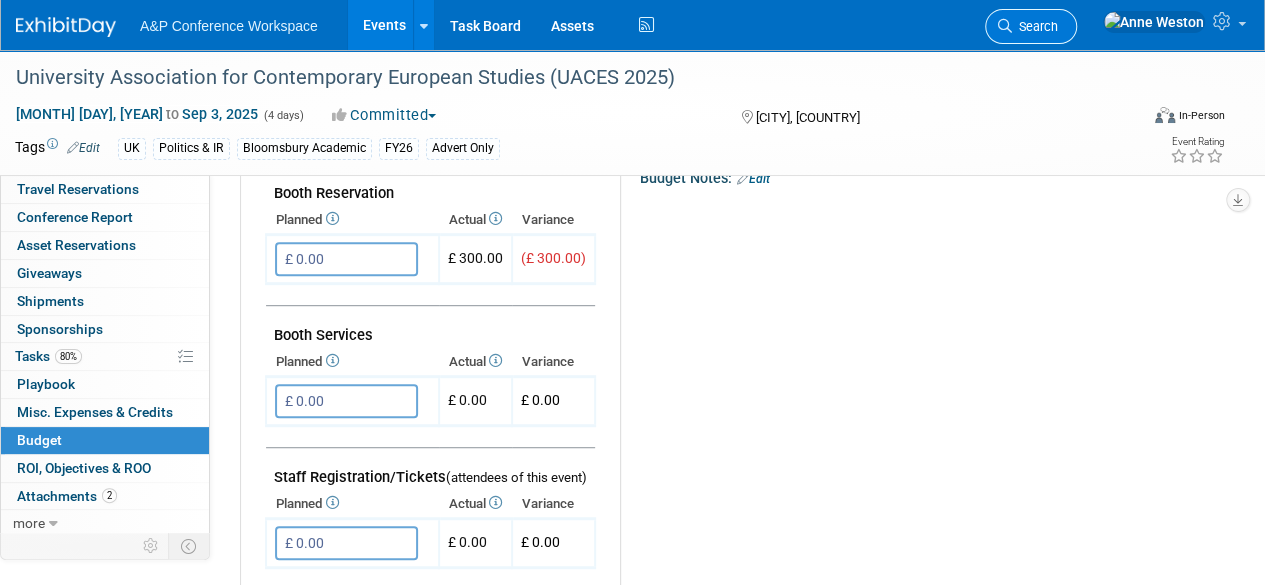 click on "Search" at bounding box center [1035, 26] 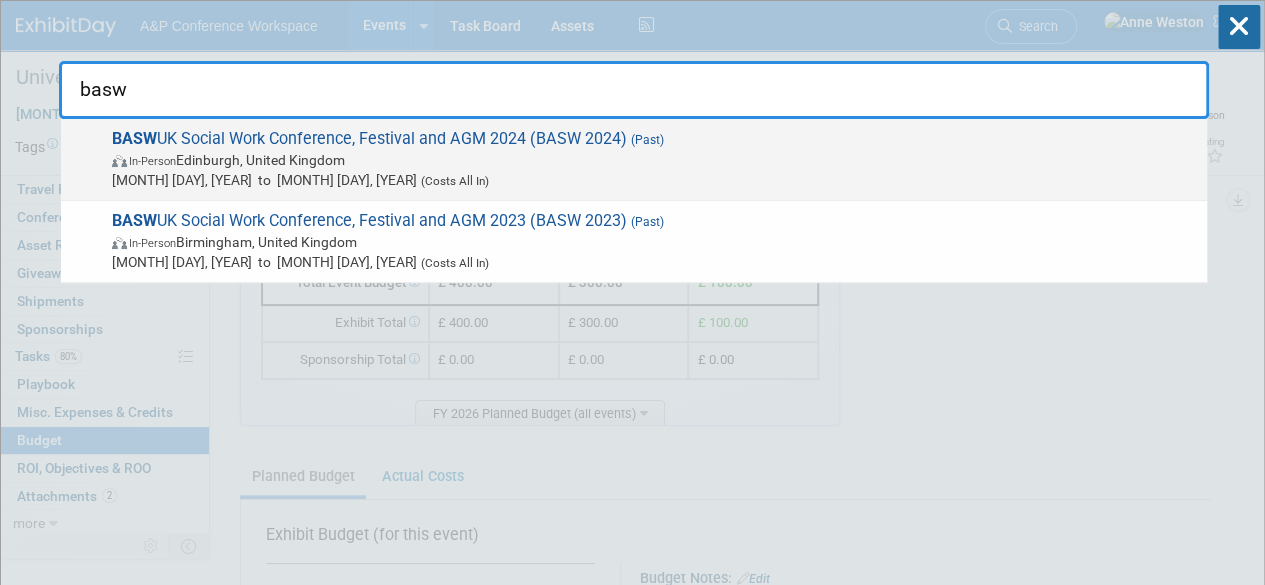 type on "basw" 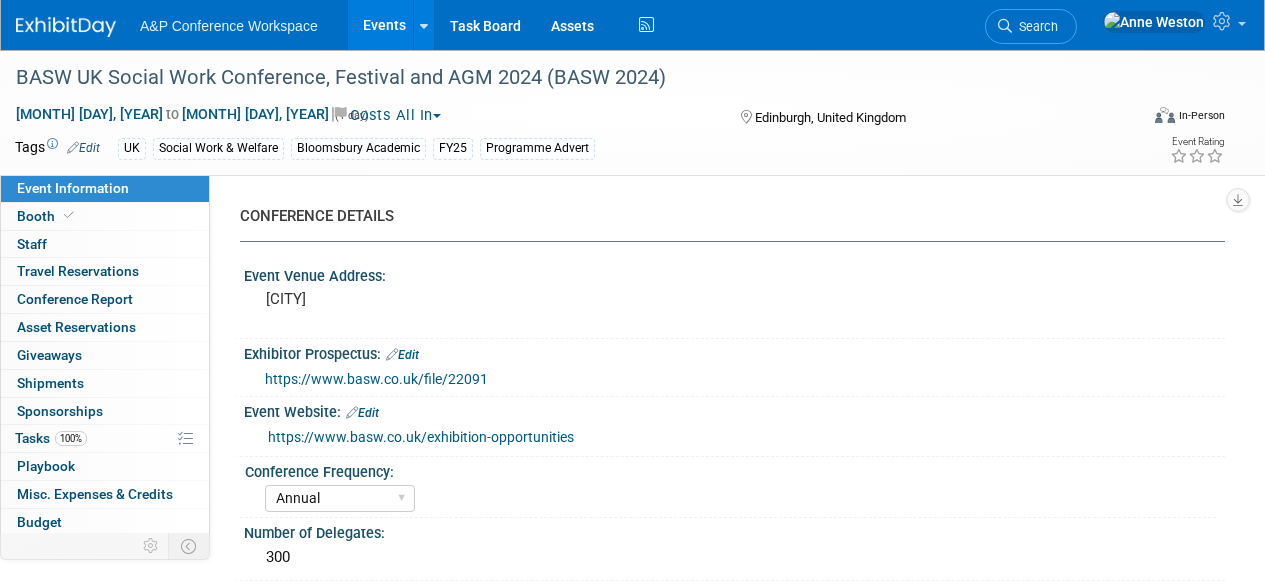 select on "Annual" 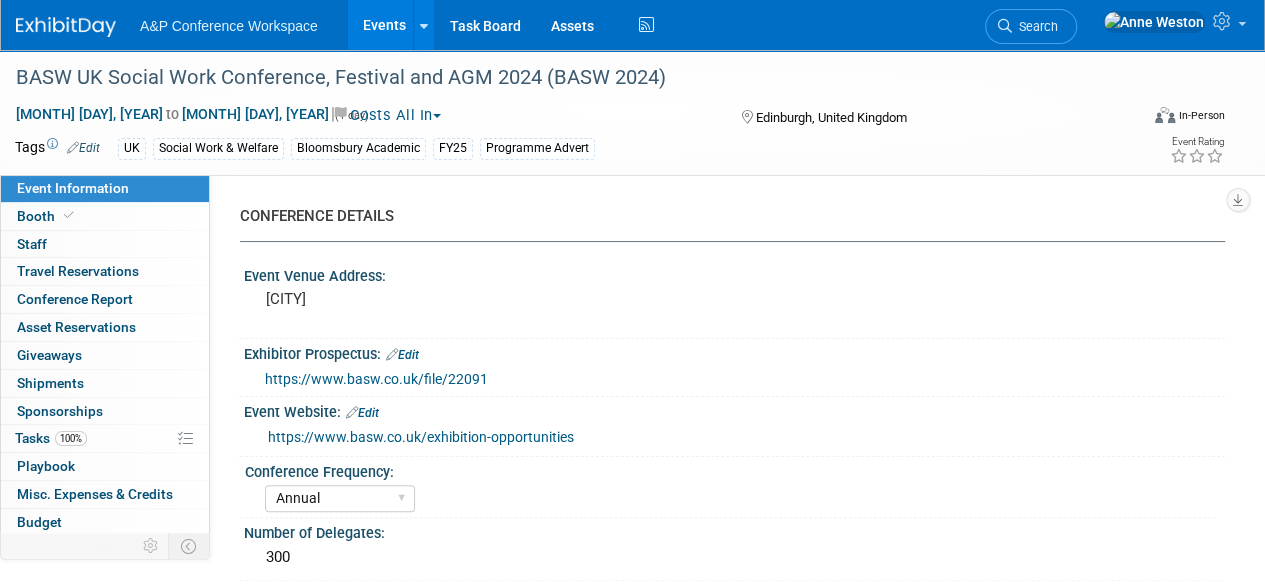 scroll, scrollTop: 0, scrollLeft: 0, axis: both 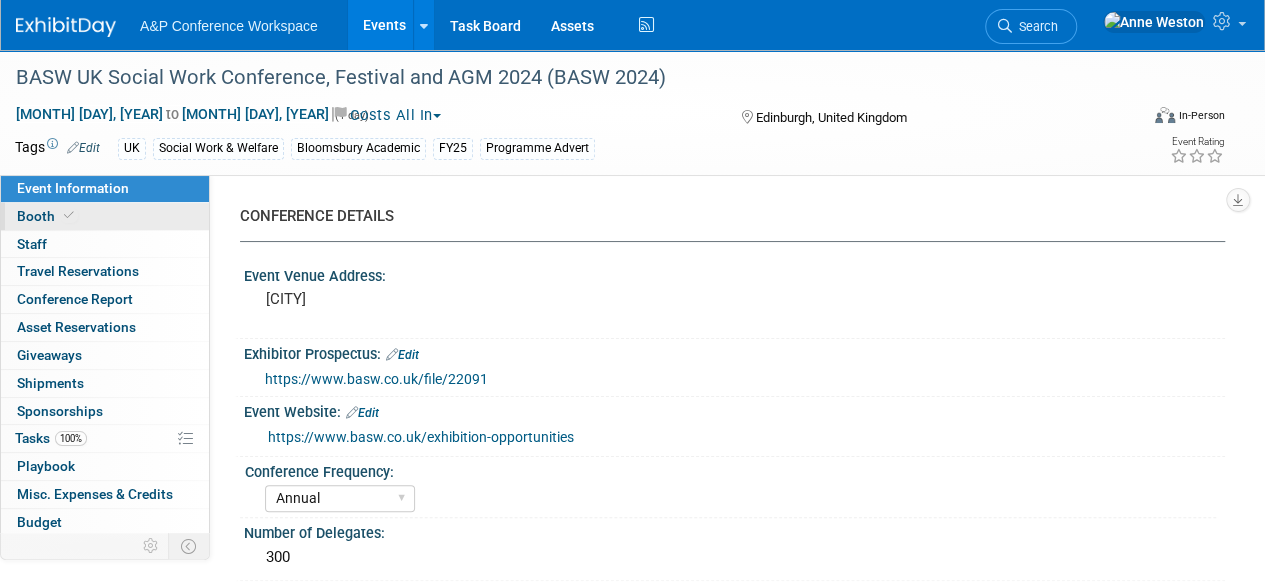 click on "Booth" at bounding box center [105, 216] 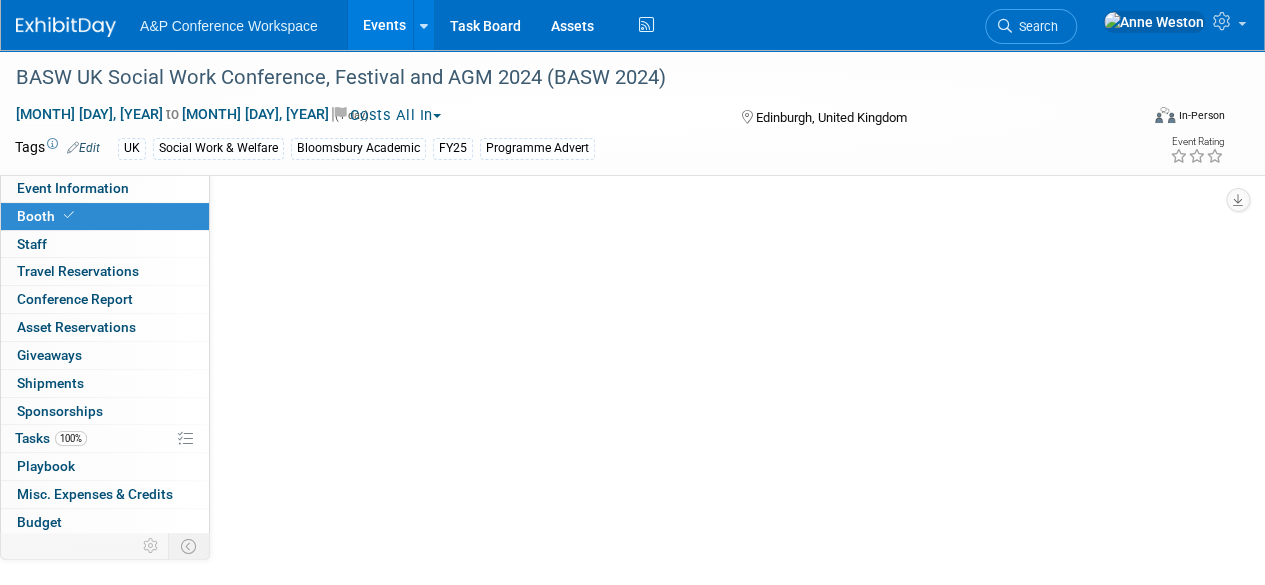 select on "COBA" 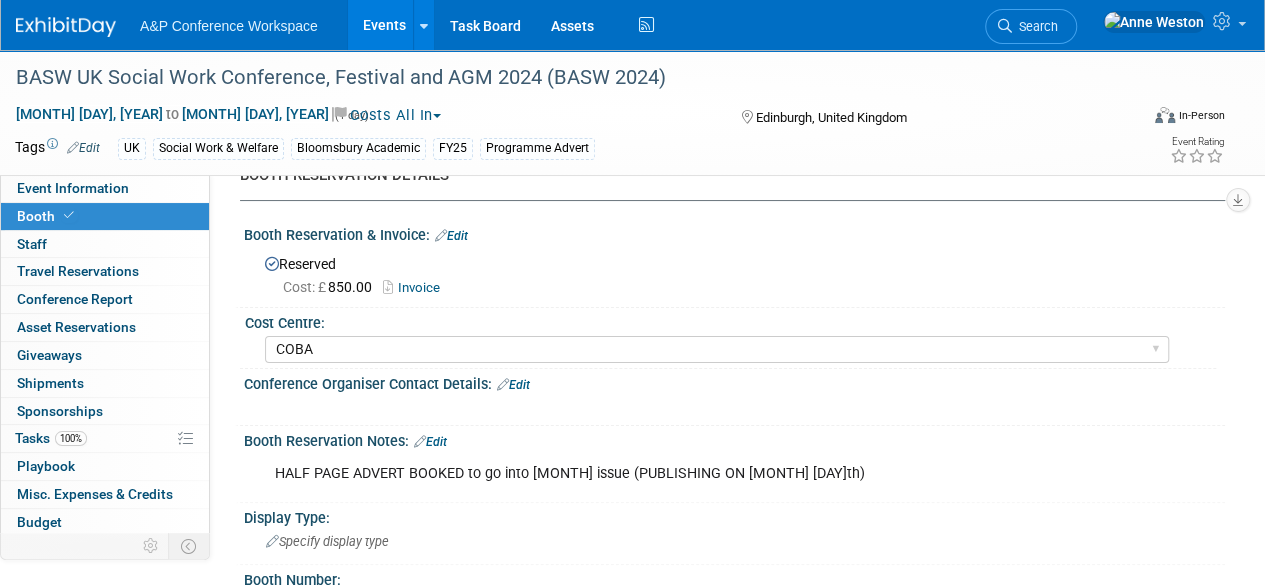 scroll, scrollTop: 0, scrollLeft: 0, axis: both 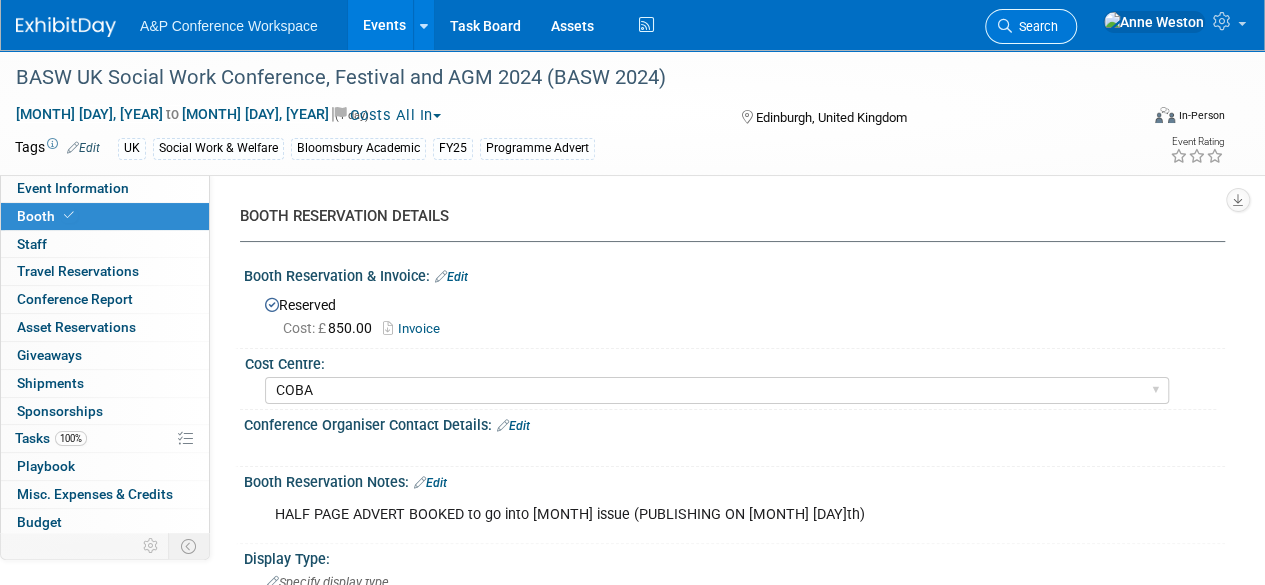 click on "Search" at bounding box center (1035, 26) 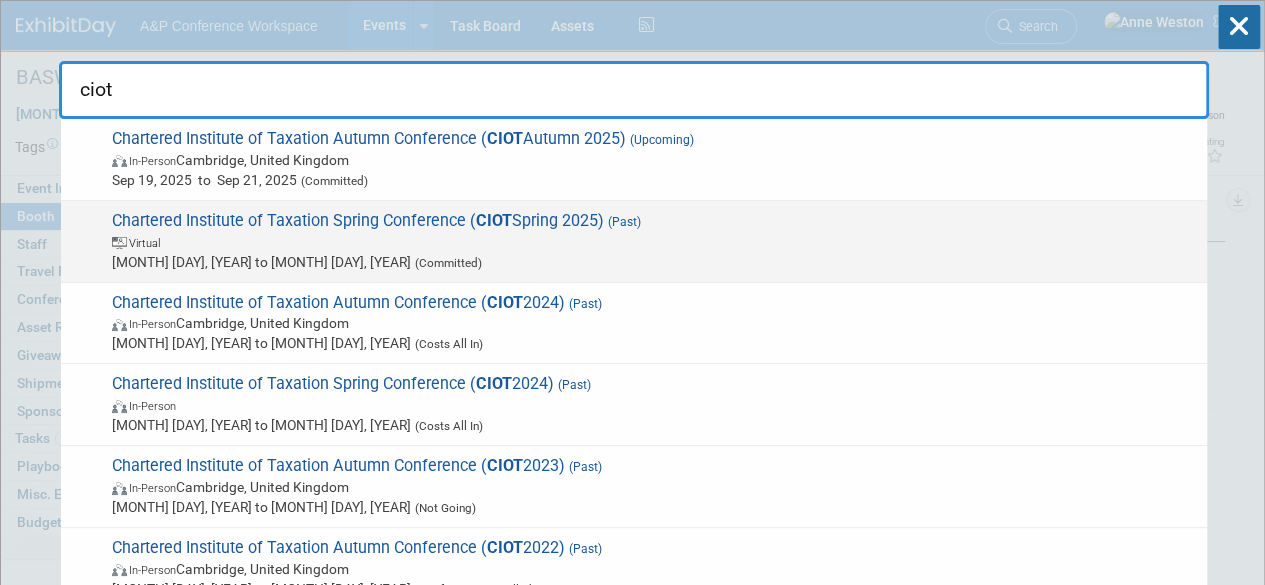 type on "ciot" 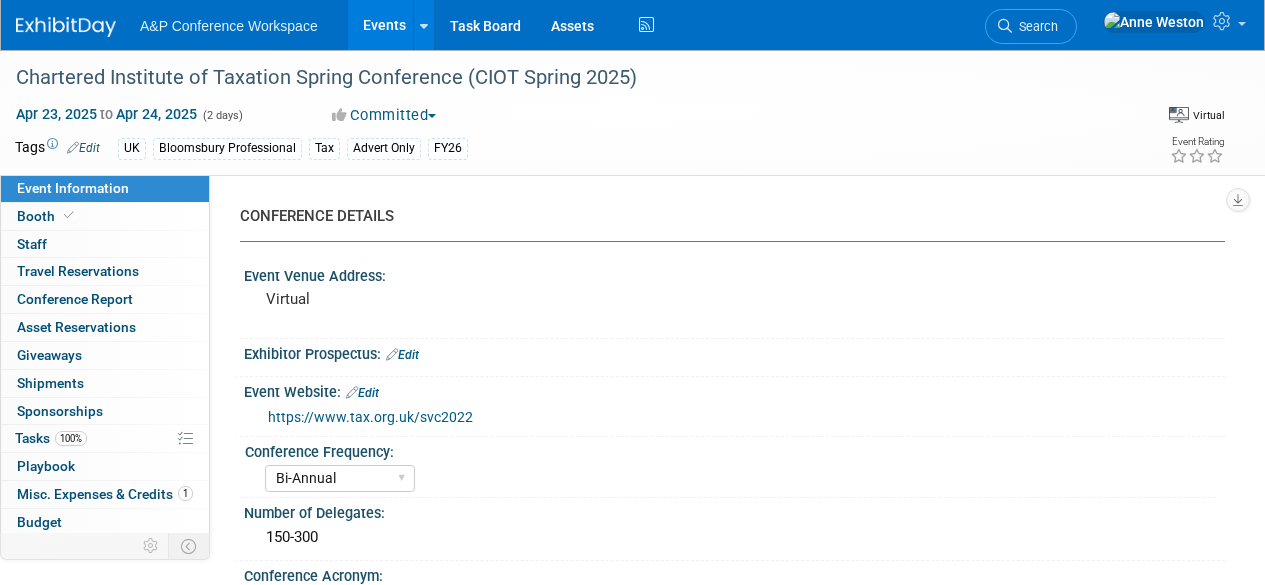 select on "Bi-Annual" 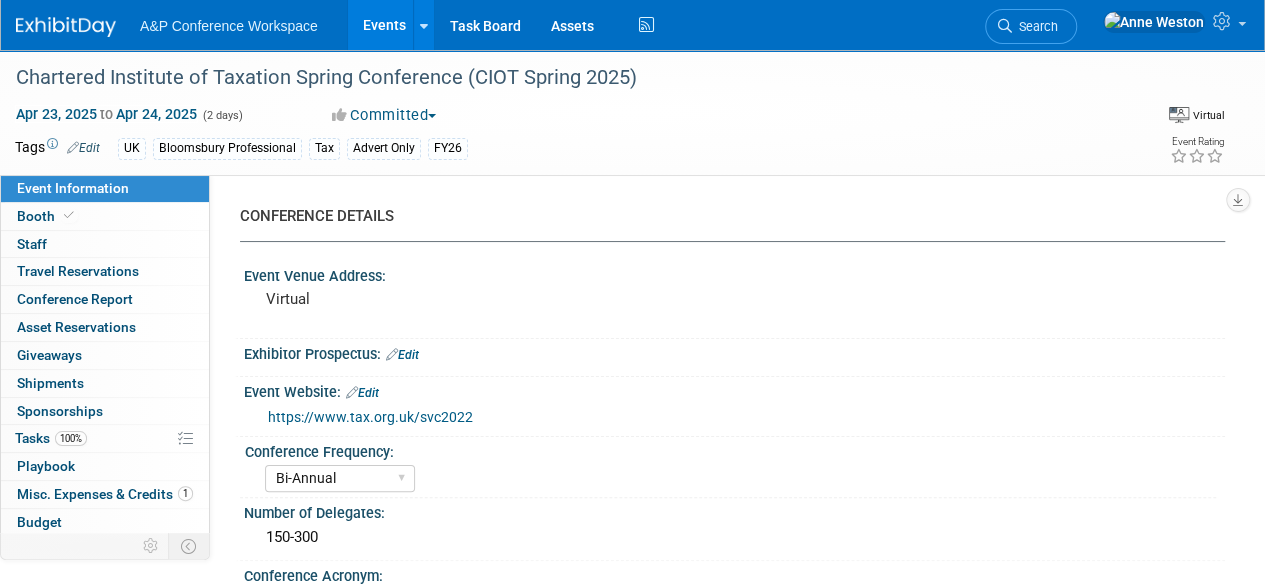 scroll, scrollTop: 0, scrollLeft: 0, axis: both 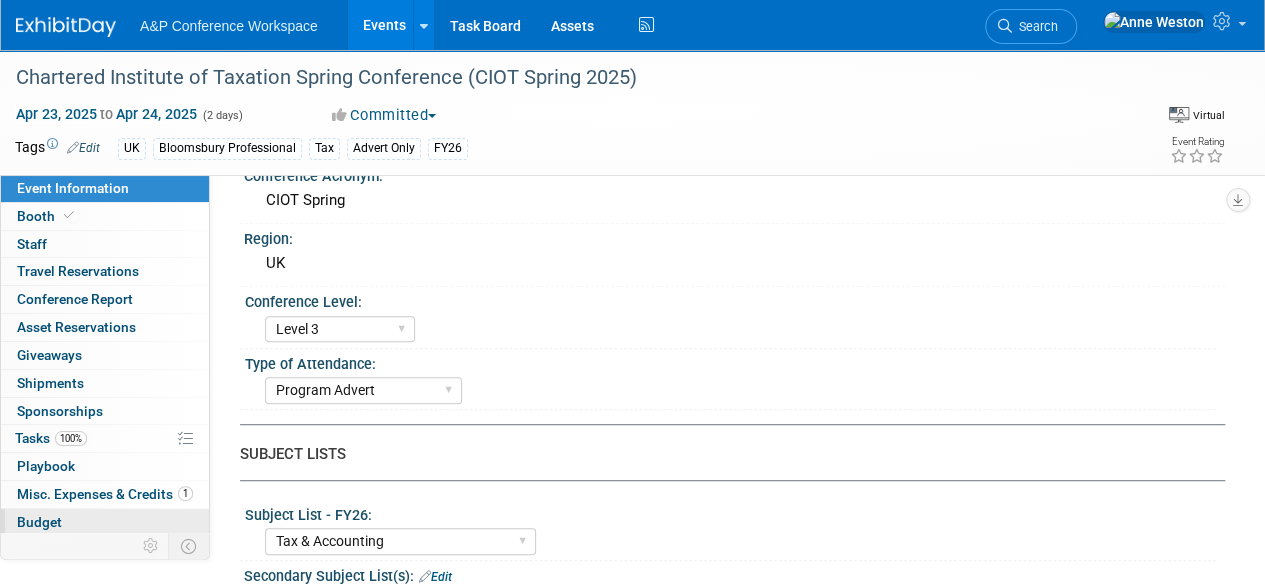 click on "Budget" at bounding box center [39, 522] 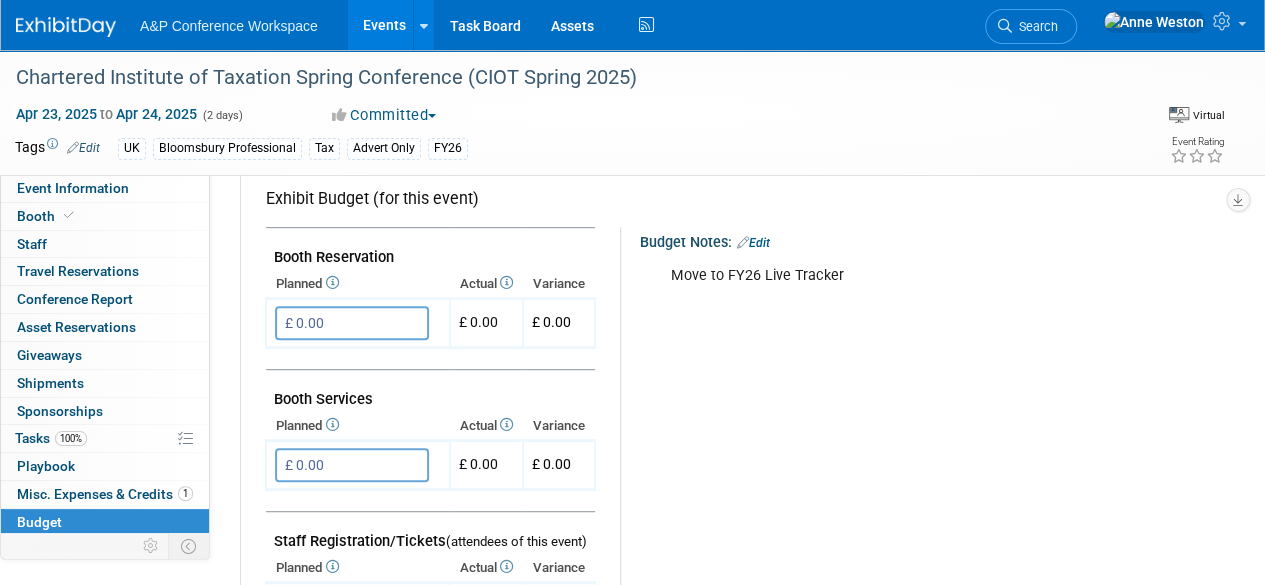 scroll, scrollTop: 0, scrollLeft: 0, axis: both 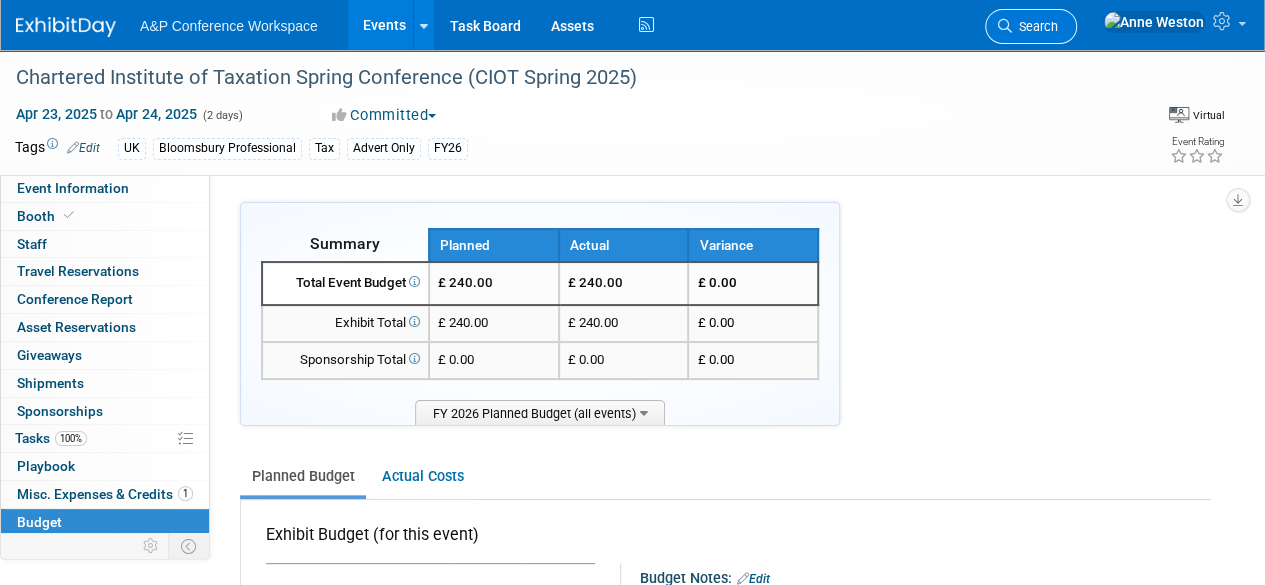 click on "Search" at bounding box center [1035, 26] 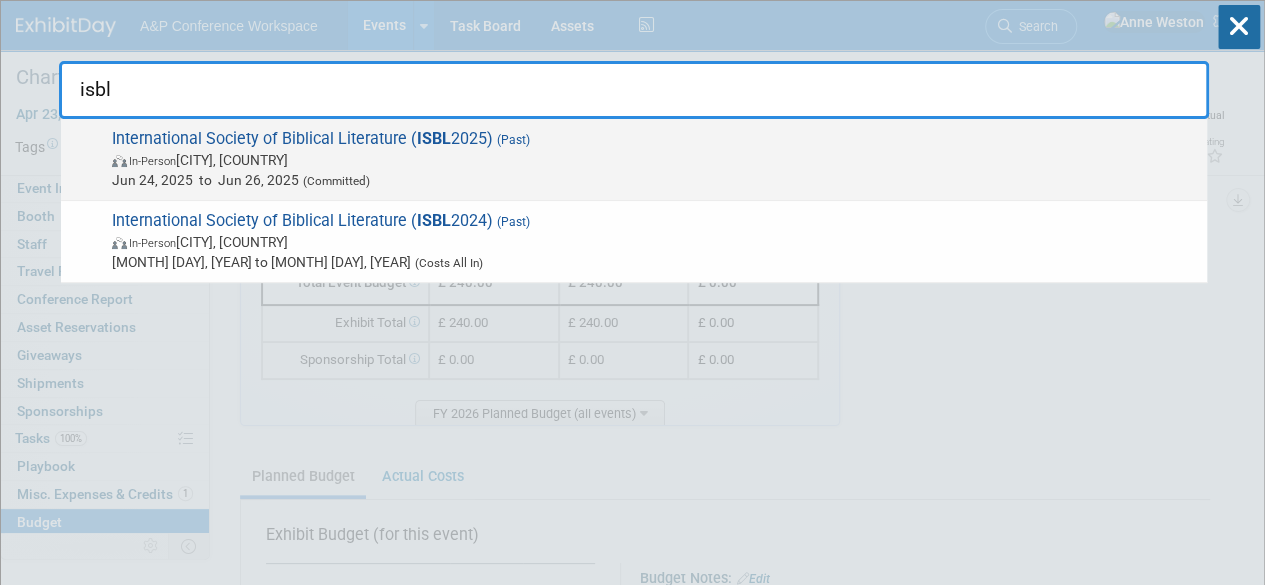 type on "isbl" 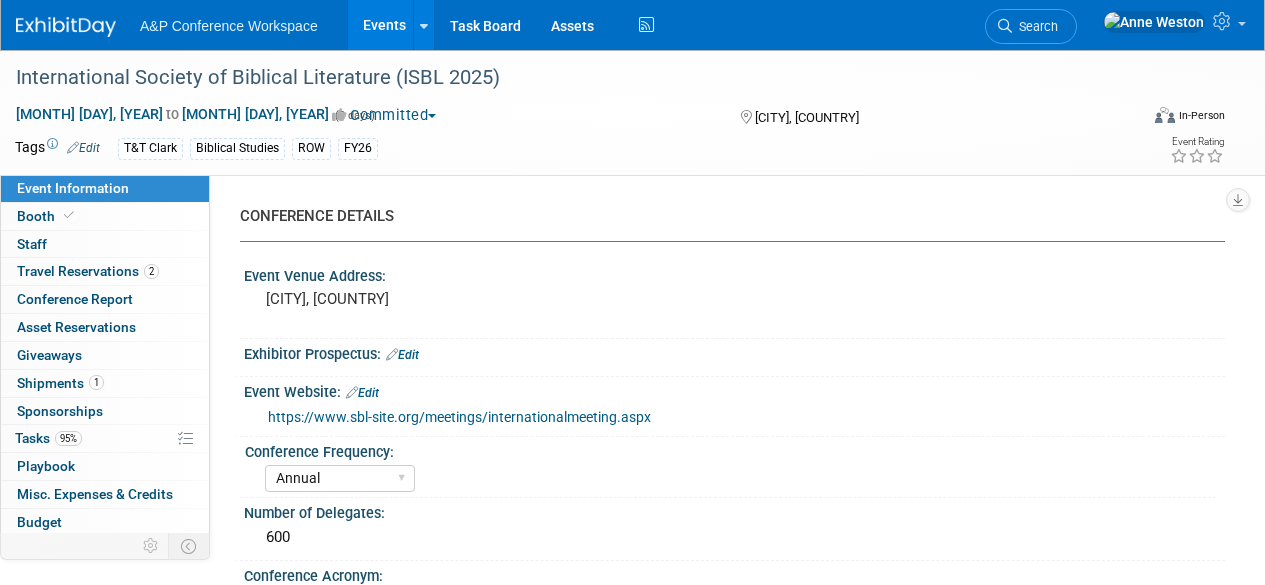 select on "Annual" 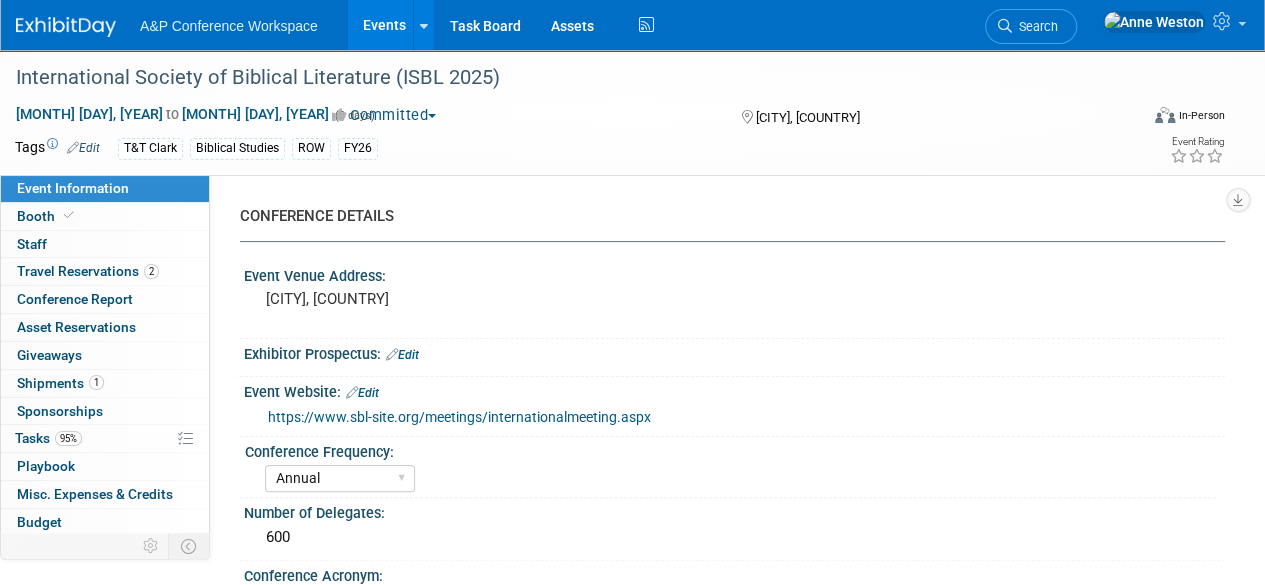 scroll, scrollTop: 0, scrollLeft: 0, axis: both 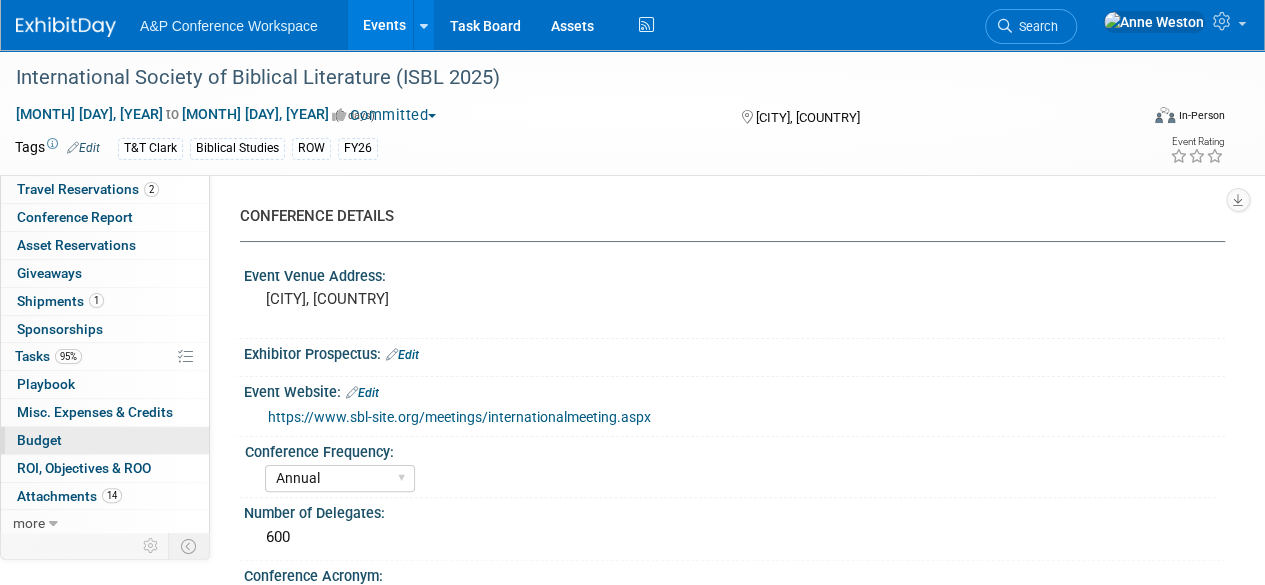 click on "Budget" at bounding box center (105, 440) 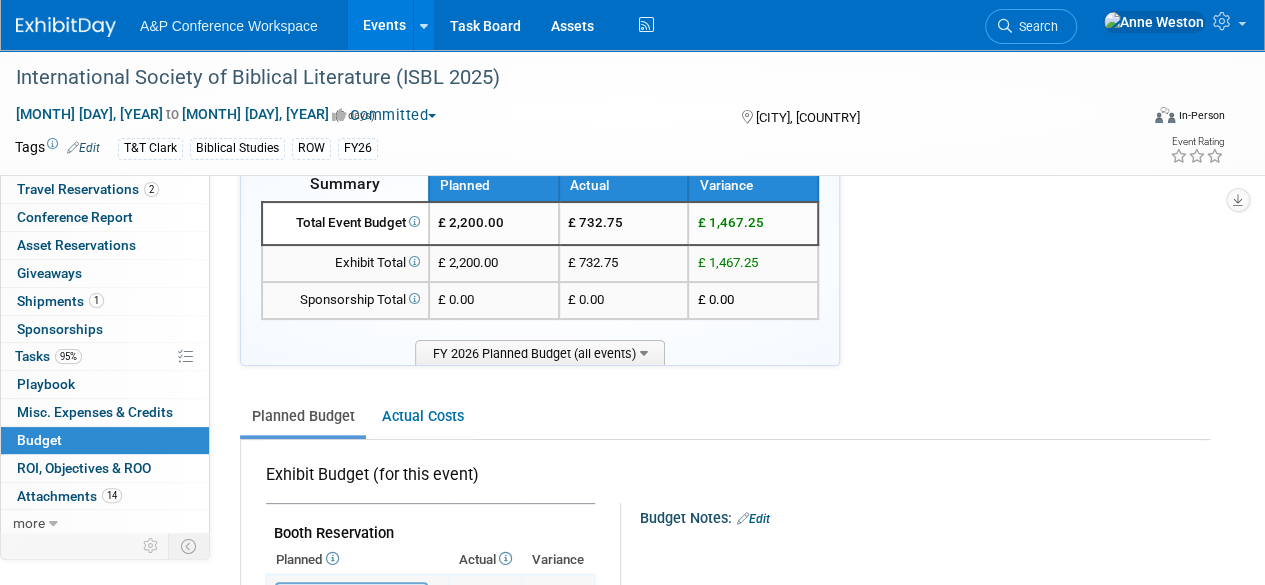 scroll, scrollTop: 0, scrollLeft: 0, axis: both 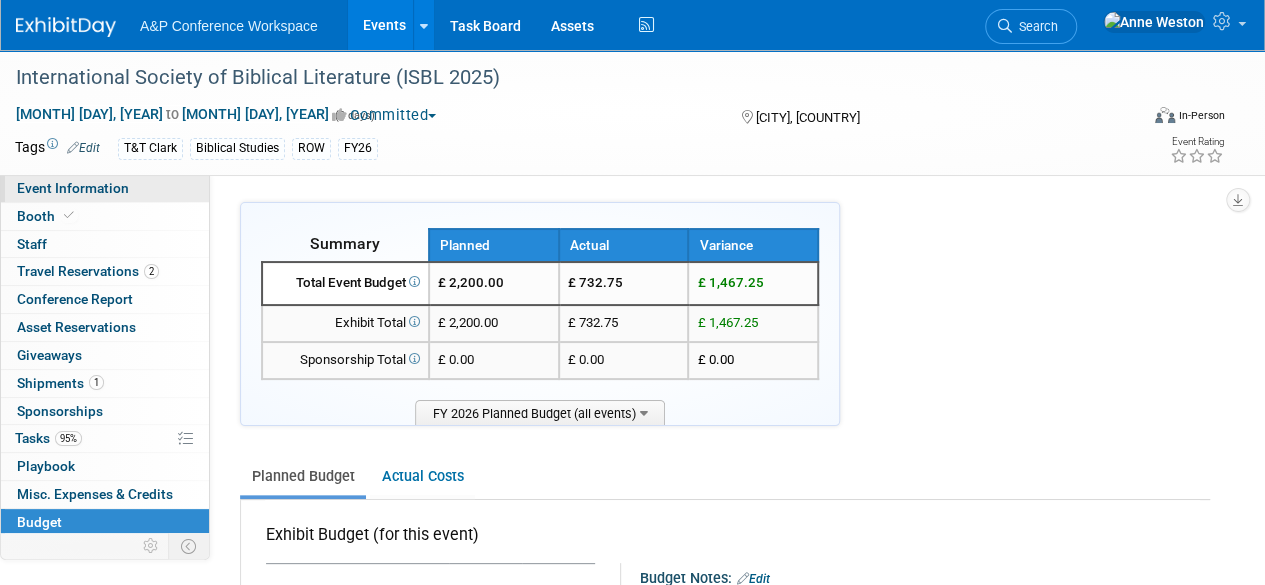 click on "Event Information" at bounding box center [73, 188] 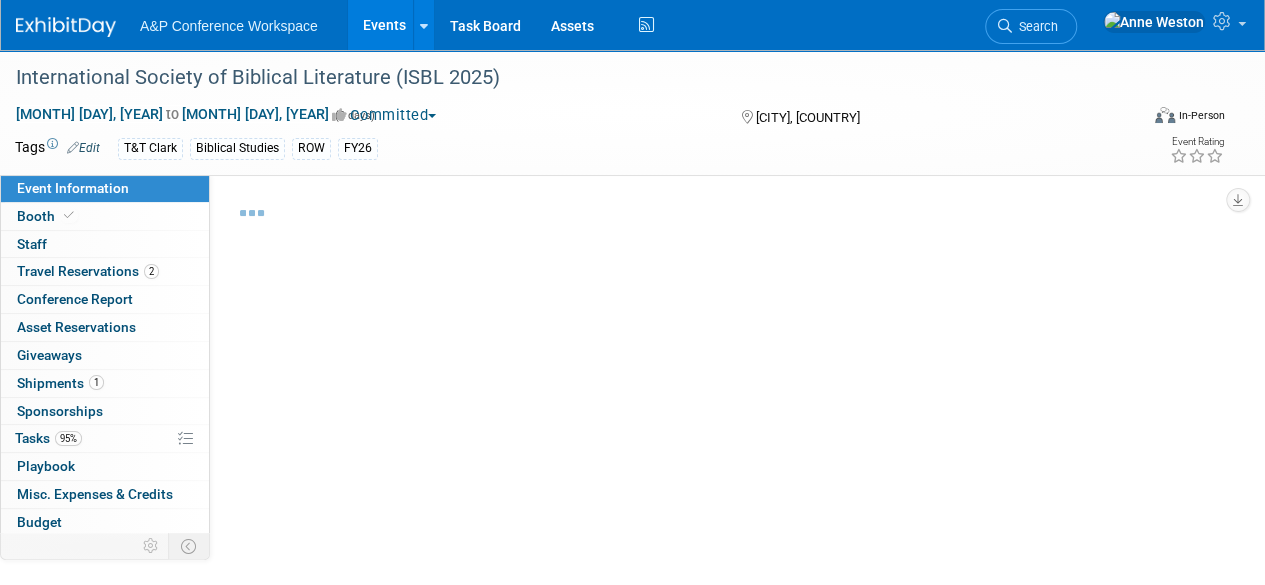 select on "Annual" 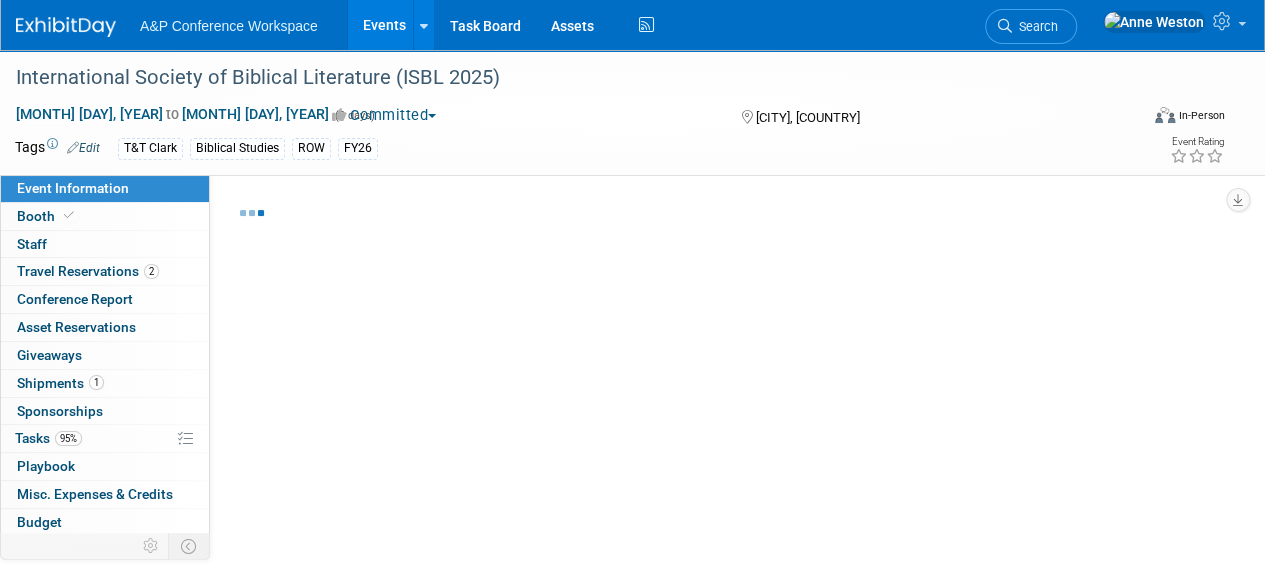 select on "Biblical Studies" 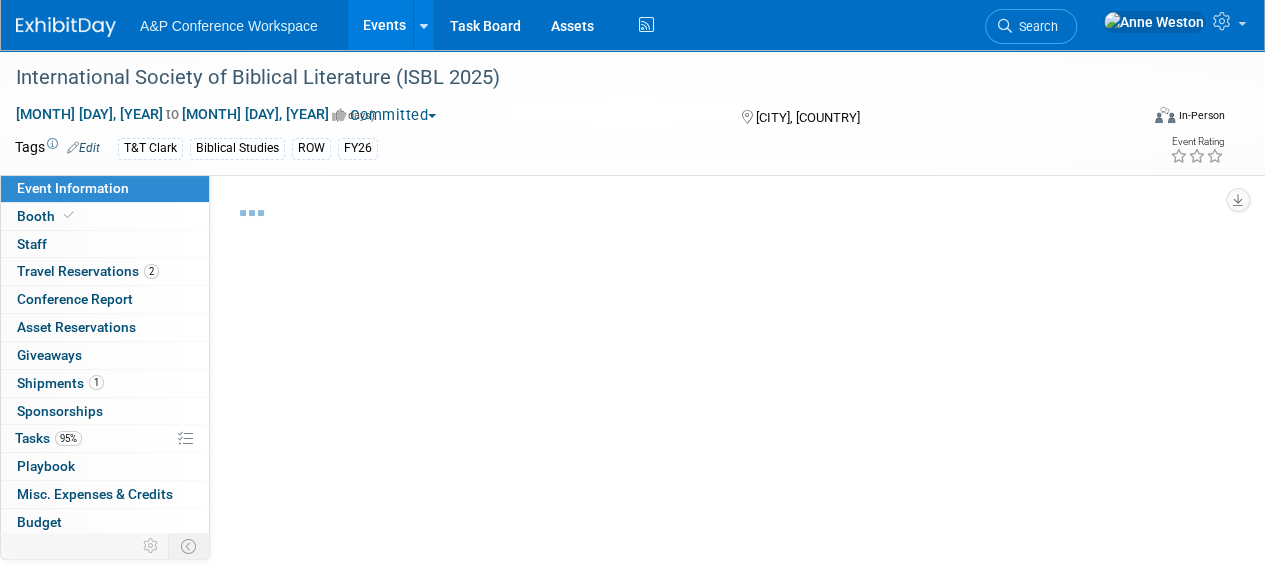 select on "T&T Clark" 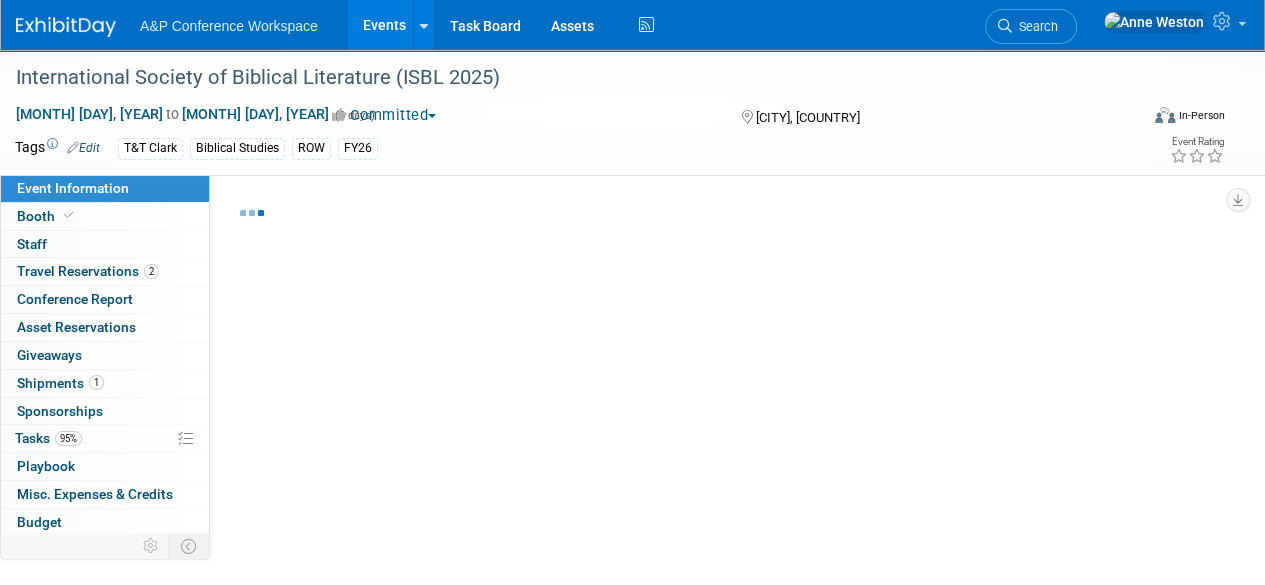 select on "[FIRST] [LAST]" 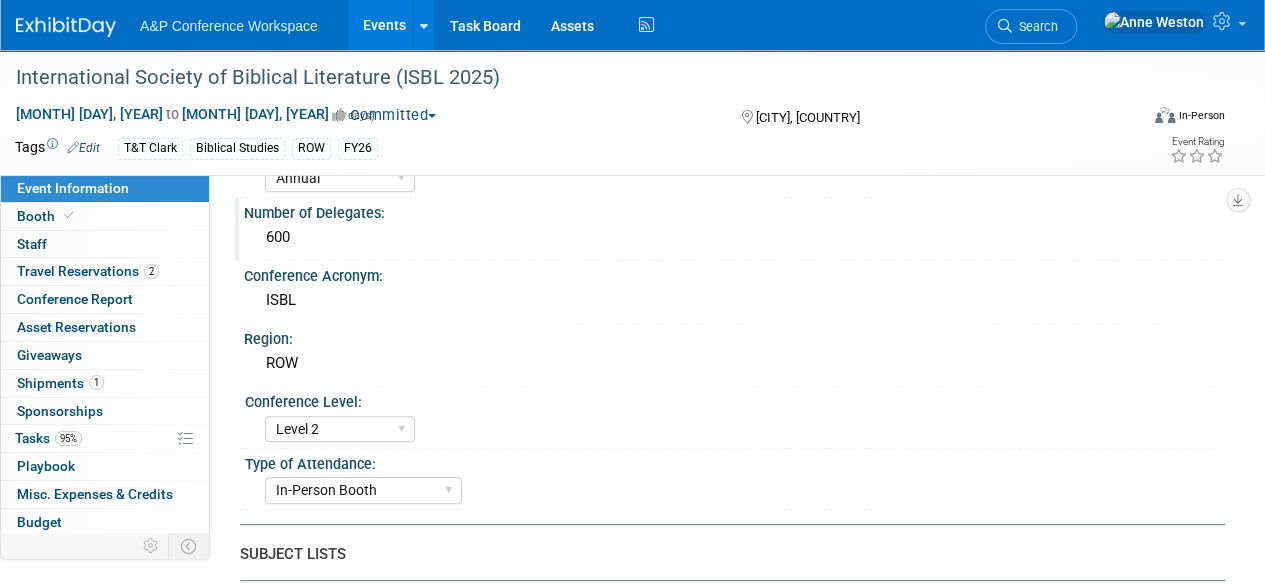 scroll, scrollTop: 0, scrollLeft: 0, axis: both 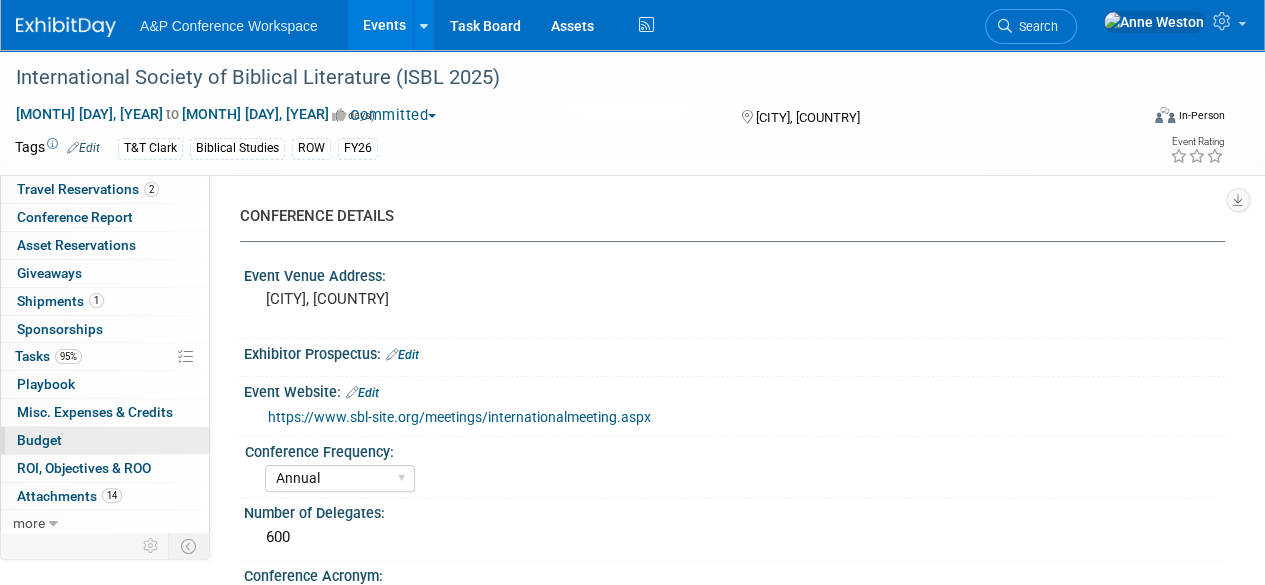 click on "Budget" at bounding box center (105, 440) 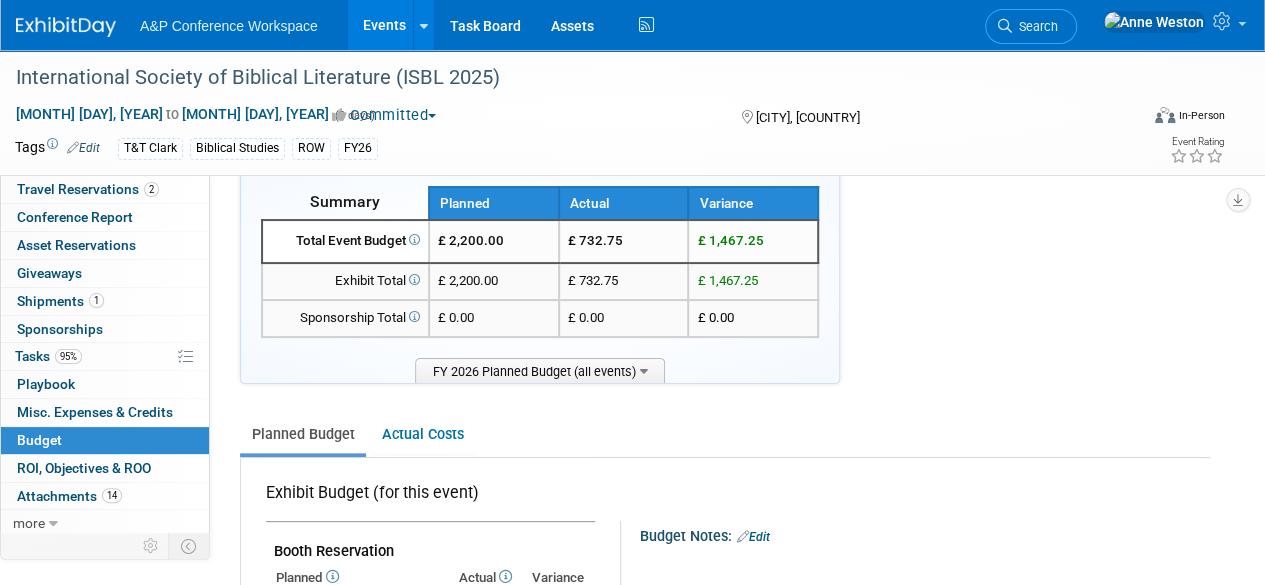 scroll, scrollTop: 0, scrollLeft: 0, axis: both 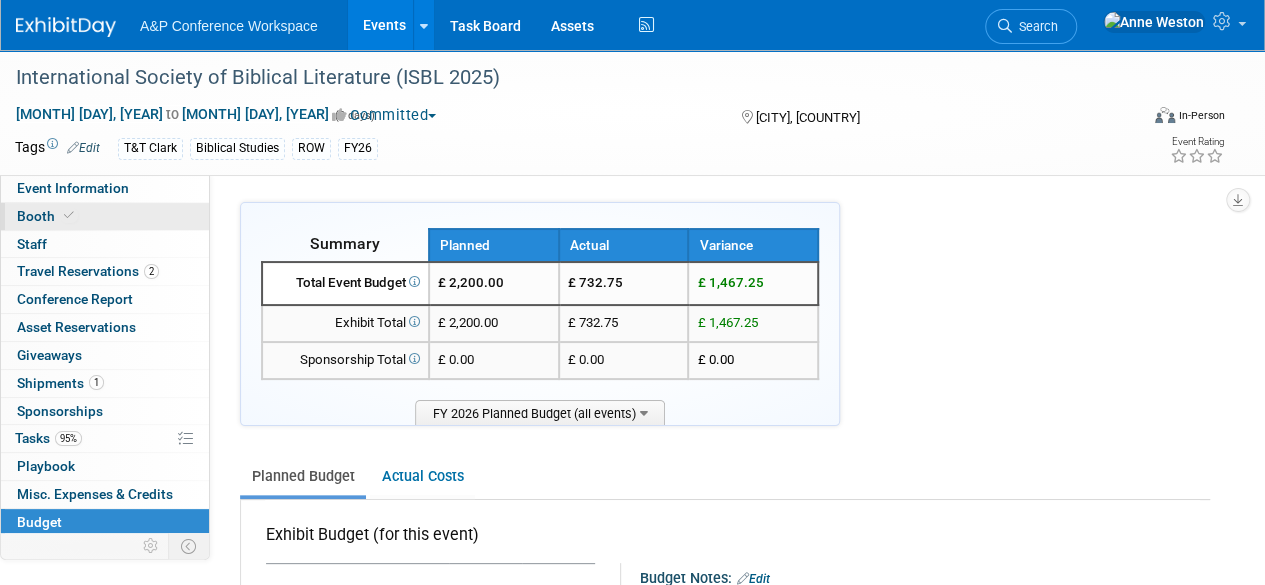click on "Booth" at bounding box center (105, 216) 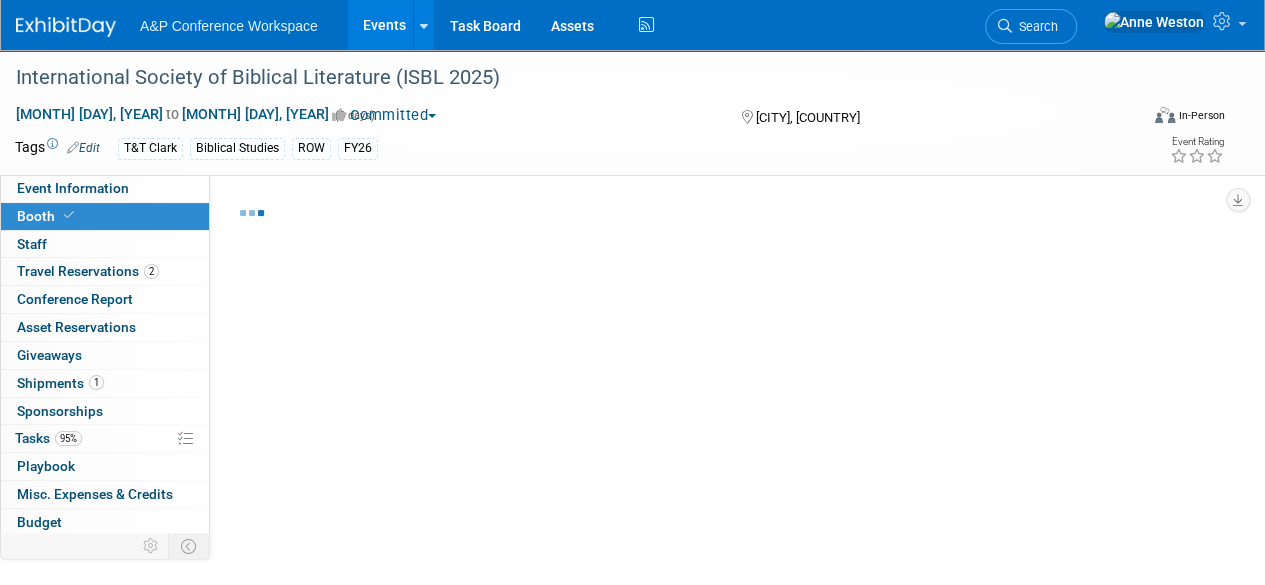 select on "COBA" 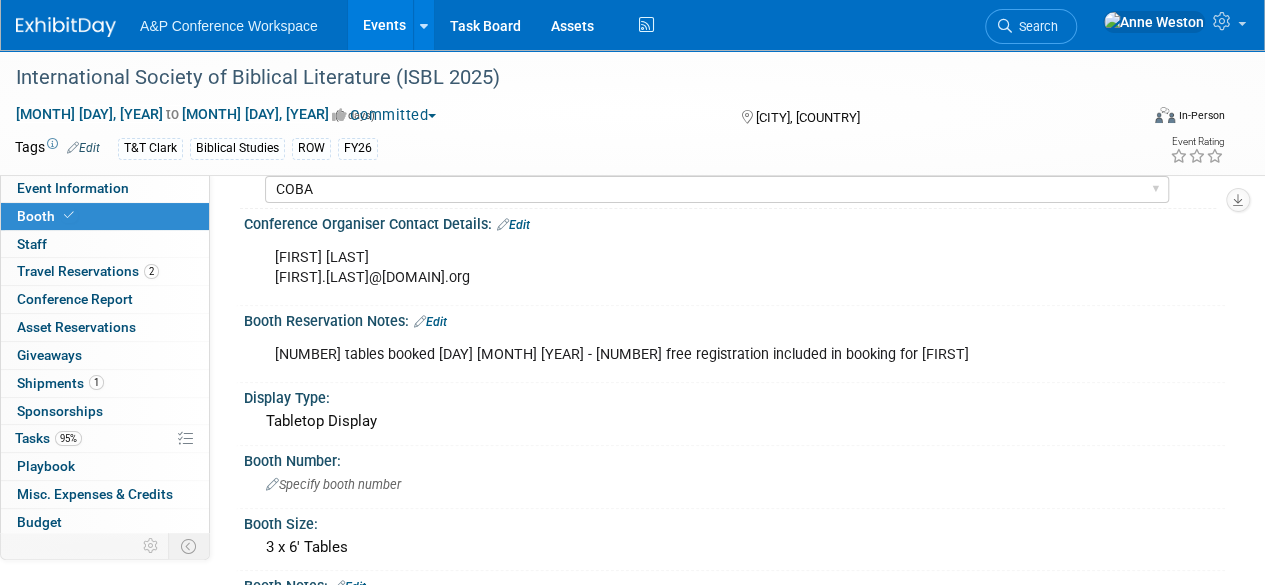 scroll, scrollTop: 0, scrollLeft: 0, axis: both 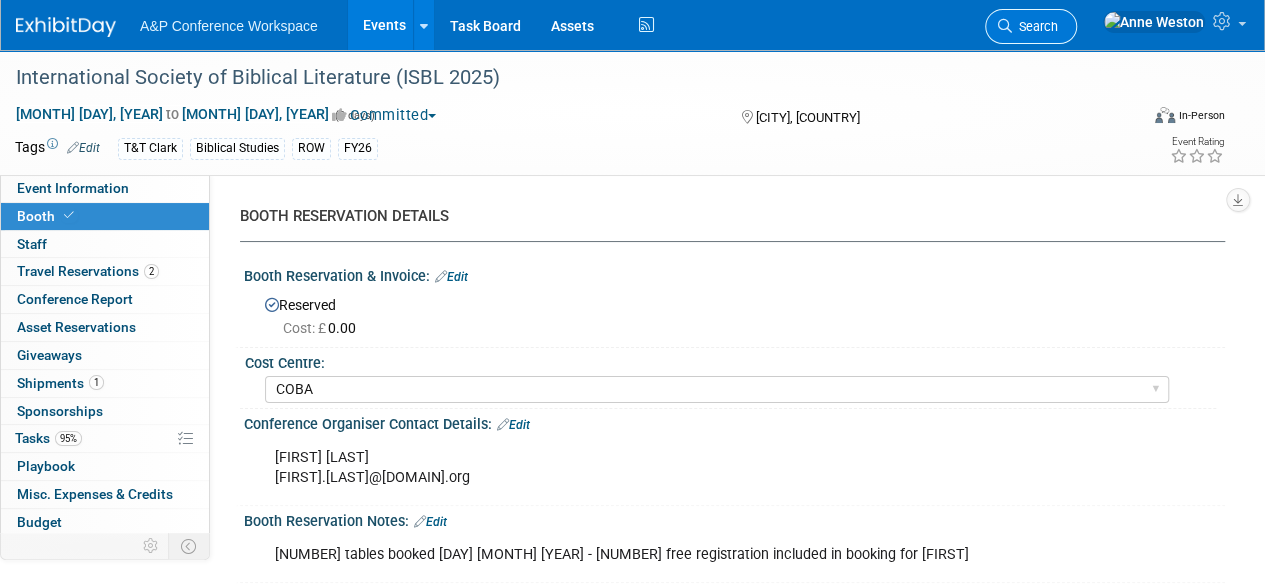 click on "Search" at bounding box center (1035, 26) 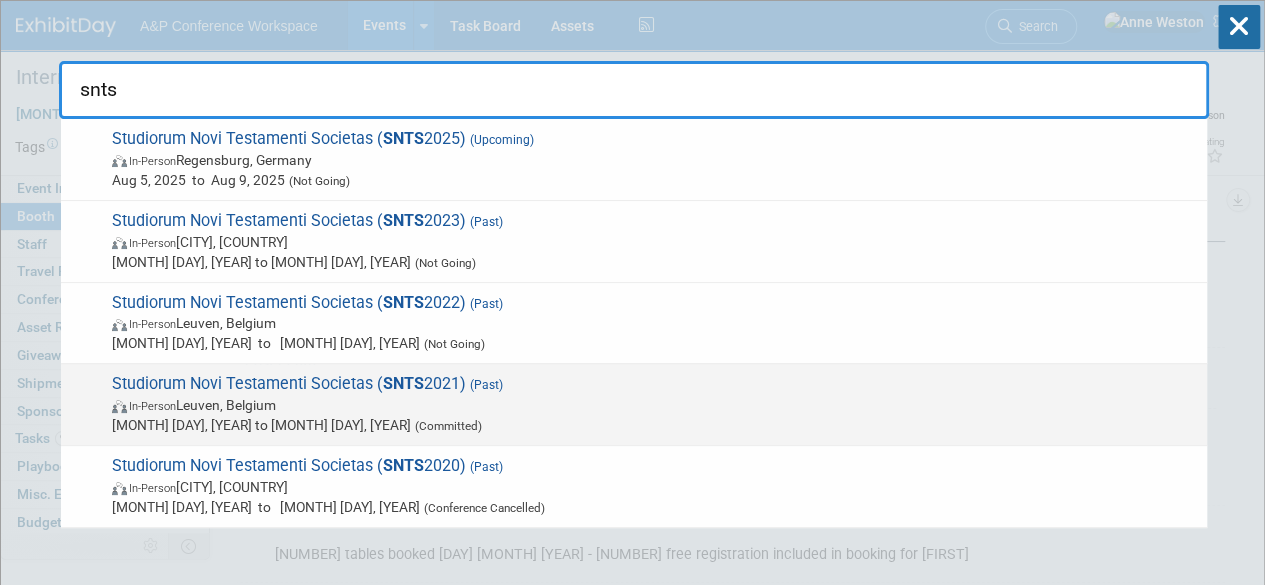 type on "snts" 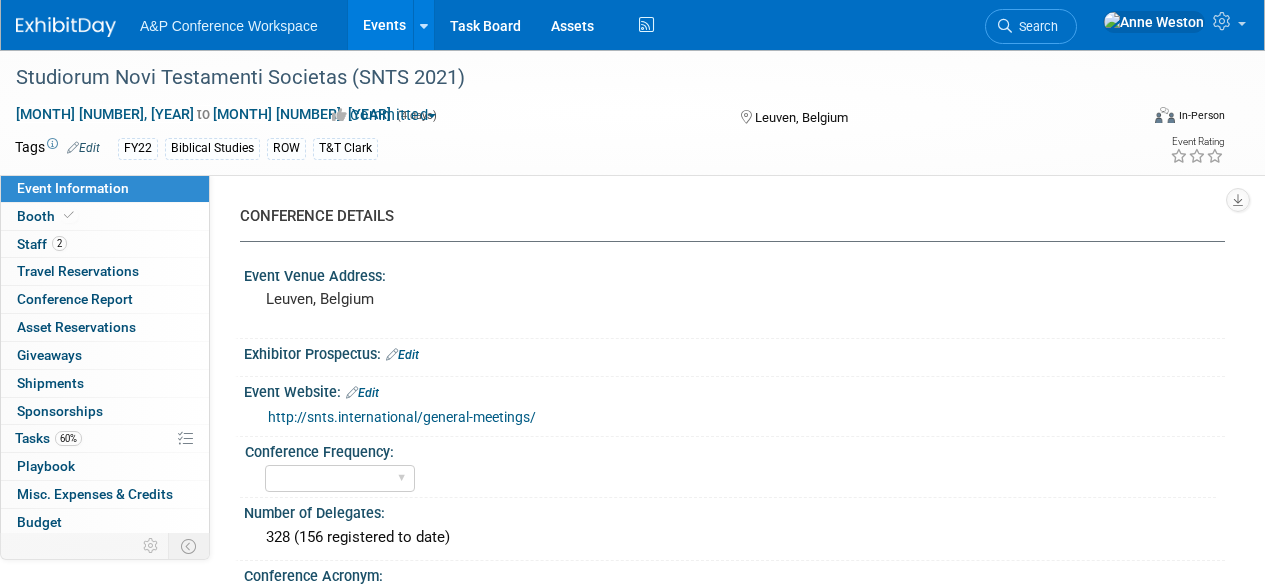 select on "Editor Attendance Only" 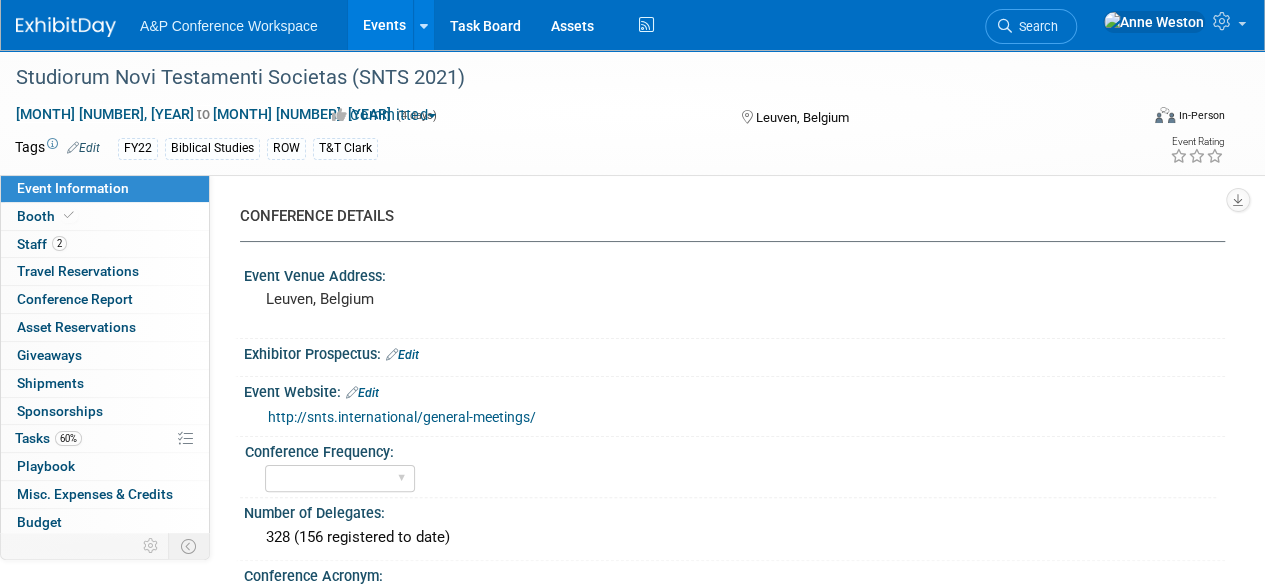 scroll, scrollTop: 0, scrollLeft: 0, axis: both 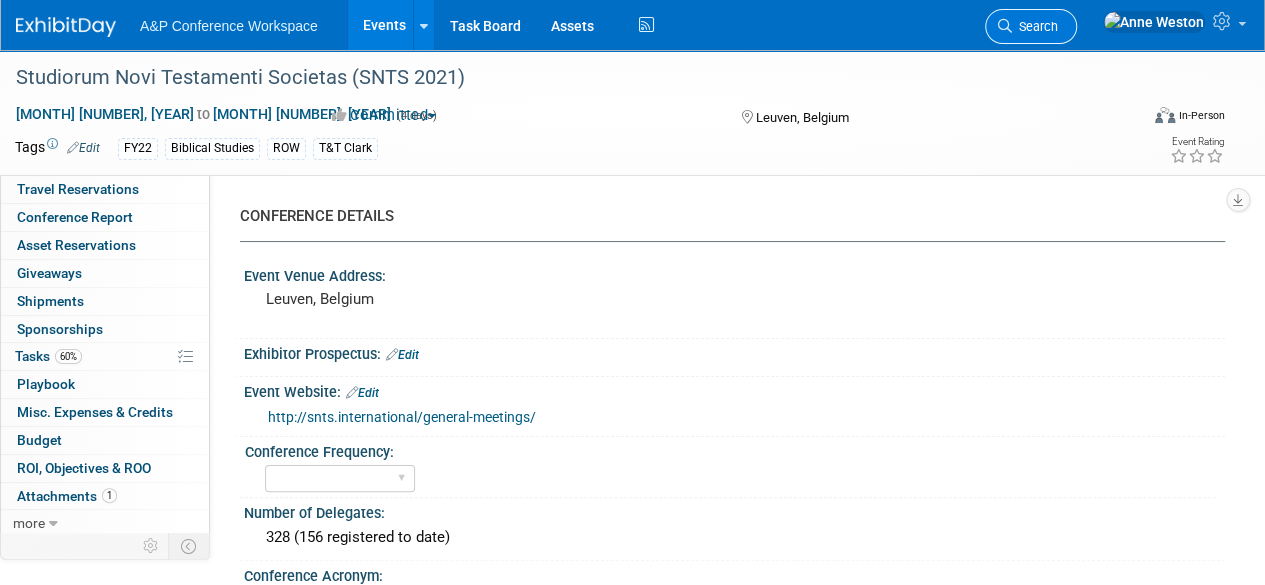 click on "Search" at bounding box center (1035, 26) 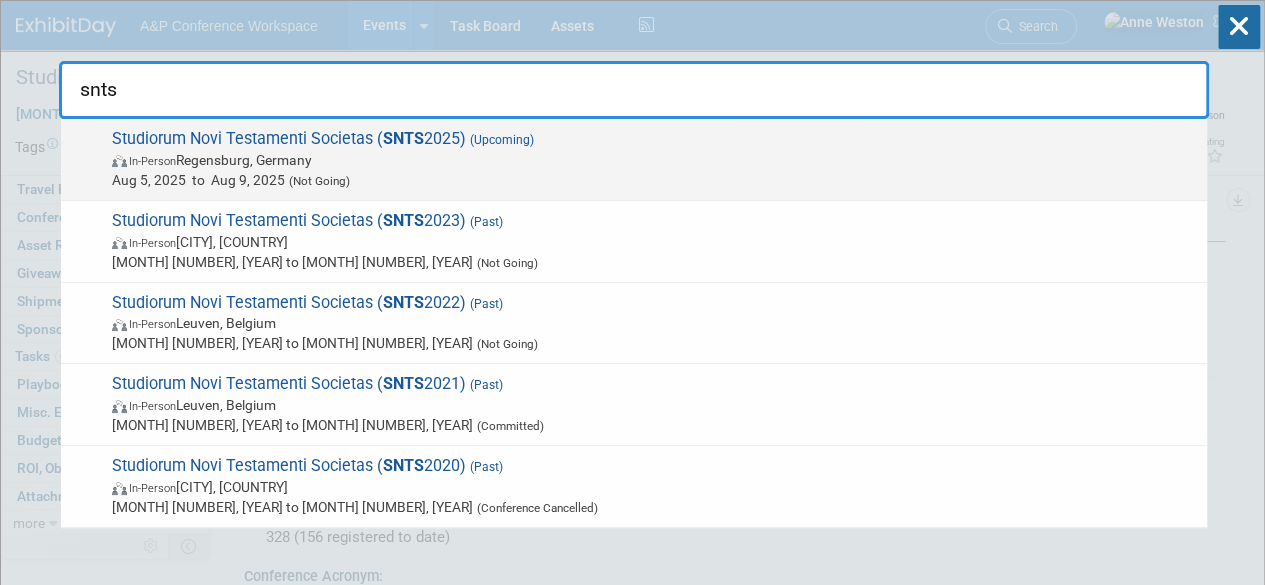 type on "snts" 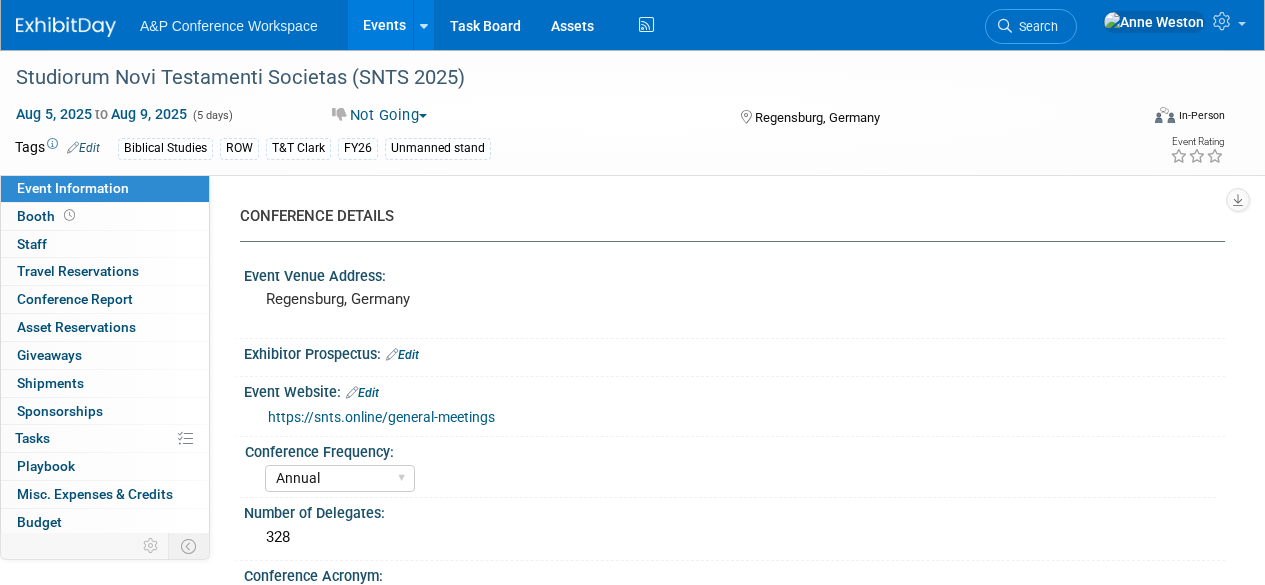 select on "Annual" 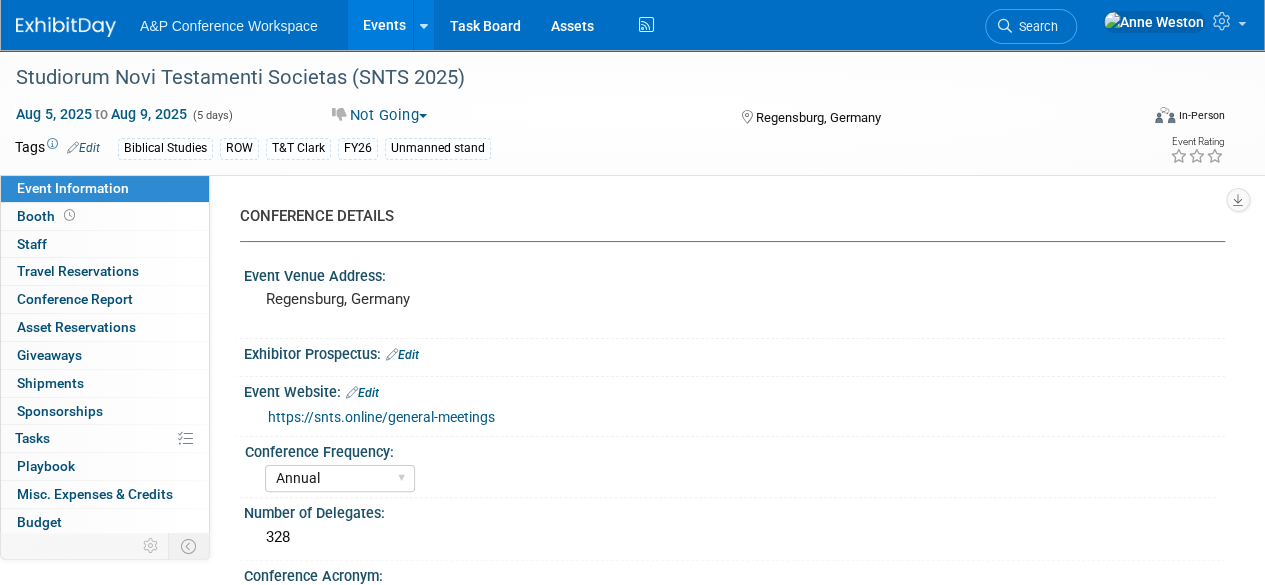scroll, scrollTop: 0, scrollLeft: 0, axis: both 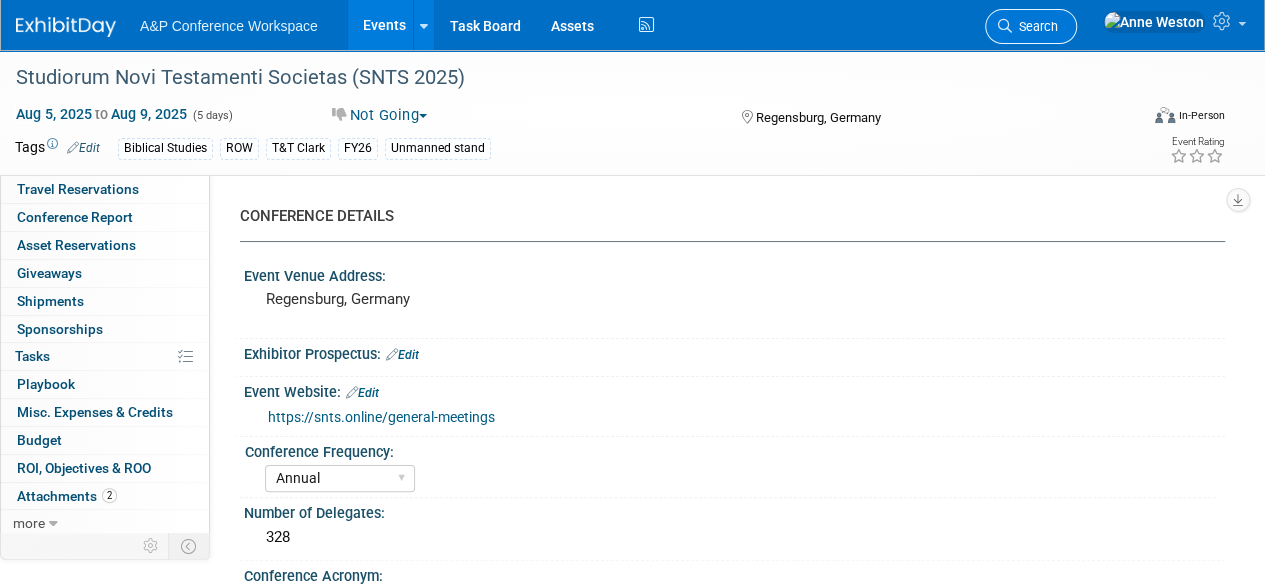 click on "Search" at bounding box center (1035, 26) 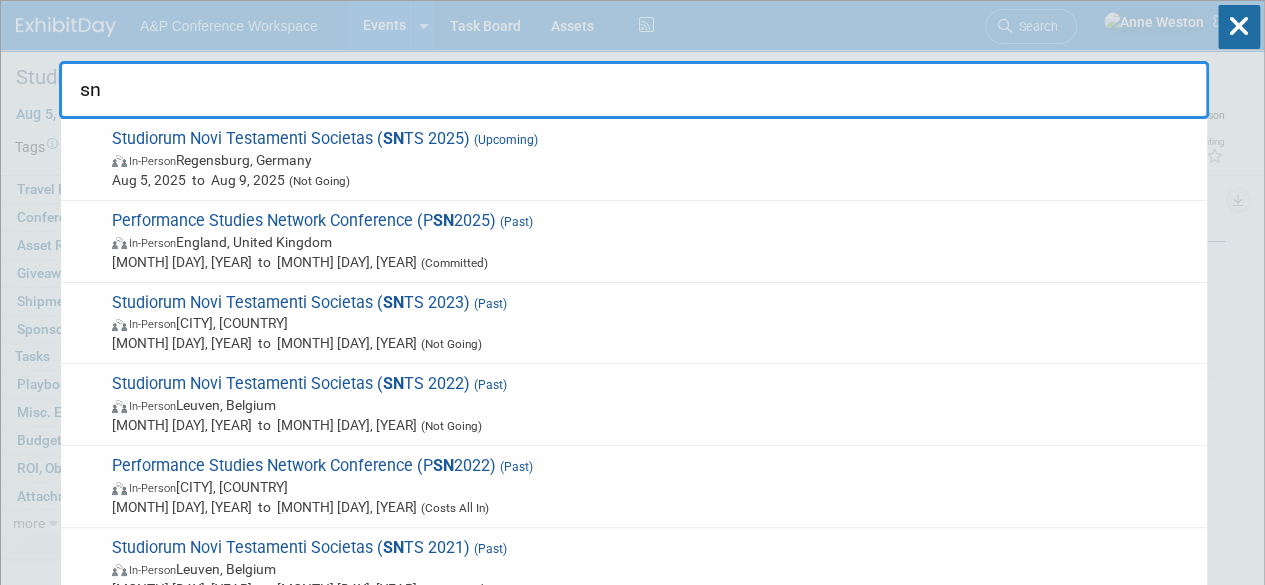 type on "s" 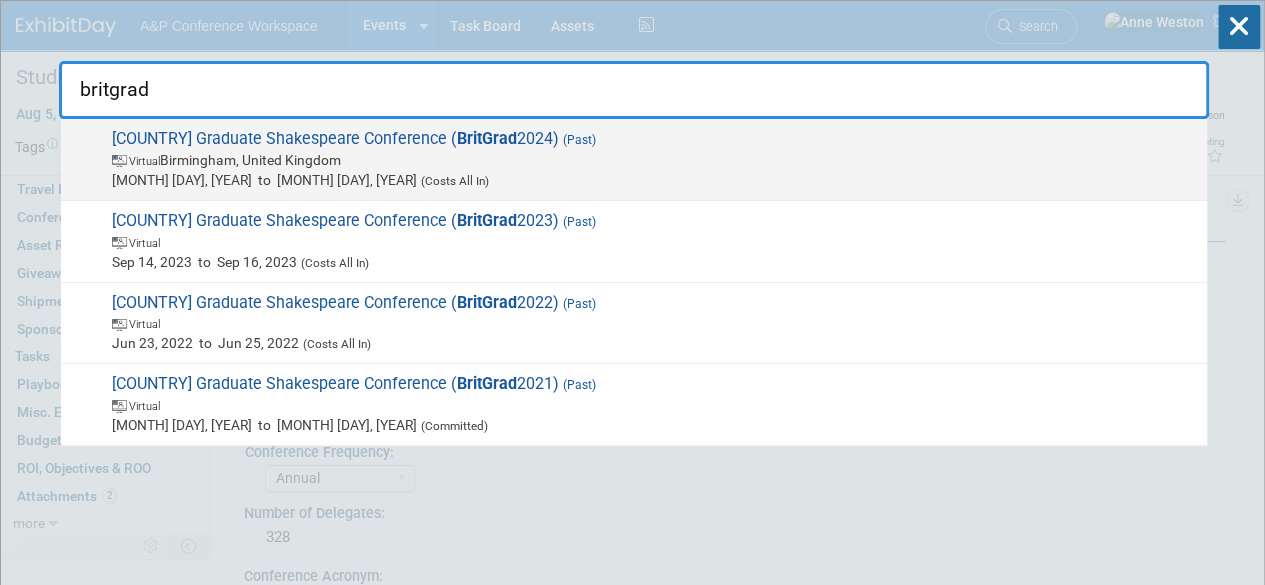 type on "britgrad" 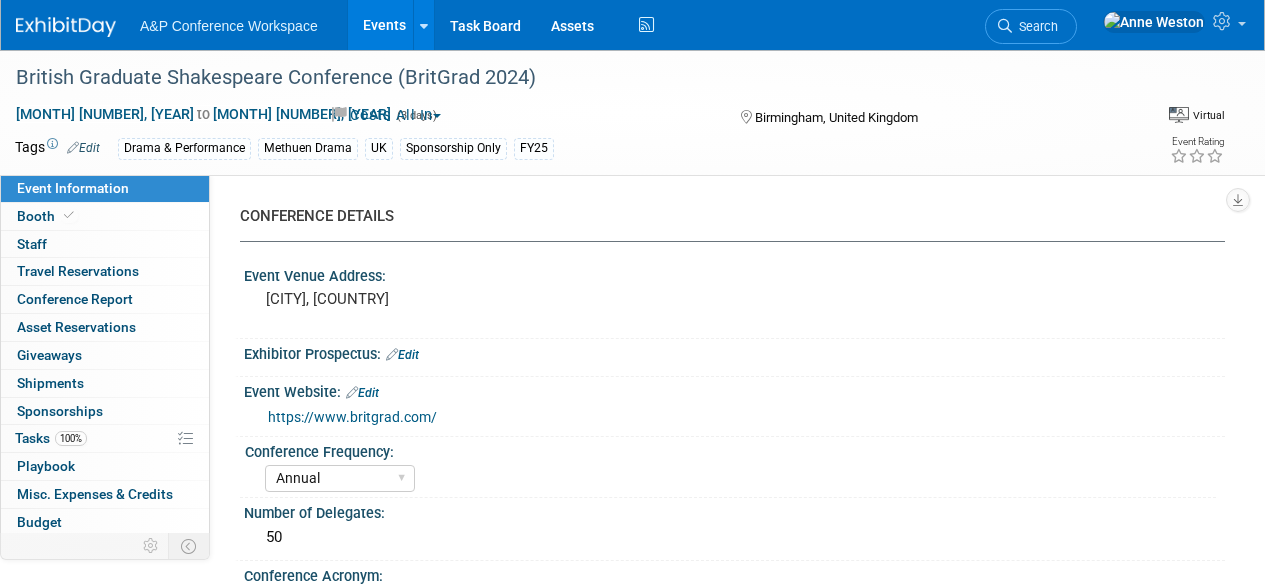 select on "Annual" 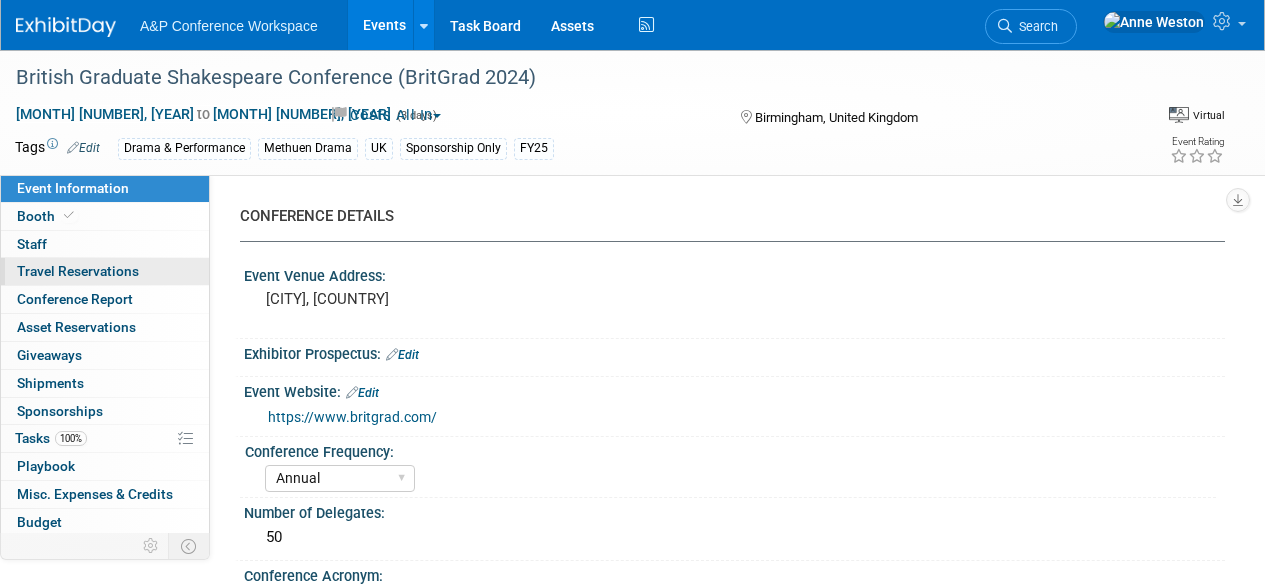 scroll, scrollTop: 0, scrollLeft: 0, axis: both 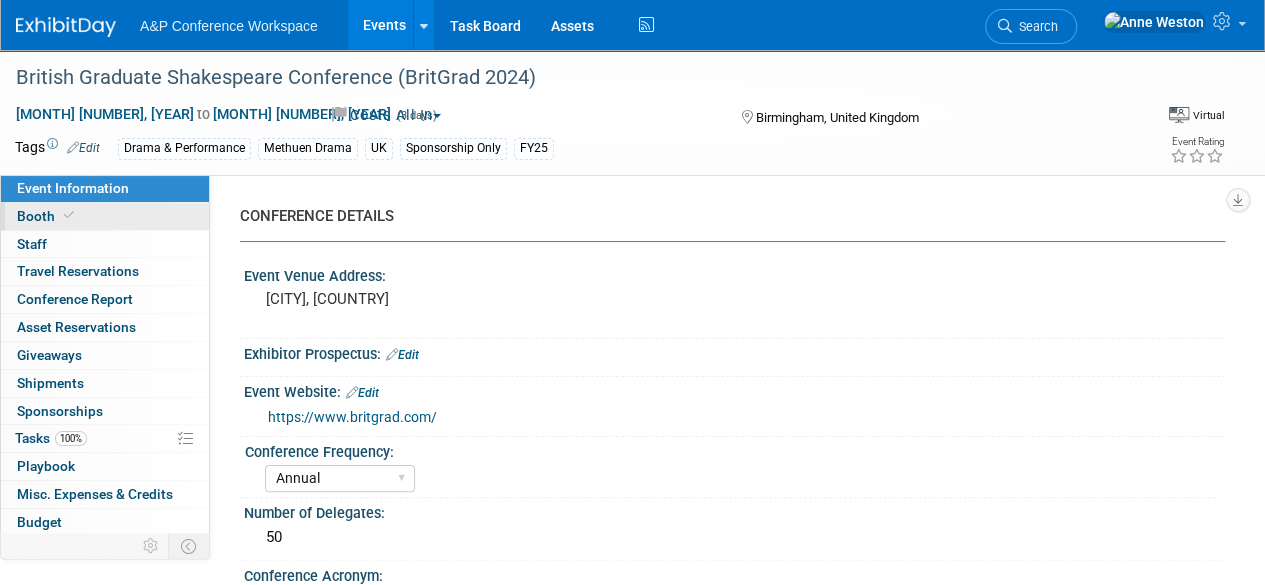 click at bounding box center (69, 215) 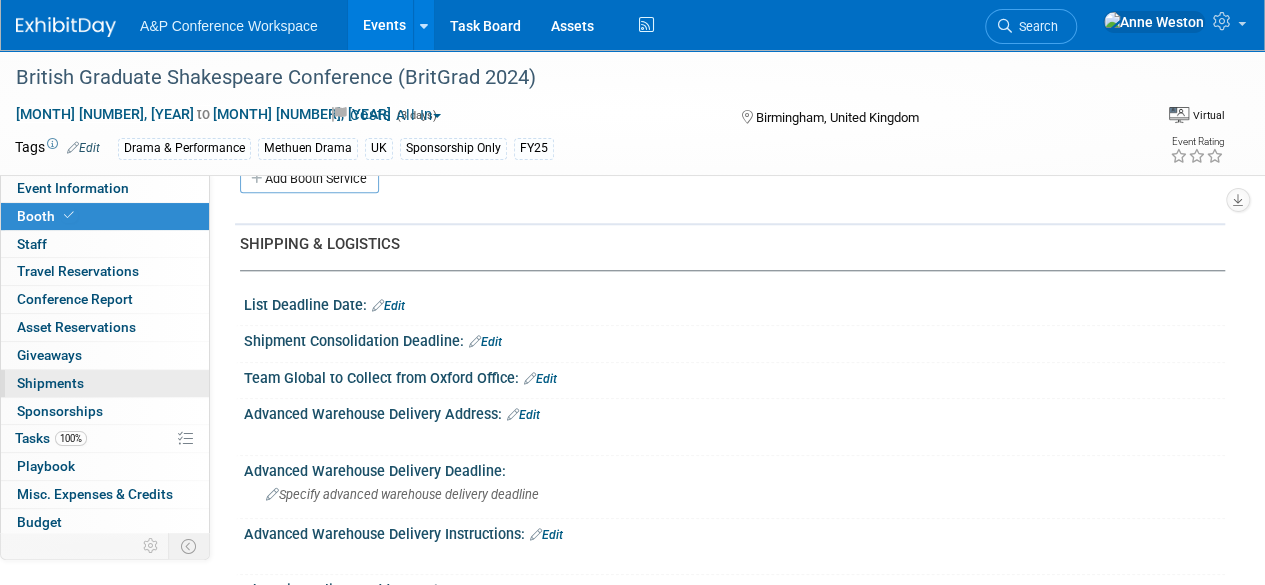 scroll, scrollTop: 800, scrollLeft: 0, axis: vertical 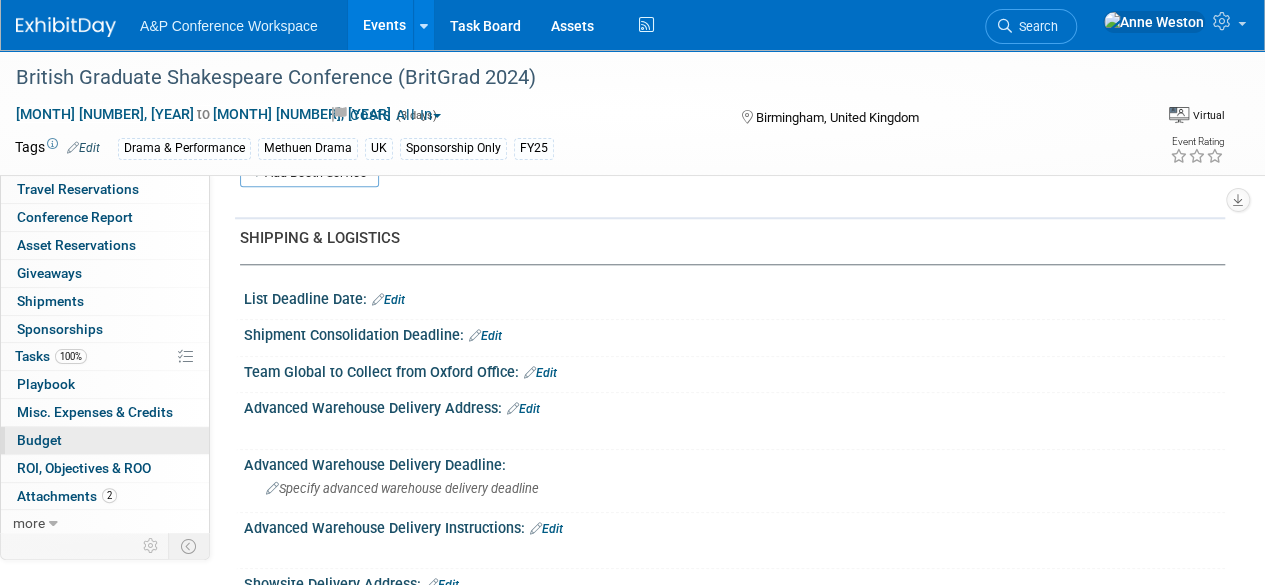 click on "Budget" at bounding box center [105, 440] 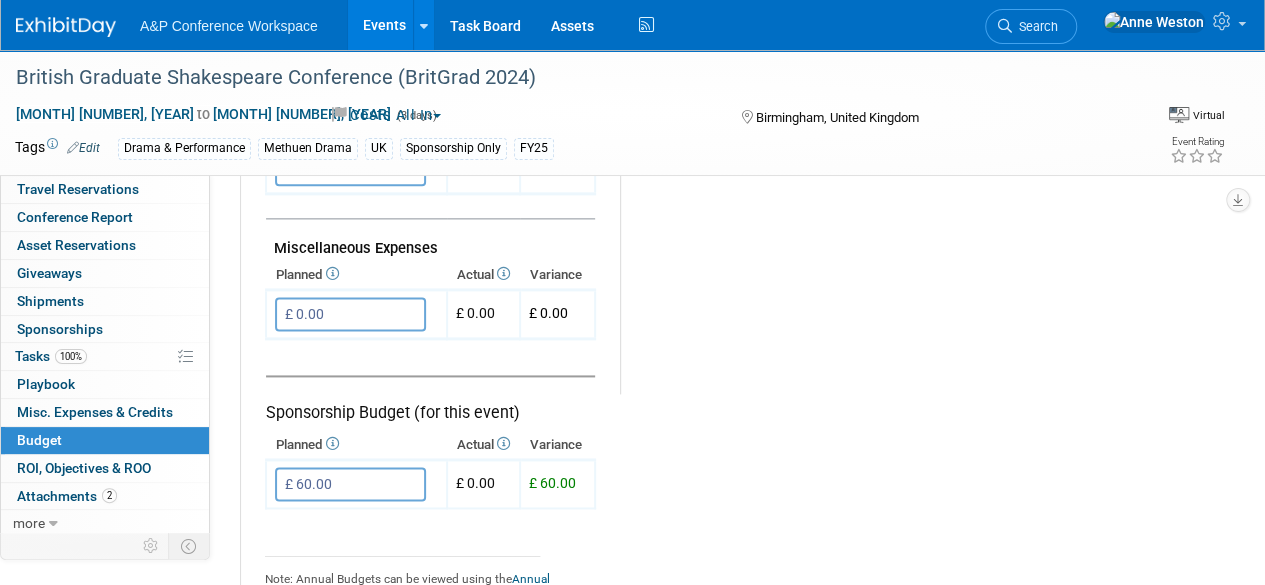 scroll, scrollTop: 900, scrollLeft: 0, axis: vertical 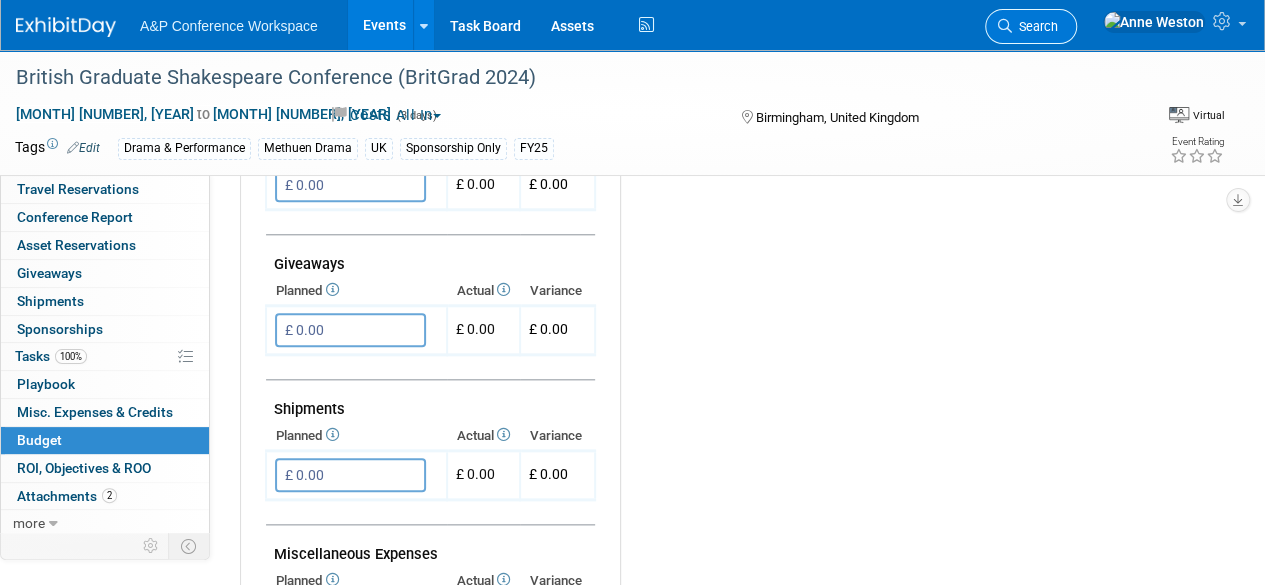 click on "Search" at bounding box center (1035, 26) 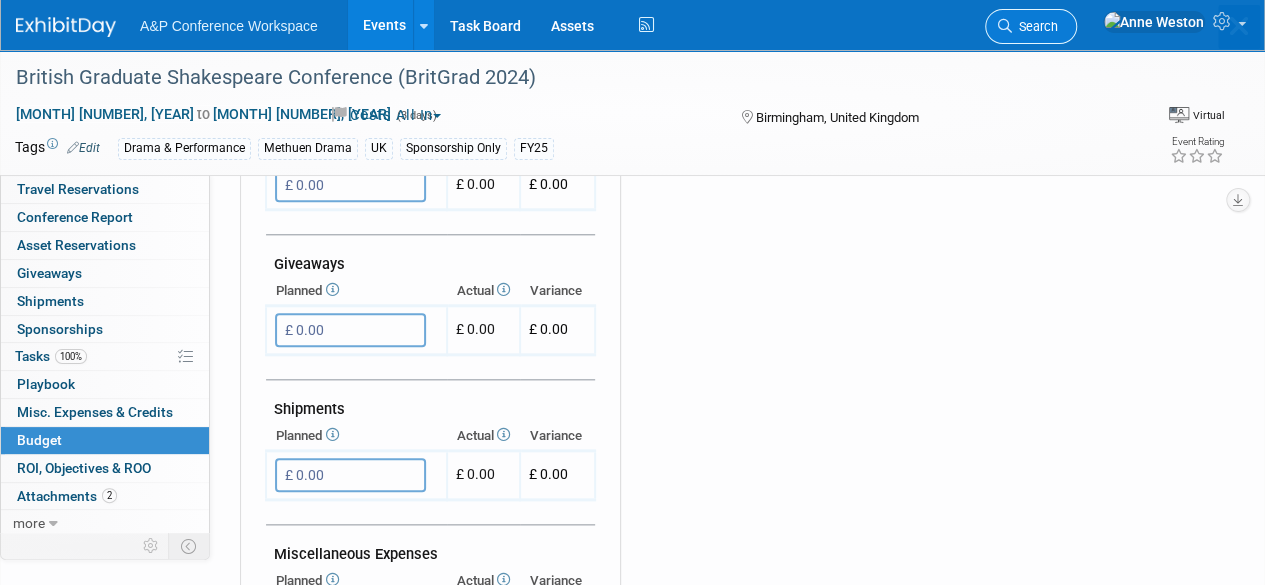 scroll, scrollTop: 0, scrollLeft: 0, axis: both 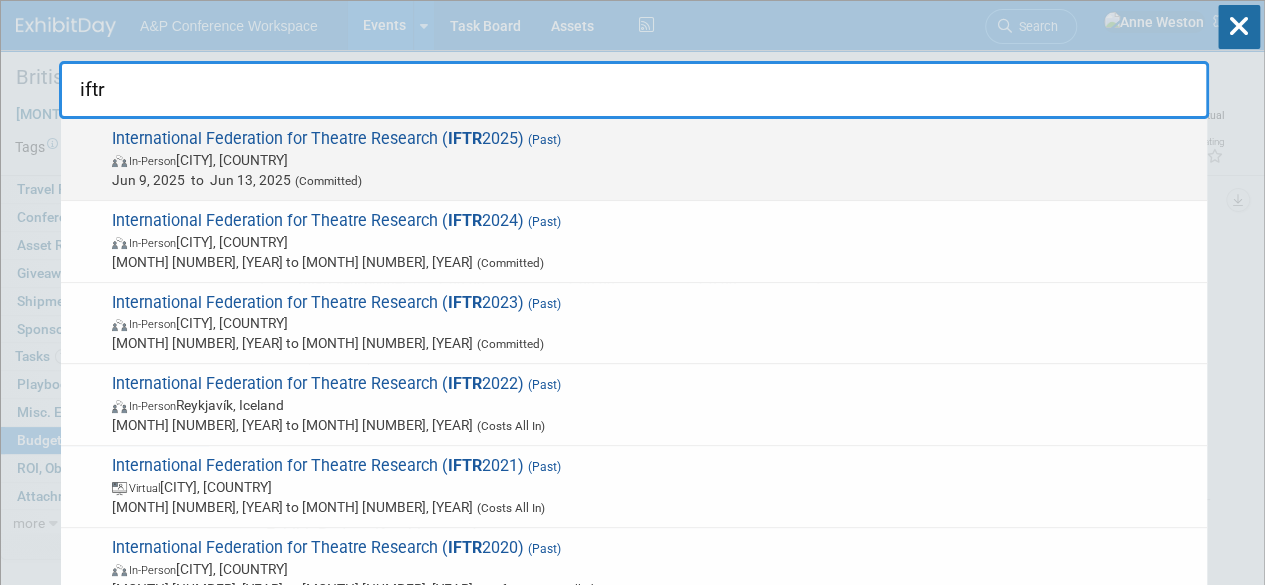 type on "iftr" 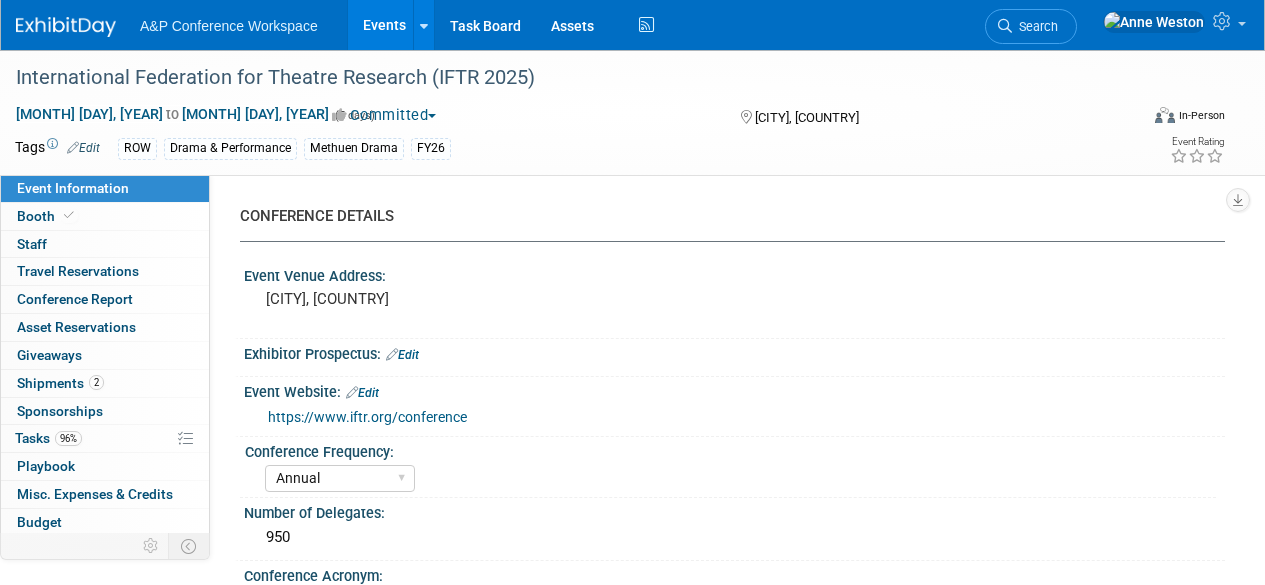 select on "Annual" 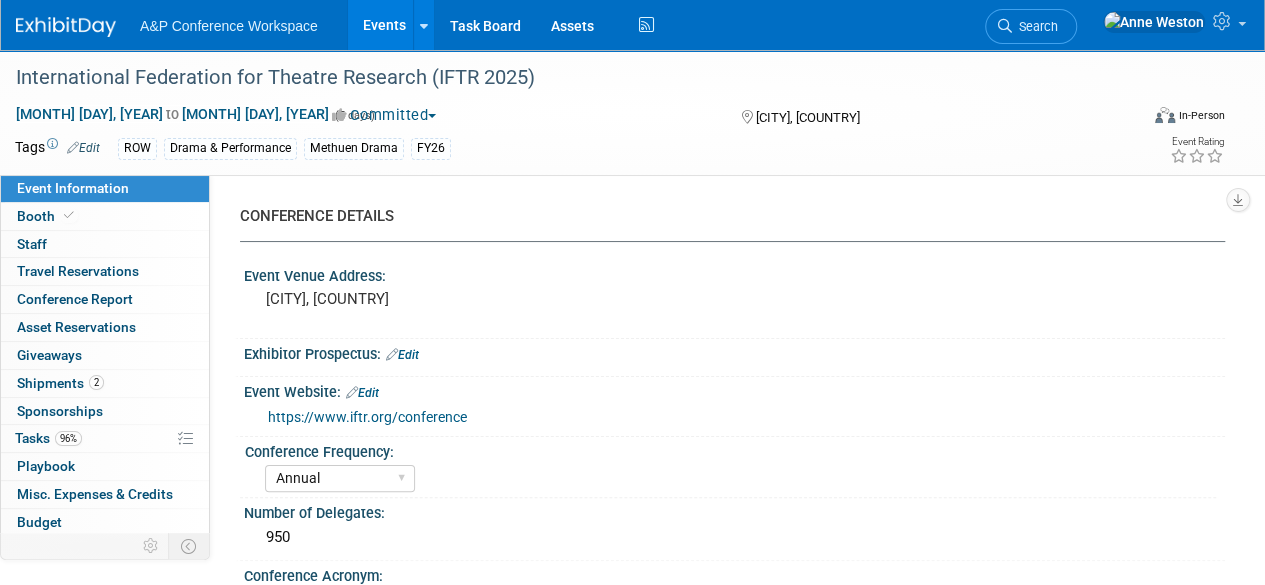 scroll, scrollTop: 0, scrollLeft: 0, axis: both 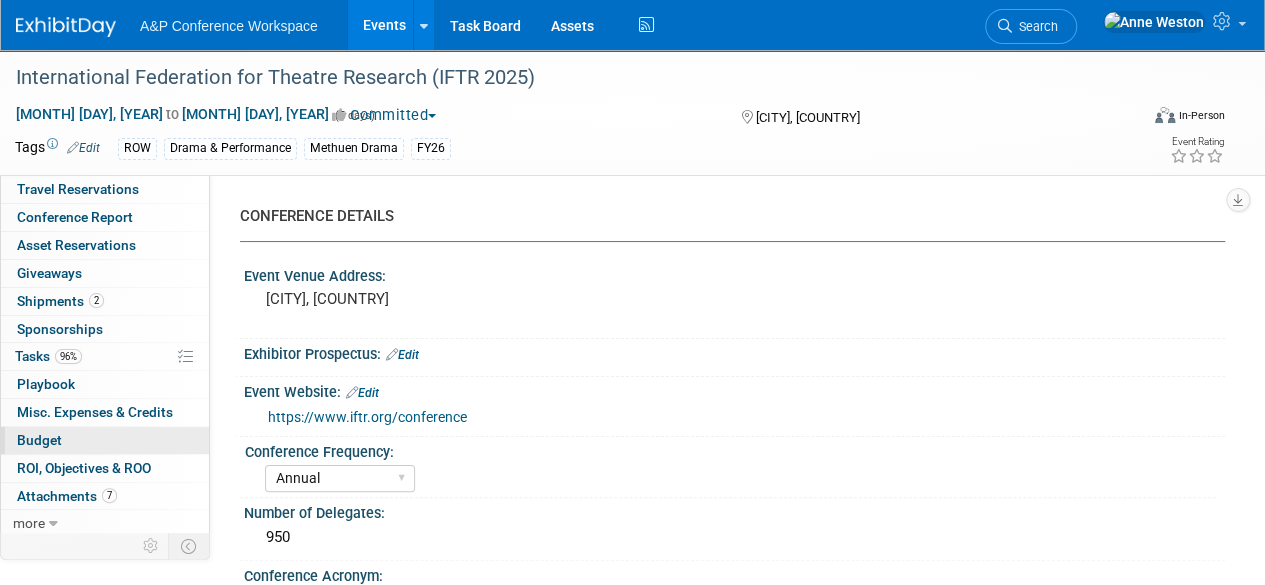 click on "Budget" at bounding box center (39, 440) 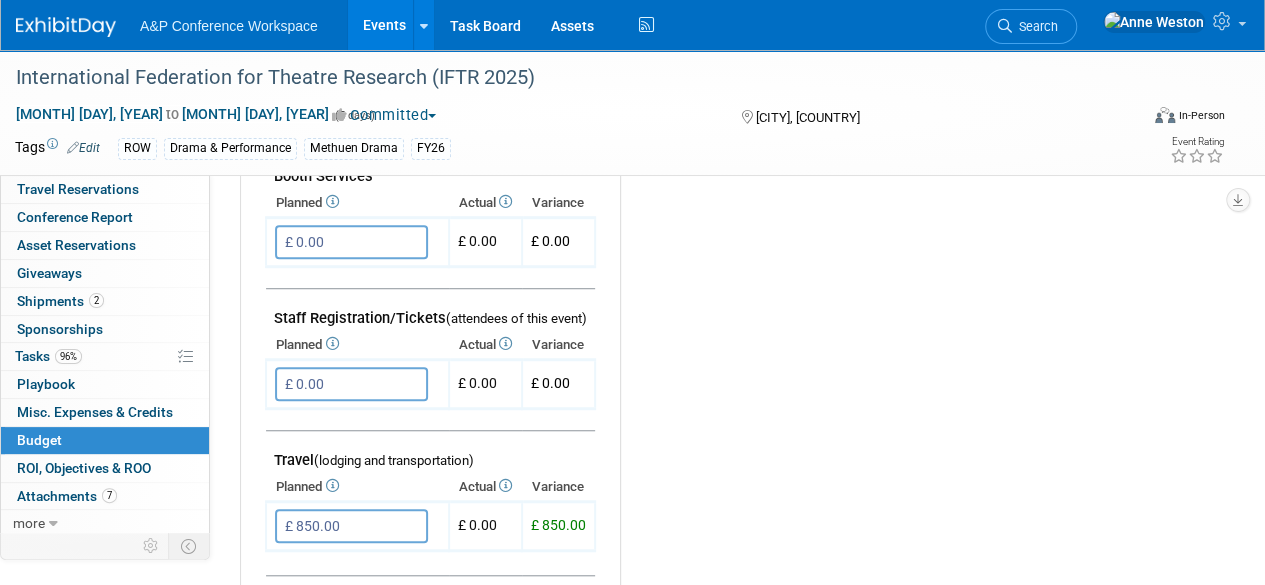 scroll, scrollTop: 552, scrollLeft: 0, axis: vertical 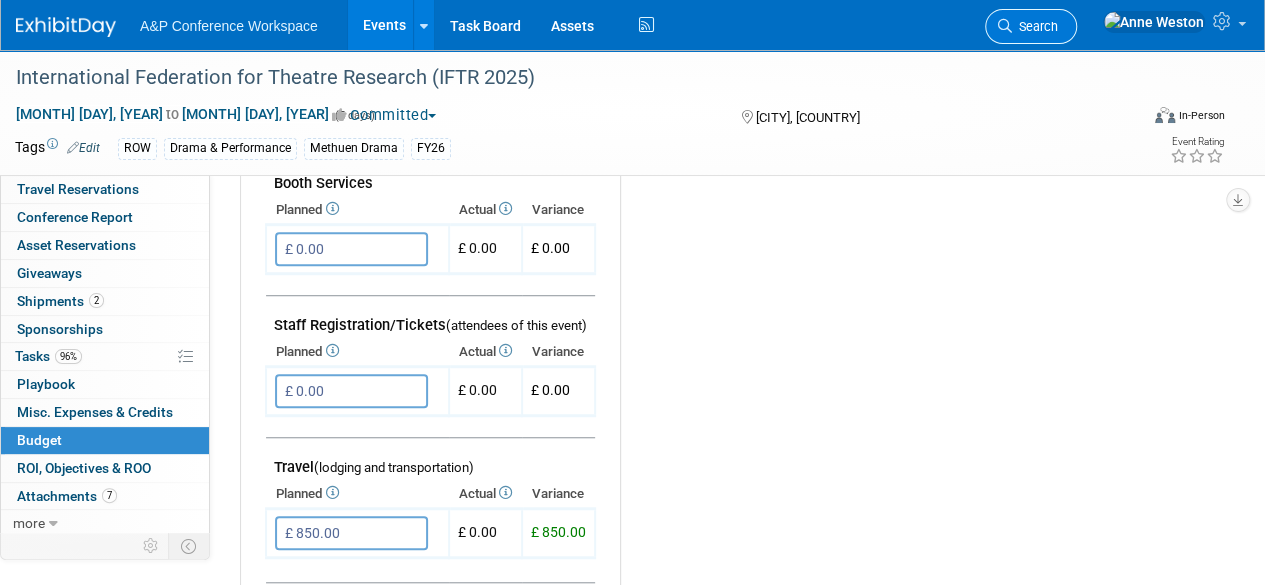 click on "Search" at bounding box center (1035, 26) 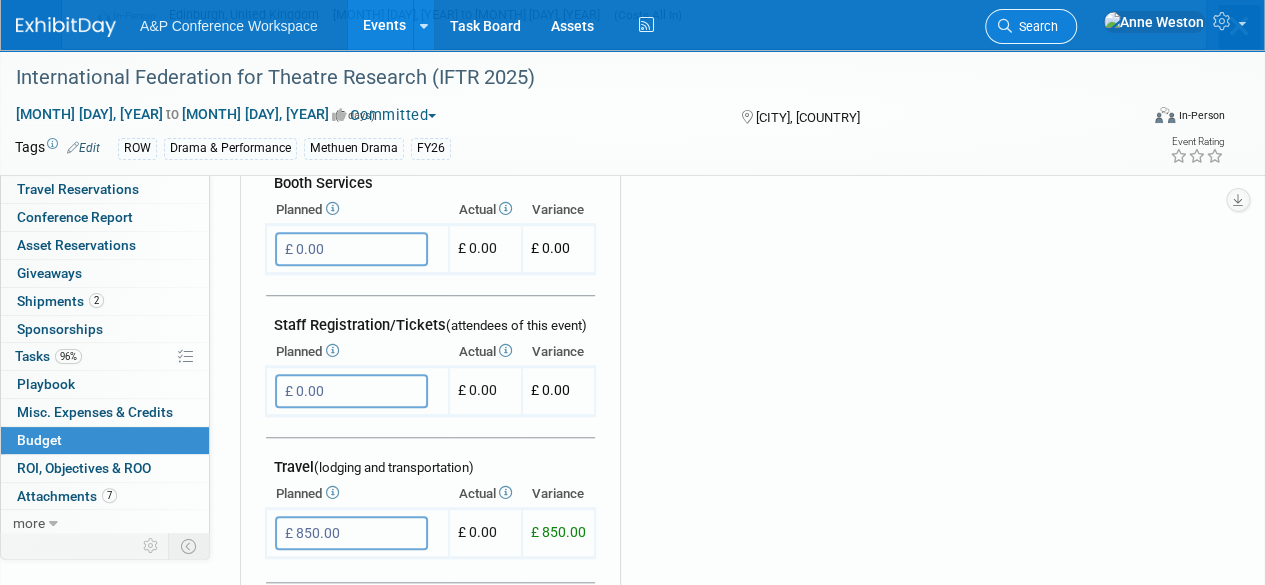 scroll, scrollTop: 0, scrollLeft: 0, axis: both 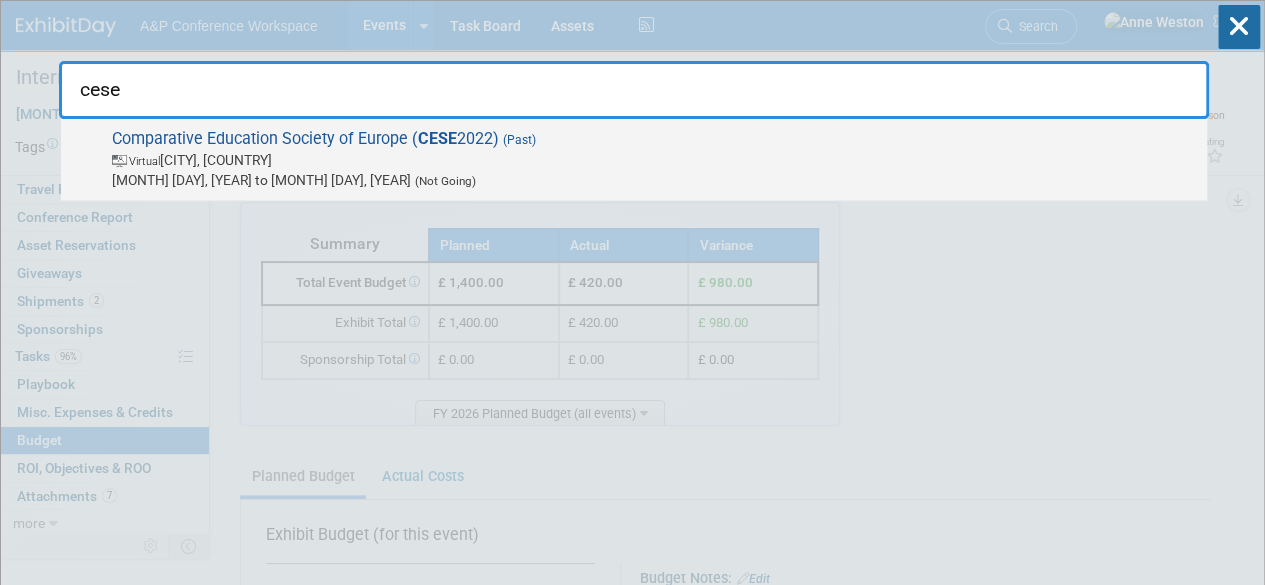 type on "cese" 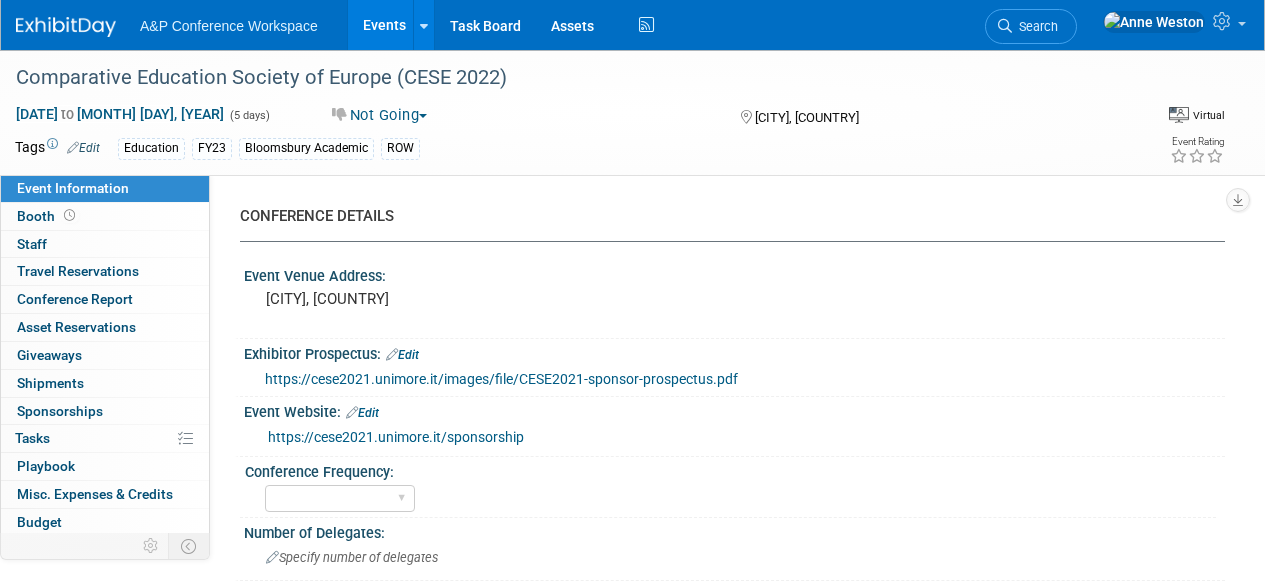 select on "Virtual Booth" 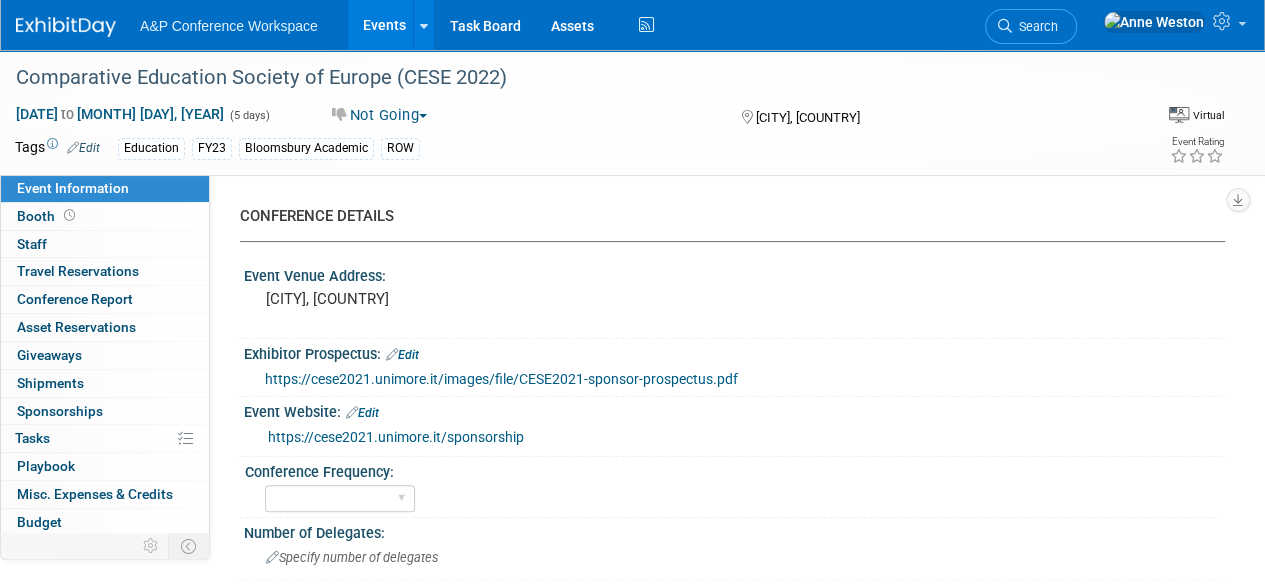 scroll, scrollTop: 0, scrollLeft: 0, axis: both 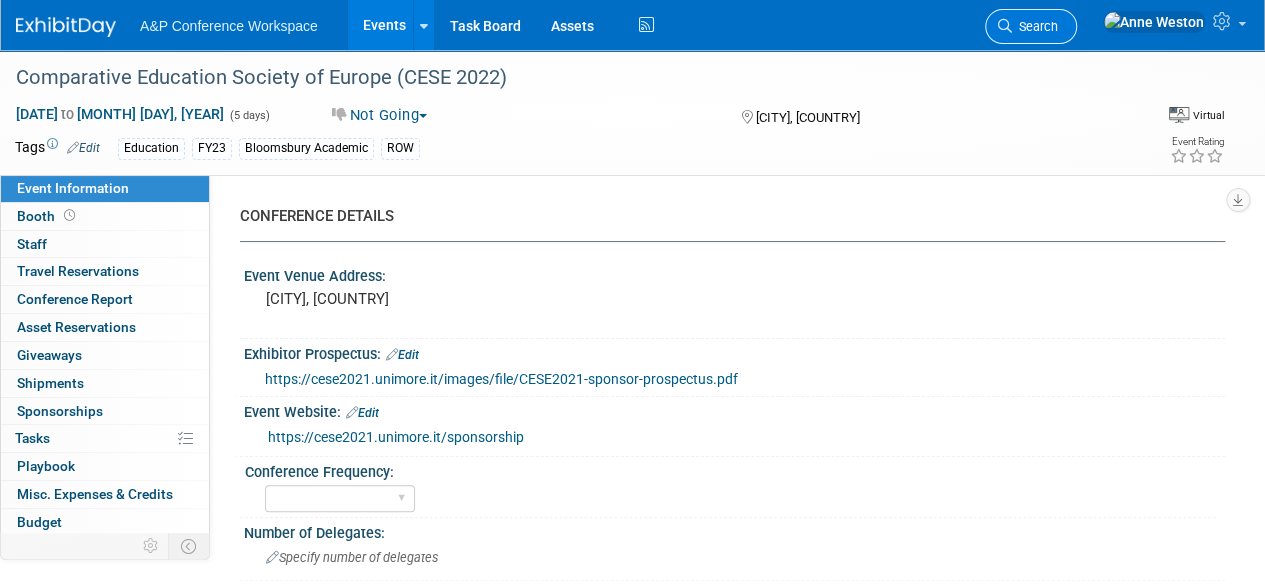 click on "Search" at bounding box center [1035, 26] 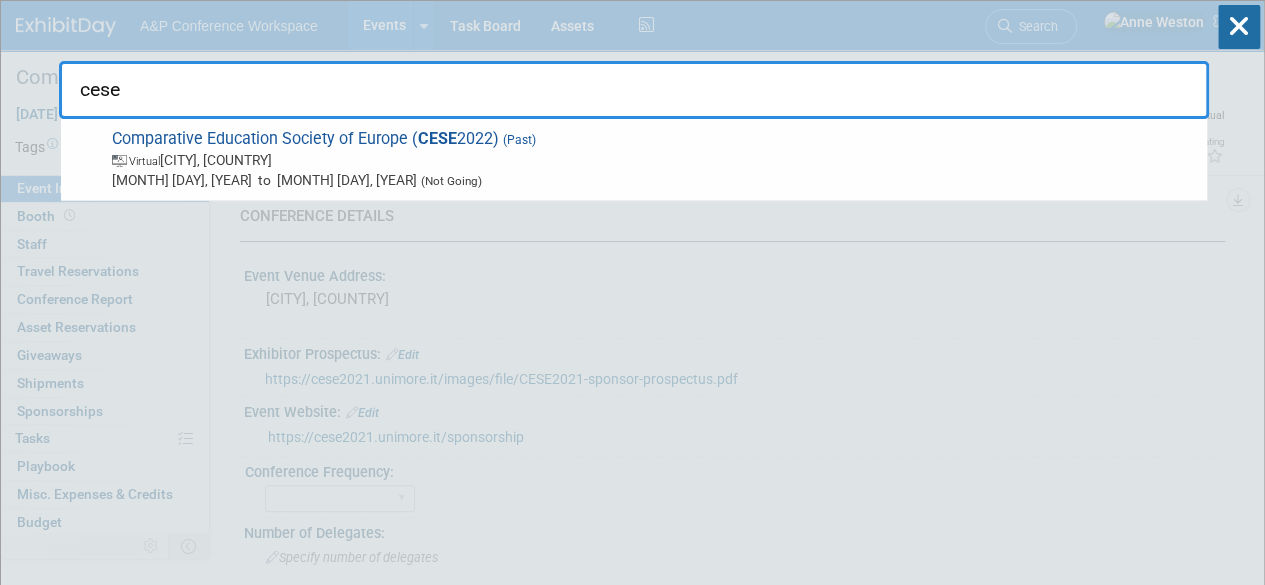 click on "cese
Comparative Education Society of Europe ( CESE  2022)  (Past)  Virtual     Reggio Emilia, Italy May 30, 2022  to  Jun 3, 2022  (Not Going)
Recently Viewed Events:
Comparative Education Society of Europe (CESE 2022)
Virtual
Reggio Emilia, Italy
May 30, 2022  to  Jun 3, 2022
(Not Going)
International Federation for Theatre Research (IFTR 2025)
In-Person
Cologne, Germany
Jun 9, 2025  to  Jun 13, 2025
(Committed)
British Graduate Shakespeare Conference (BritGrad 2024)
Virtual
Birmingham, United Kingdom
Jun 13, 2024  to  Jun 15, 2024
(Costs All In)
Studiorum Novi Testamenti Societas (SNTS 2025)
In-Person
Regensburg, Germany
Aug 5, 2025  to  Aug 9, 2025
(Not Going)
Studiorum Novi Testamenti Societas (SNTS 2021)
In-Person
Leuven, Belgium
Jul 27, 2021  to  Jul 30, 2021
(Committed)
In-Person
Uppsala, Sweden" at bounding box center [632, 4000] 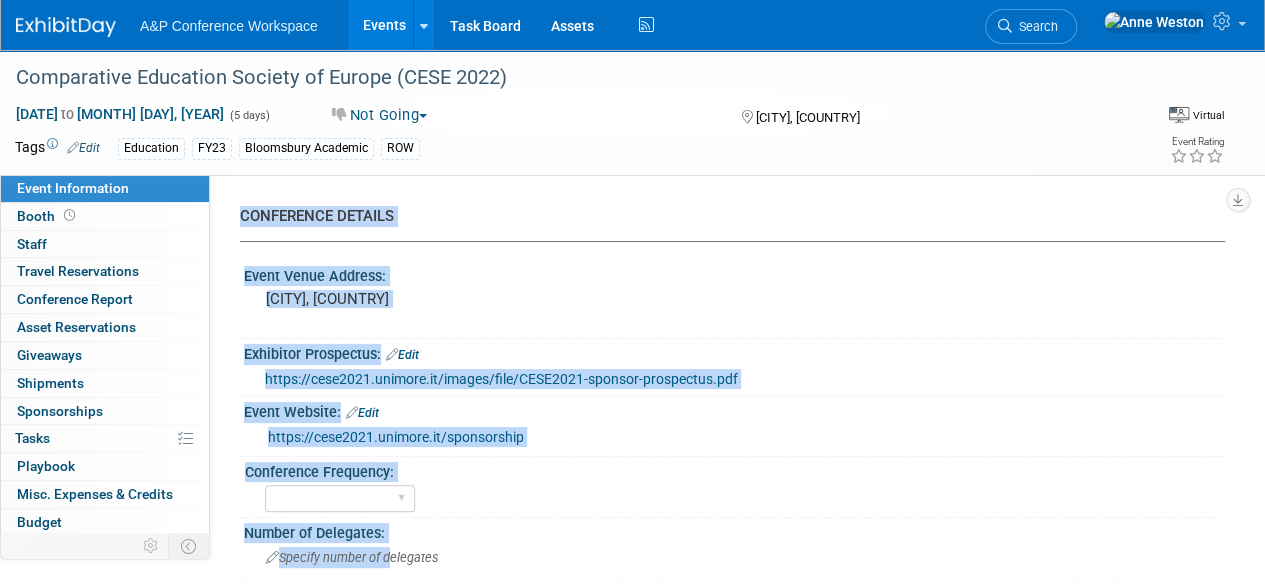 click on "A&P Conference Workspace
Events
Add Event
Bulk Upload Events
Shareable Event Boards
Recently Viewed Events:
Comparative Education Society of Europe (CESE 2022)
Reggio Emilia, Italy
May 30, 2022  to  Jun 3, 2022
International Federation for Theatre Research (IFTR 2025)
Cologne, Germany
Jun 9, 2025  to  Jun 13, 2025
British Graduate Shakespeare Conference (BritGrad 2024)
Birmingham, United Kingdom
Jun 13, 2024  to  Jun 15, 2024
Task Board
Assets
Activity Feed
My Account
My Profile & Preferences
Sync to External Calendar...
Team Workspace
Users and Permissions
Workspace Settings
Metrics & Analytics
Budgeting, ROI & ROO
Annual Budgets (all events)
Refer & Earn
Contact us" at bounding box center [632, 292] 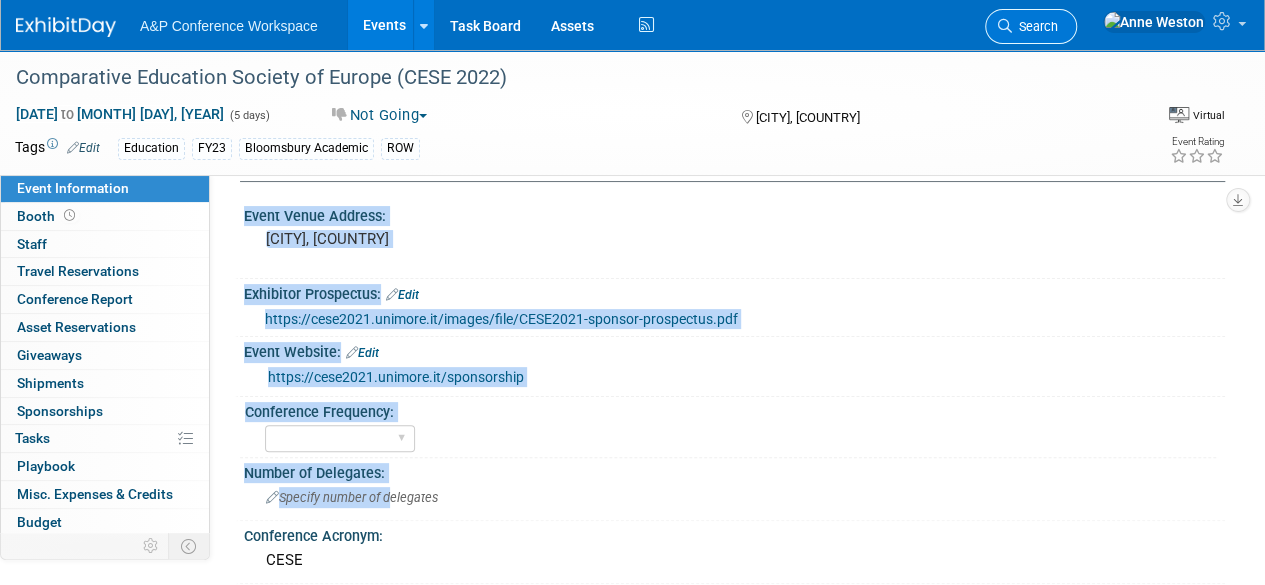 click on "Search" at bounding box center (1031, 26) 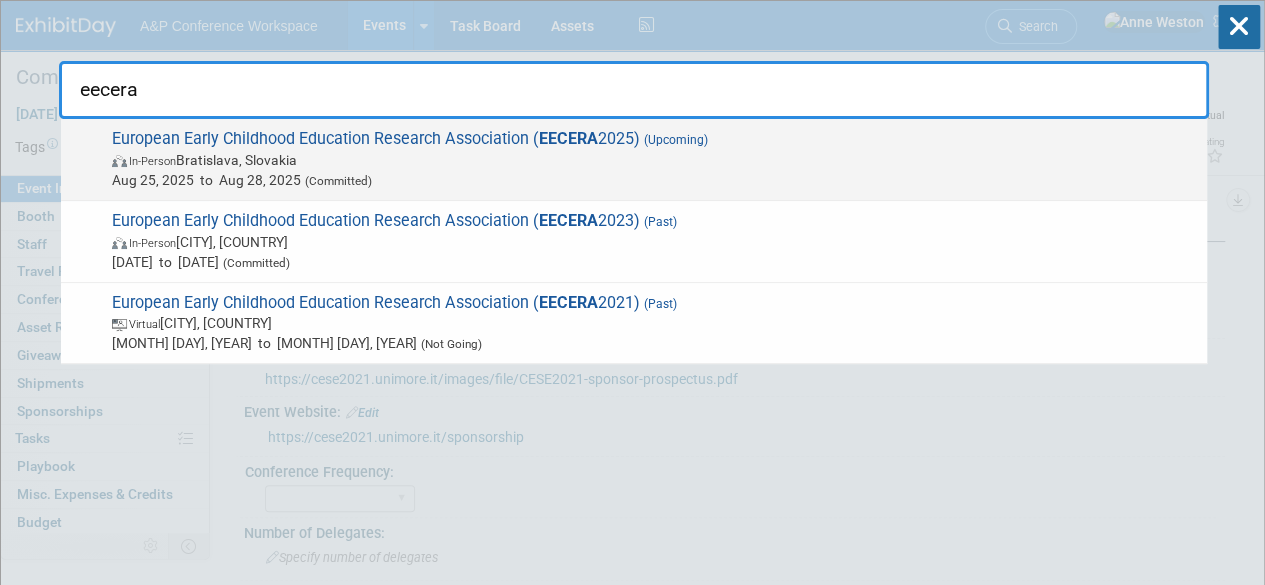 type on "eecera" 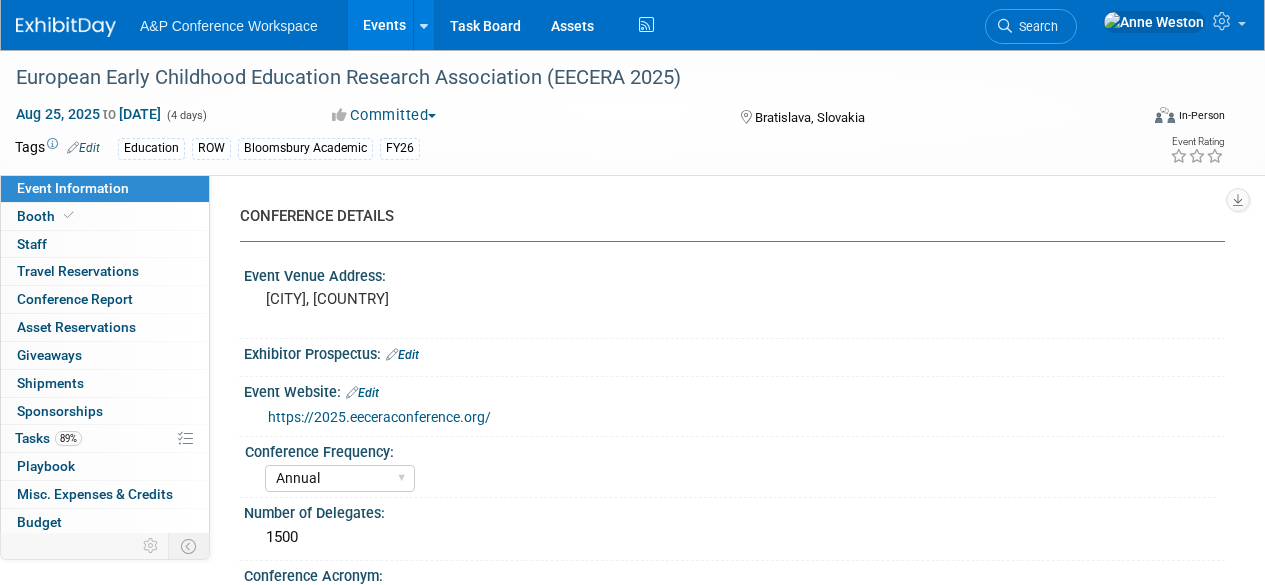 select on "Annual" 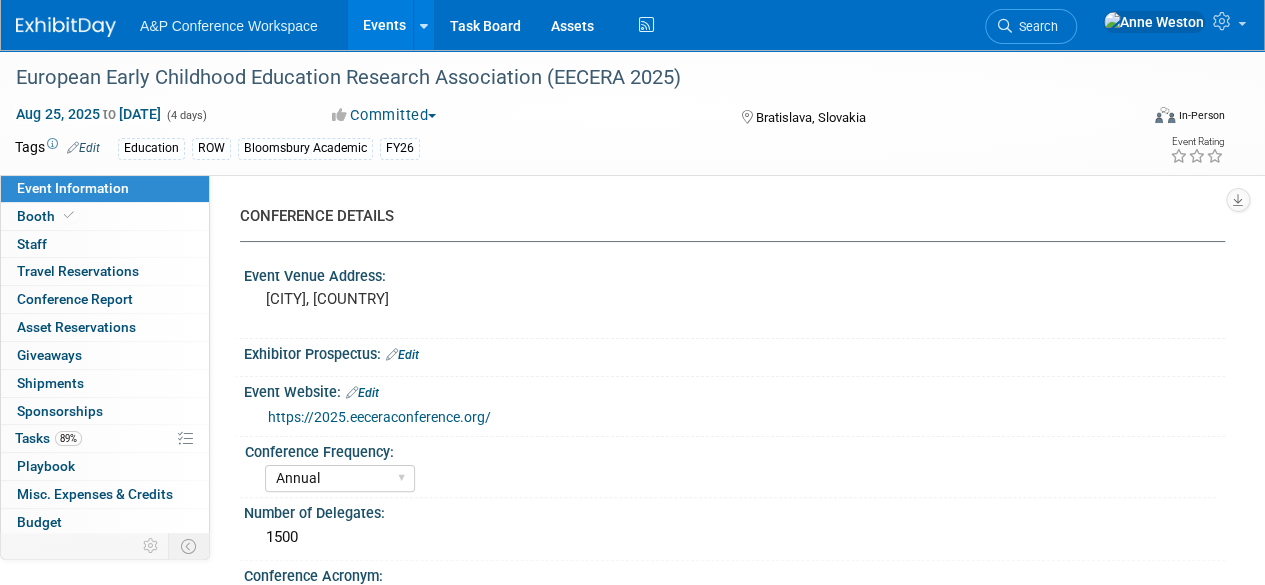 scroll, scrollTop: 0, scrollLeft: 0, axis: both 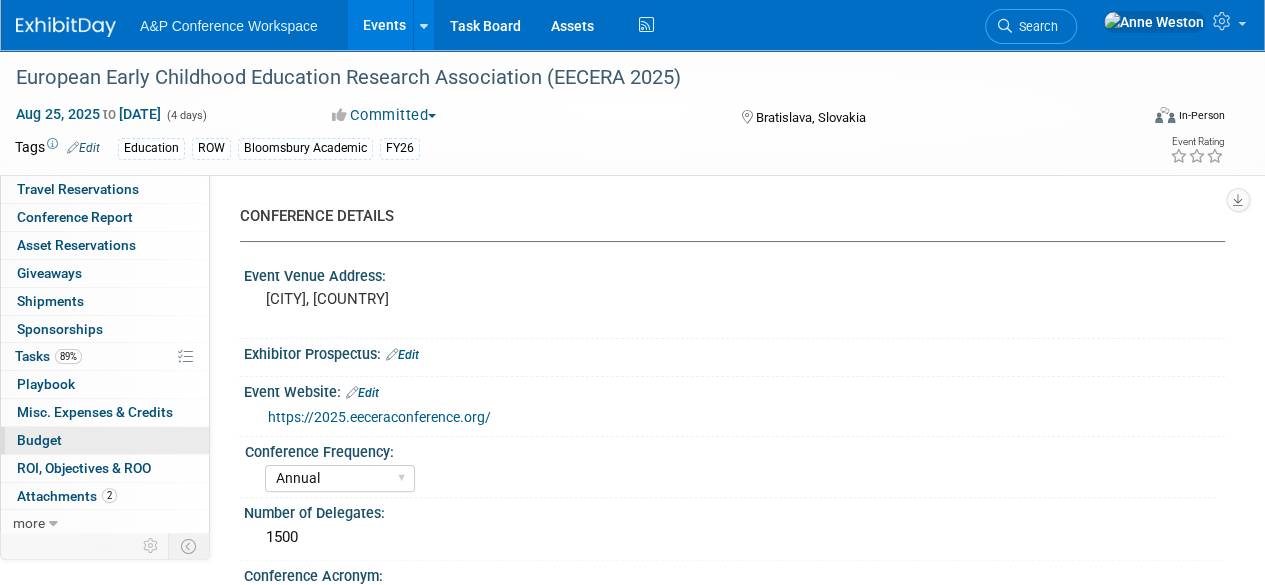 click on "Budget" at bounding box center [105, 440] 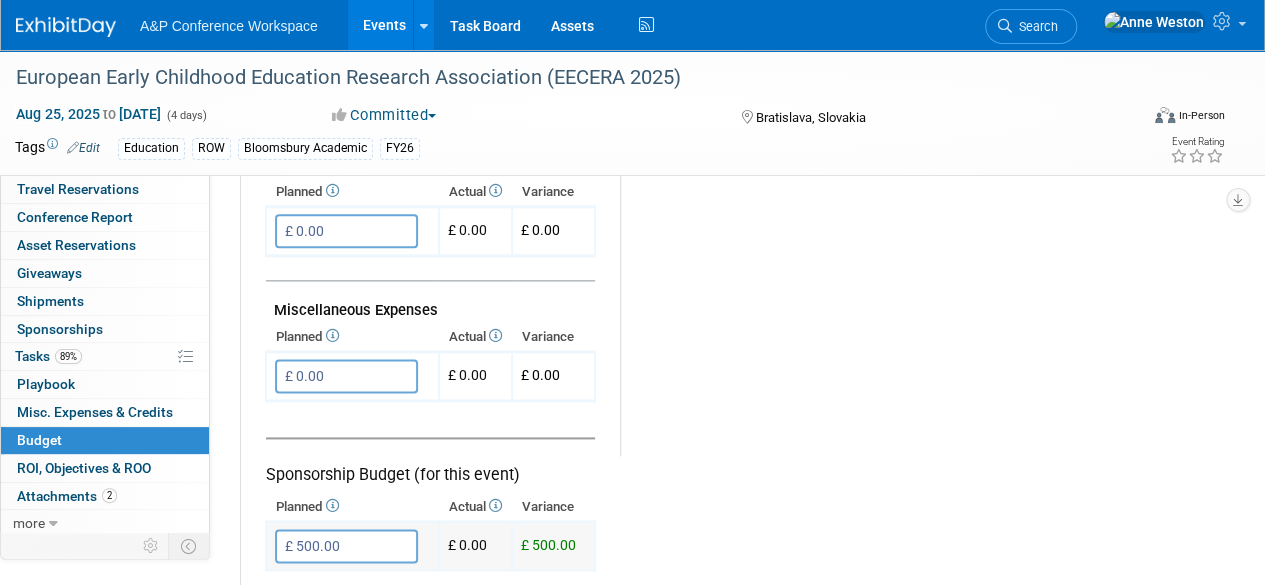 scroll, scrollTop: 1200, scrollLeft: 0, axis: vertical 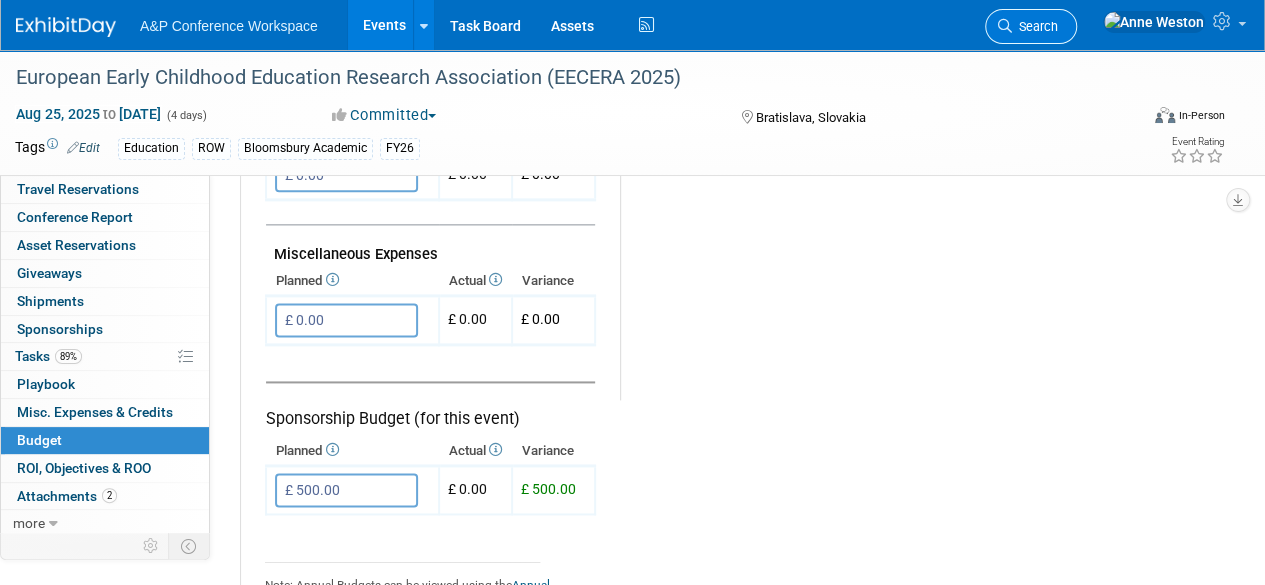 click on "Search" at bounding box center [1035, 26] 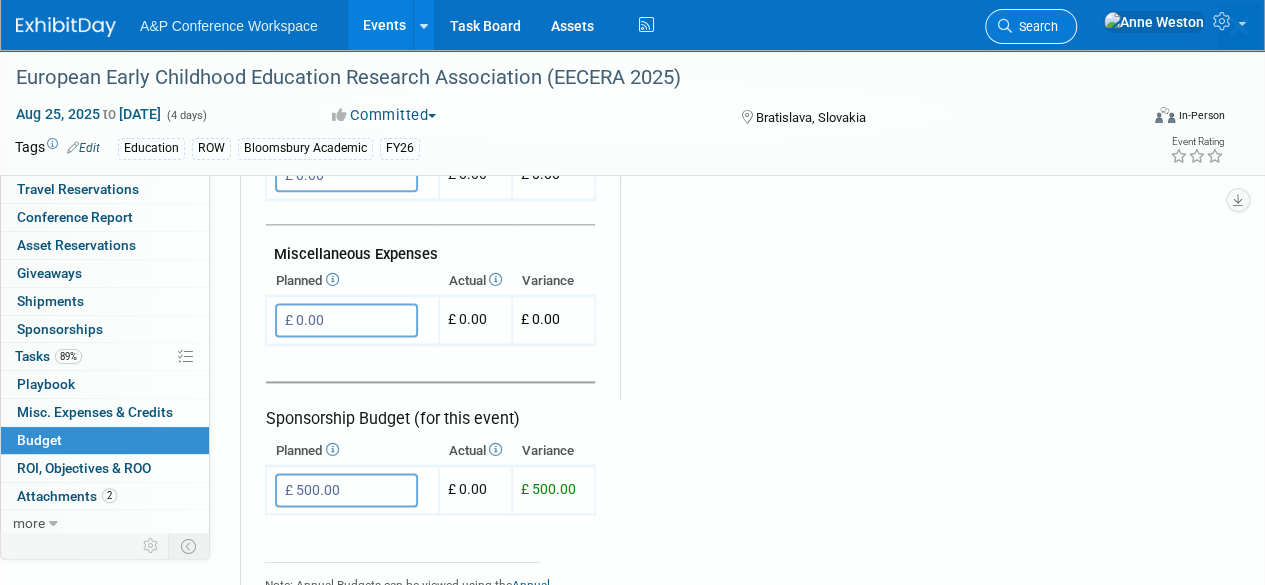 scroll, scrollTop: 0, scrollLeft: 0, axis: both 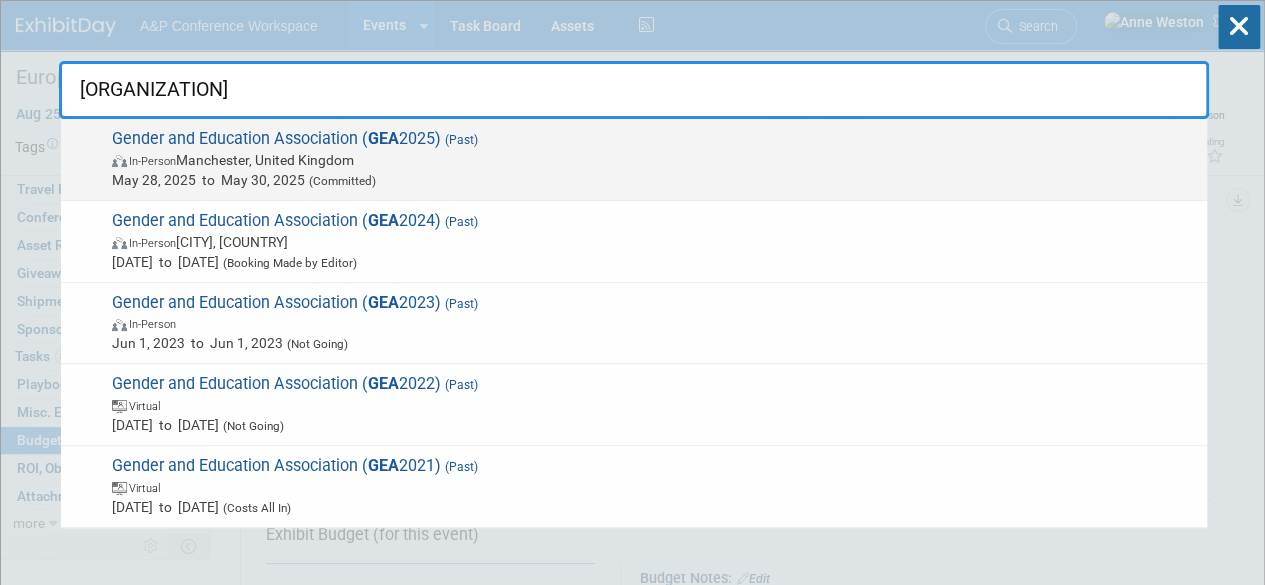 type on "gea" 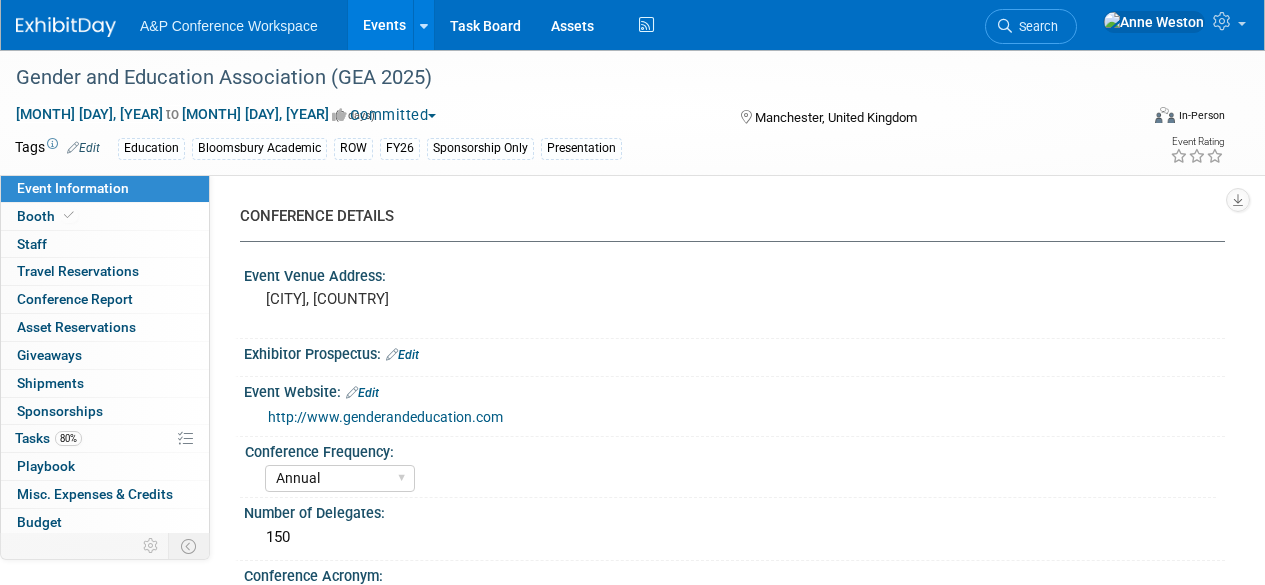 select on "Annual" 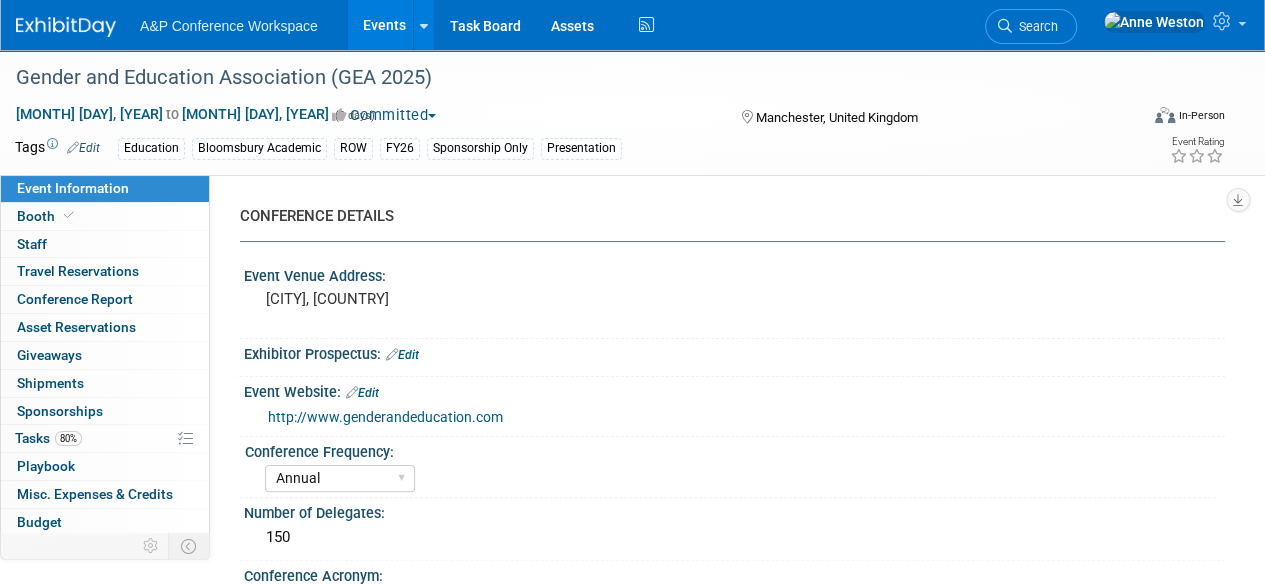 scroll, scrollTop: 0, scrollLeft: 0, axis: both 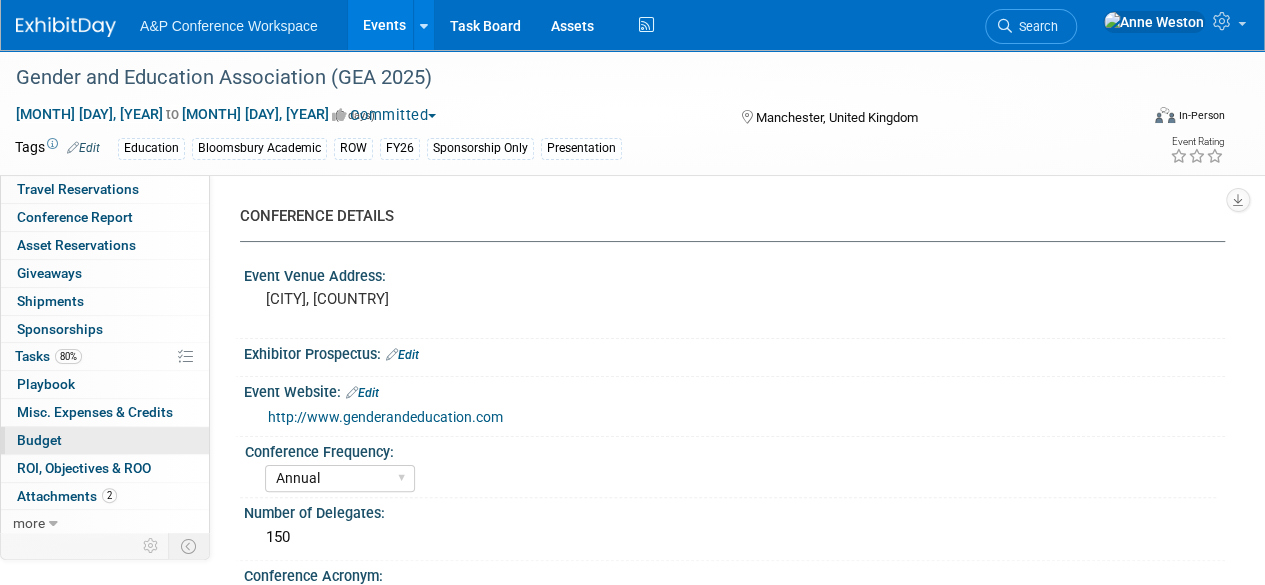 click on "Budget" at bounding box center (39, 440) 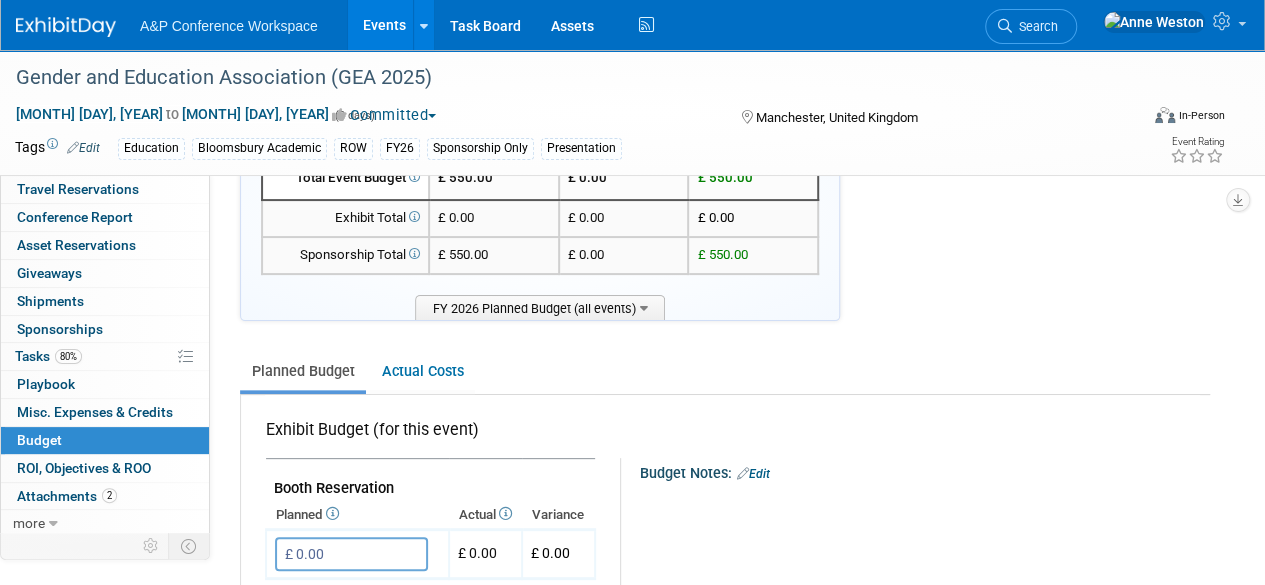 scroll, scrollTop: 0, scrollLeft: 0, axis: both 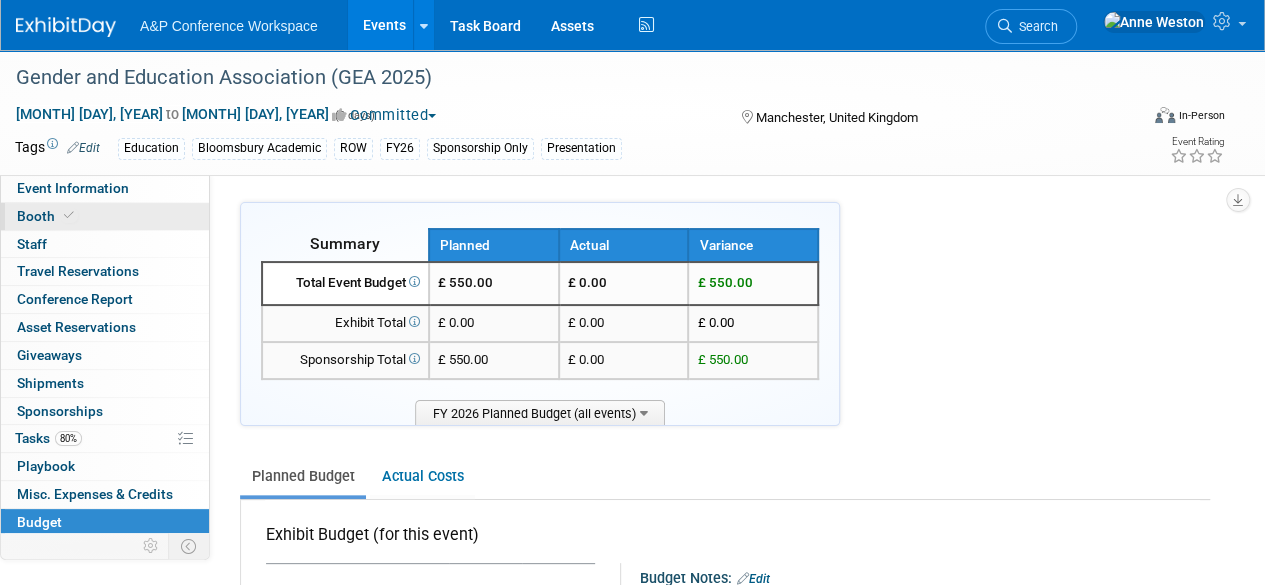 click at bounding box center [69, 215] 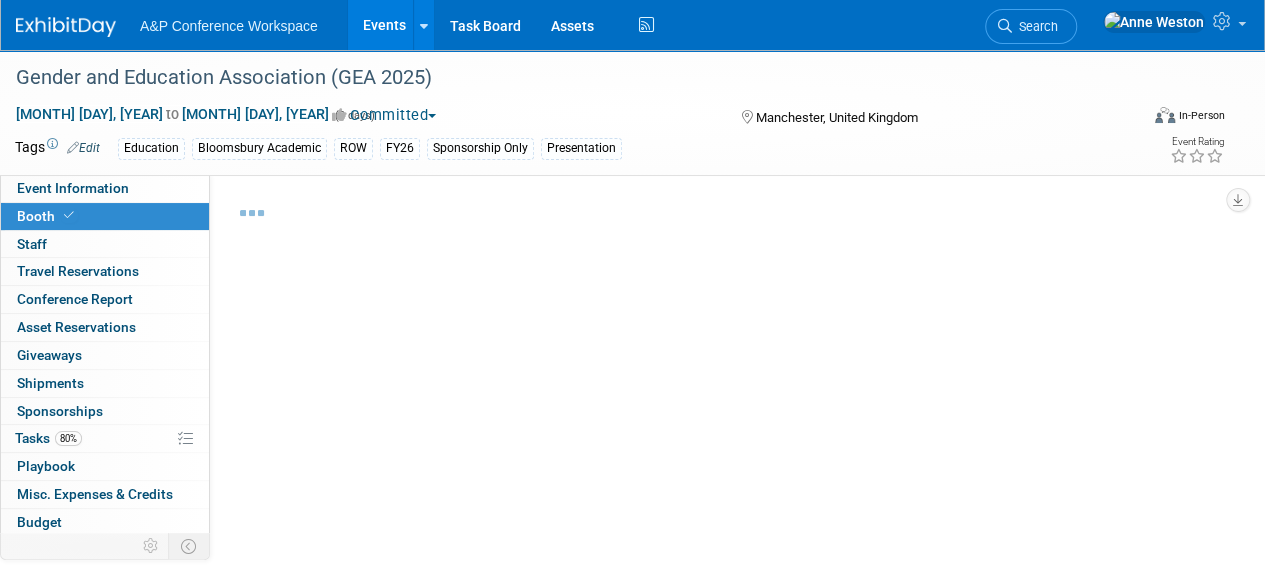 select on "COBA" 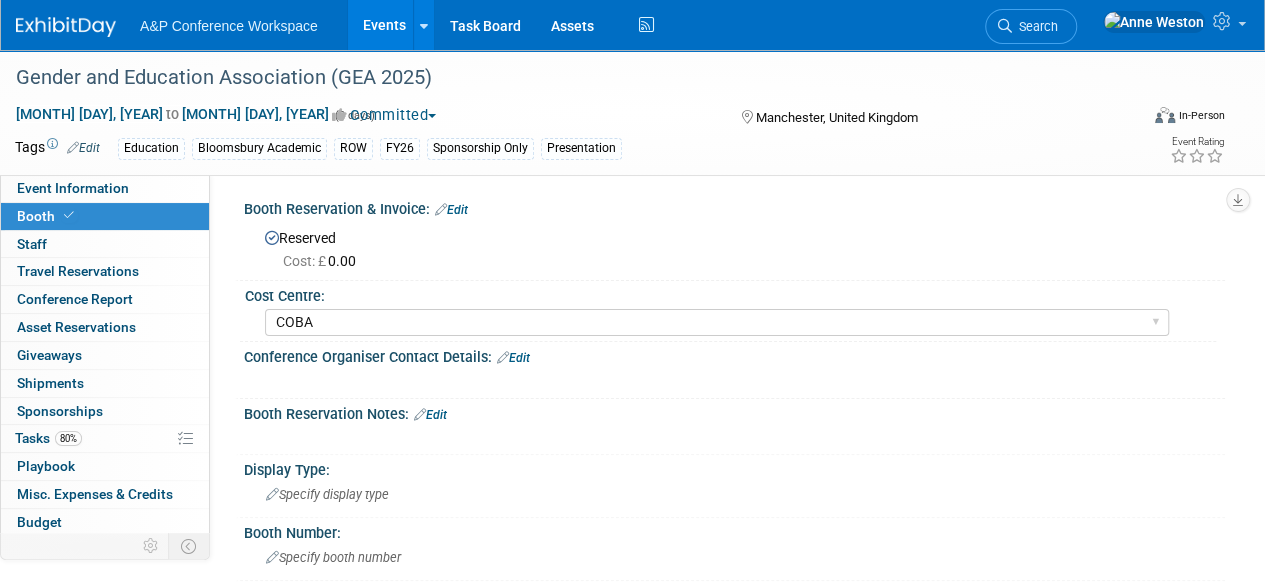 scroll, scrollTop: 0, scrollLeft: 0, axis: both 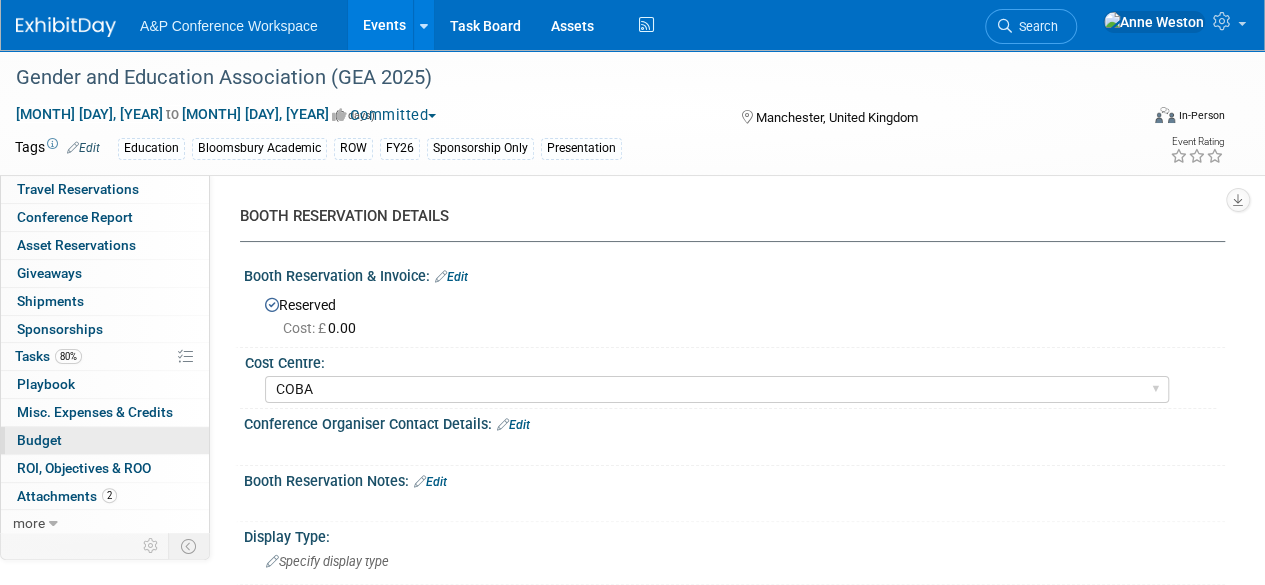 click on "Budget" at bounding box center [105, 440] 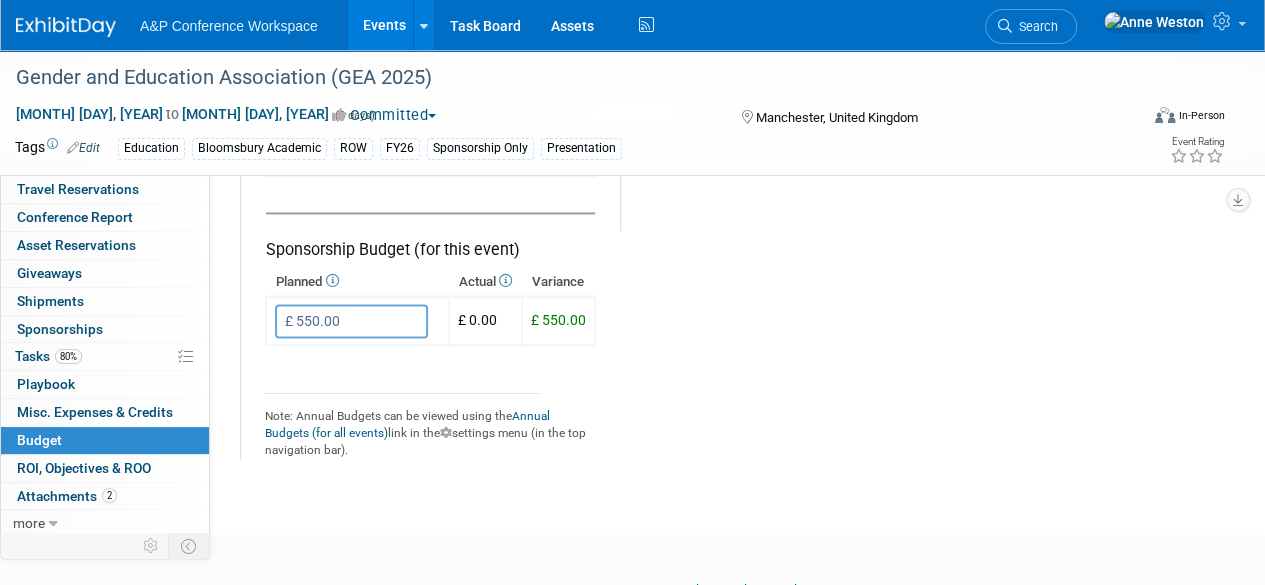 scroll, scrollTop: 1400, scrollLeft: 0, axis: vertical 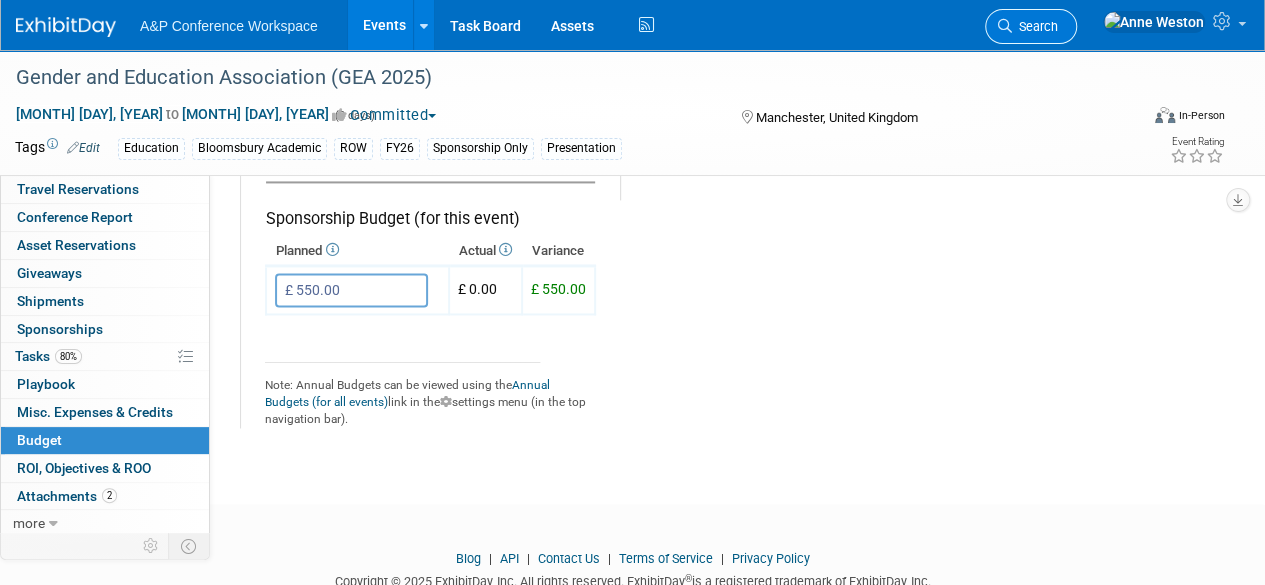 click on "Search" at bounding box center [1035, 26] 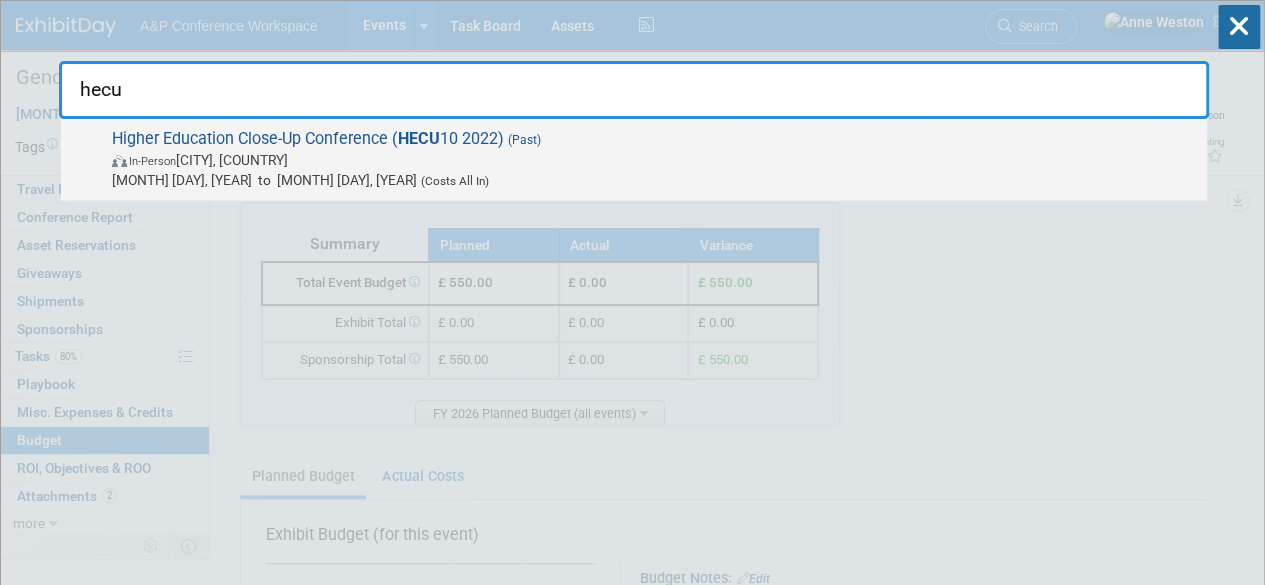 type on "hecu" 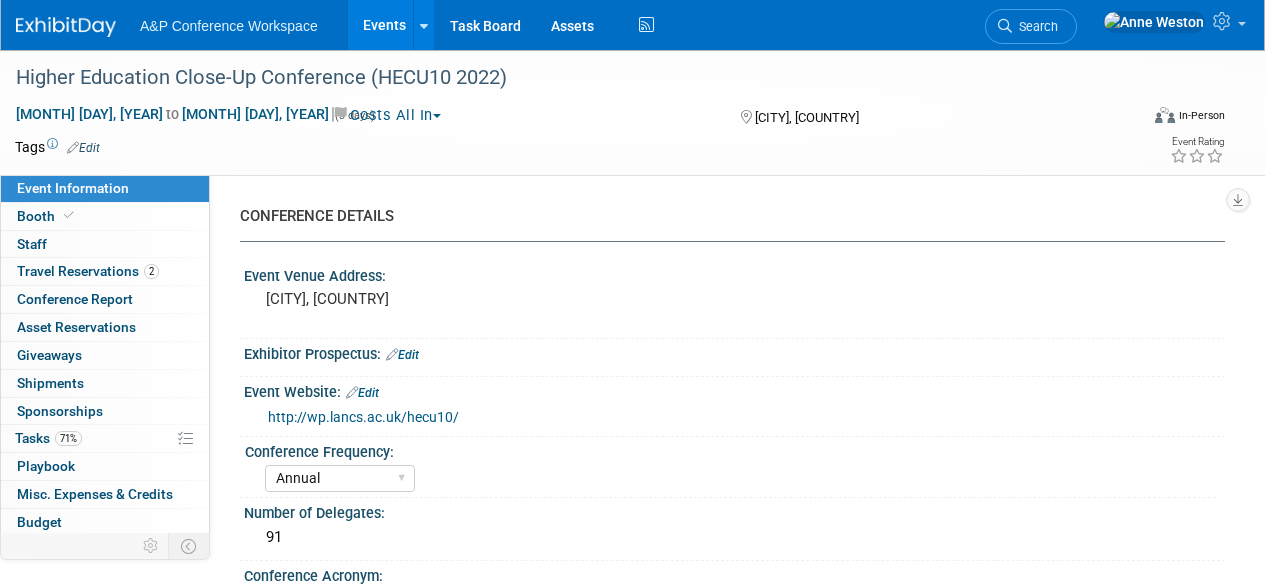 select on "Annual" 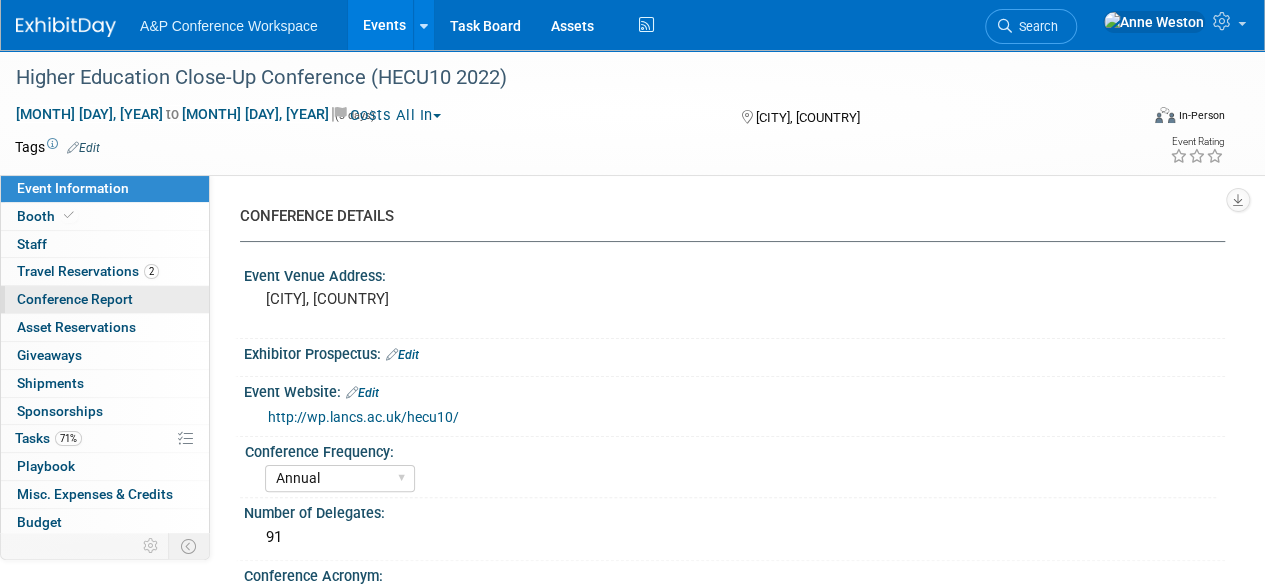 scroll, scrollTop: 0, scrollLeft: 0, axis: both 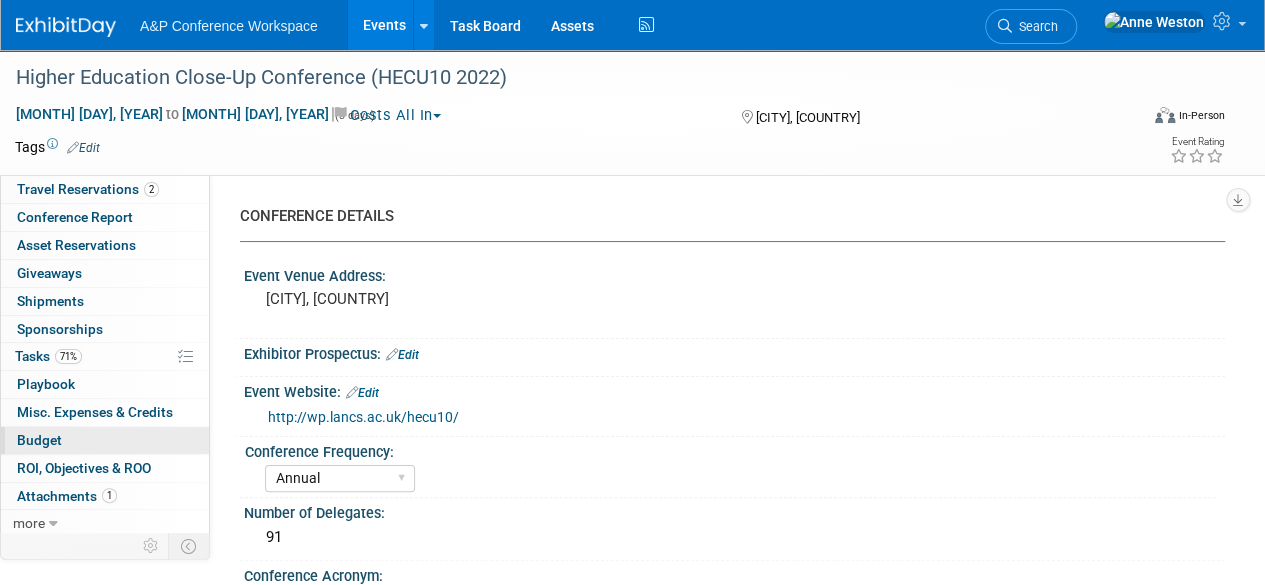 click on "Budget" at bounding box center (105, 440) 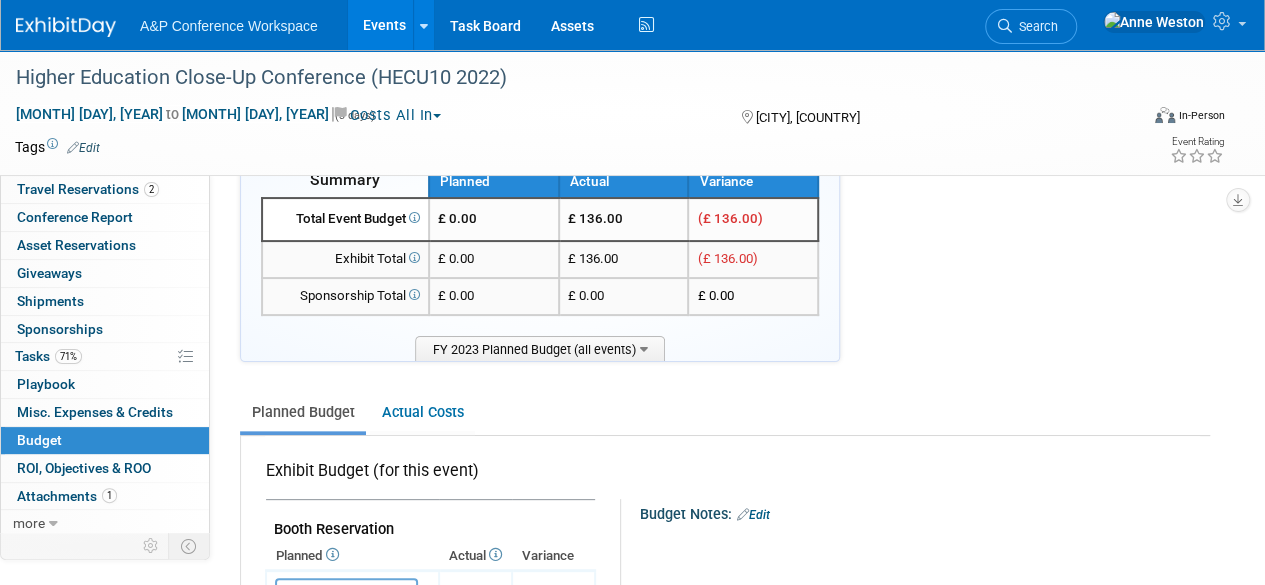 scroll, scrollTop: 0, scrollLeft: 0, axis: both 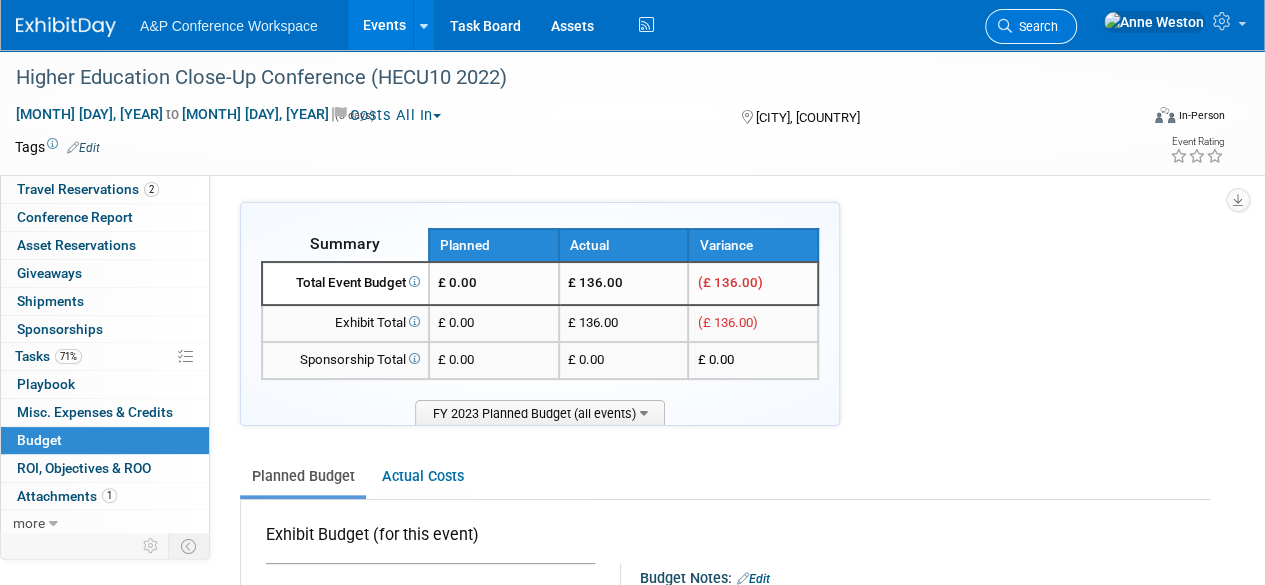 click on "Search" at bounding box center [1031, 26] 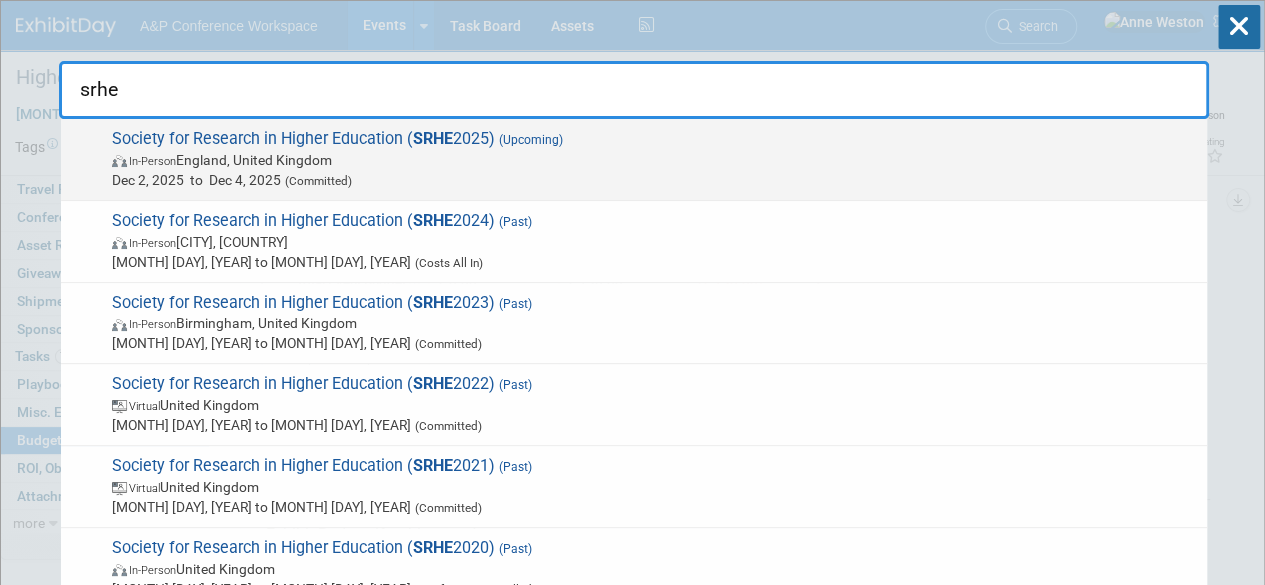 type on "srhe" 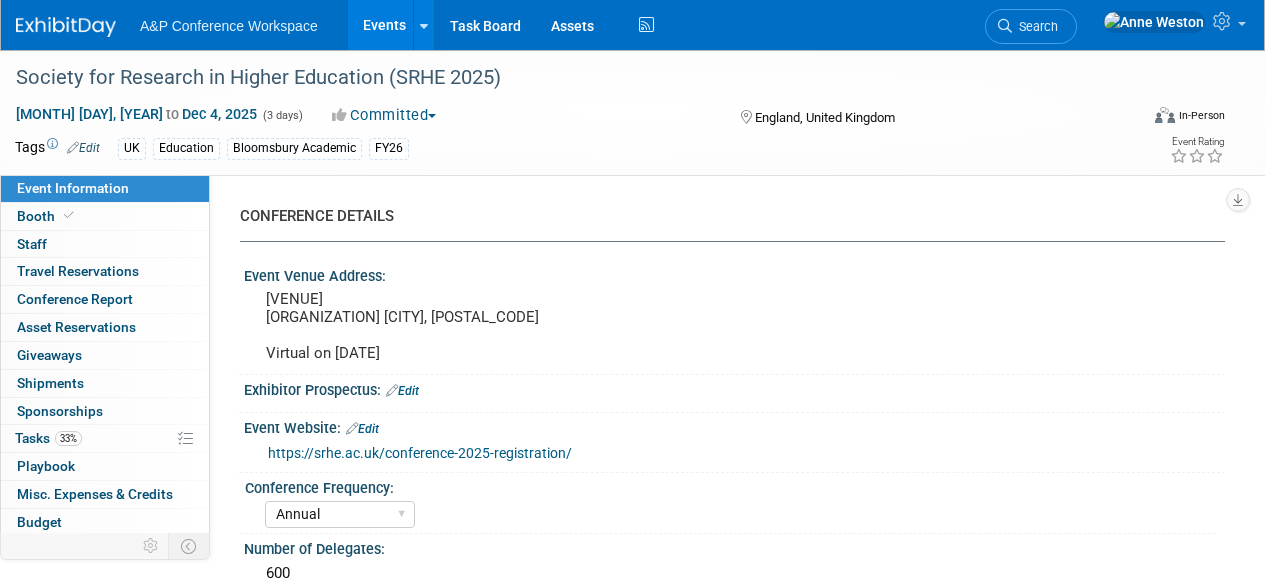 select on "Annual" 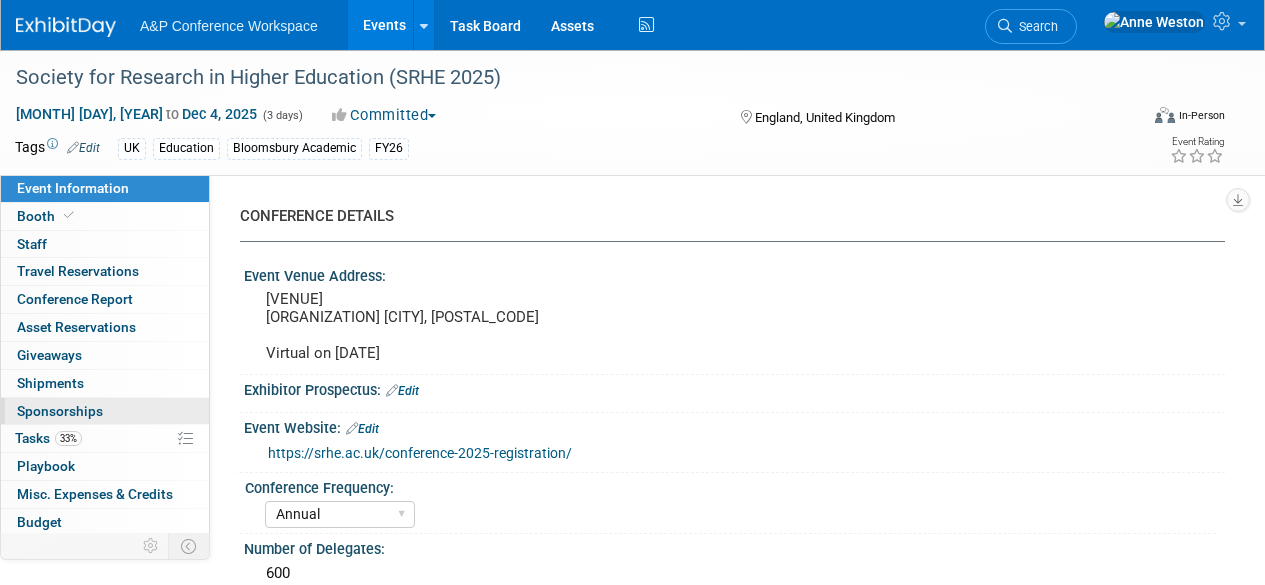 scroll, scrollTop: 0, scrollLeft: 0, axis: both 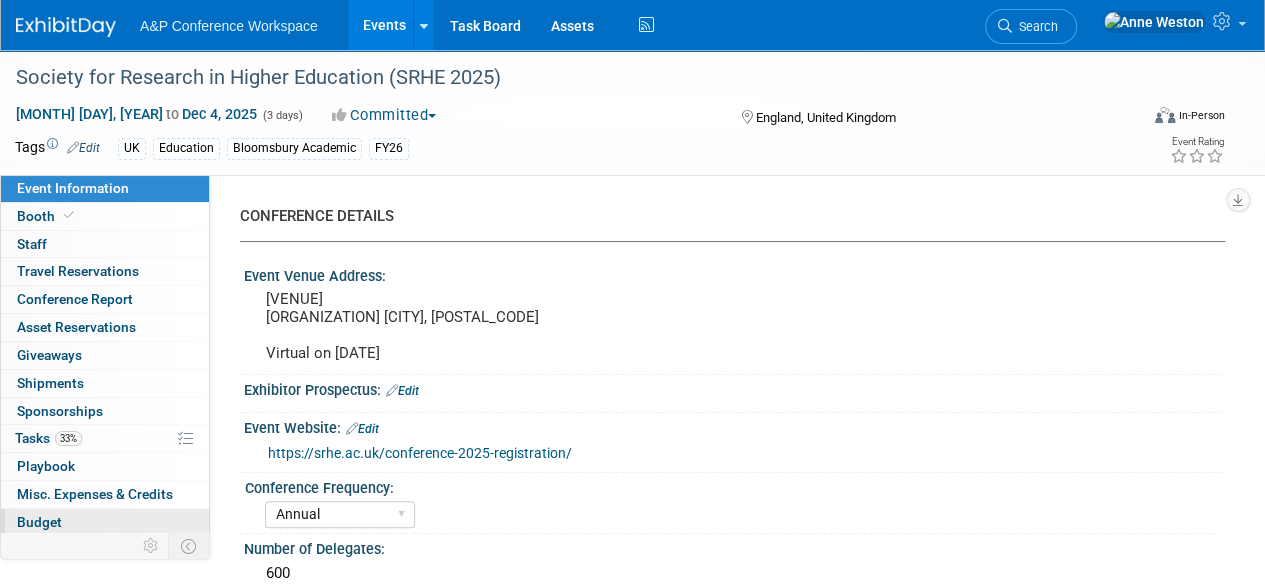 click on "Budget" at bounding box center (39, 522) 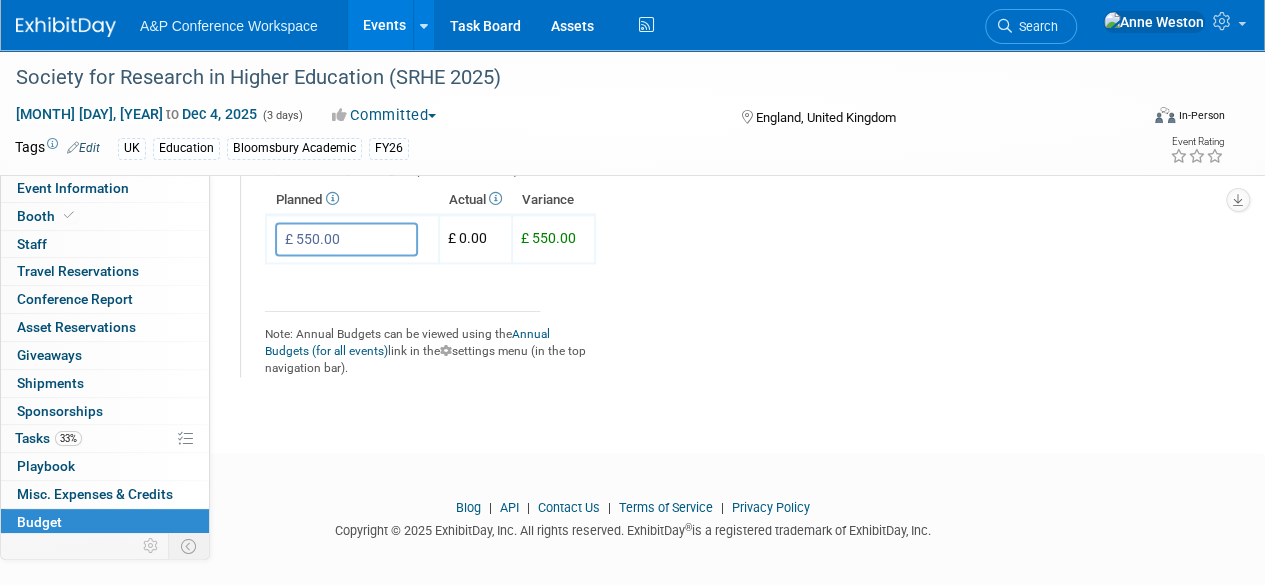 scroll, scrollTop: 1452, scrollLeft: 0, axis: vertical 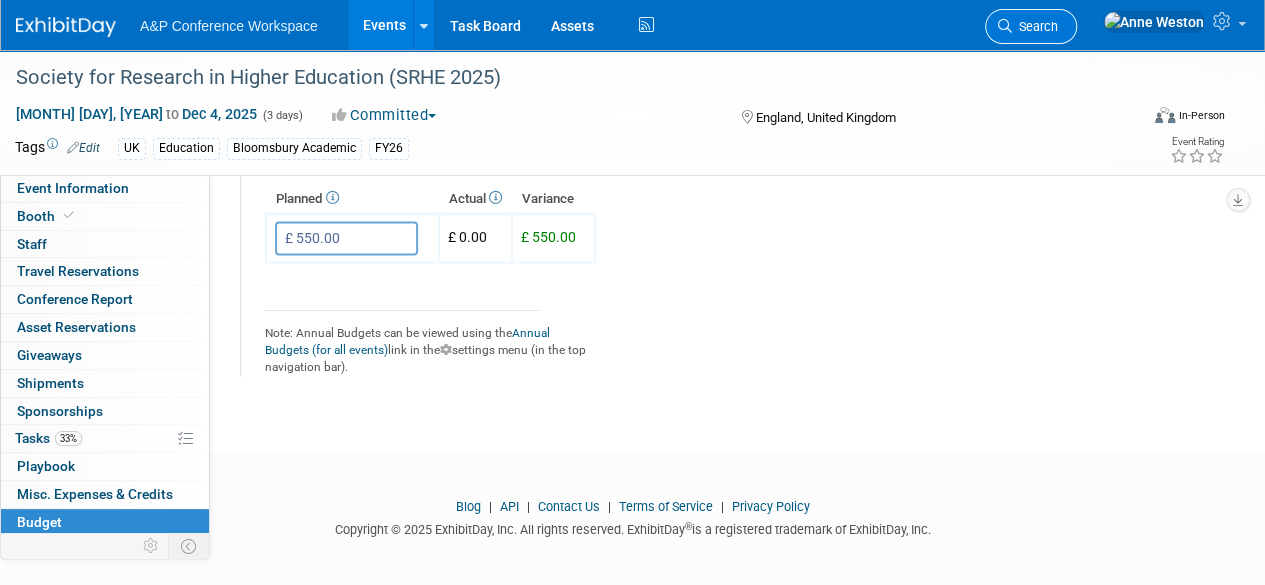 click on "Search" at bounding box center [1035, 26] 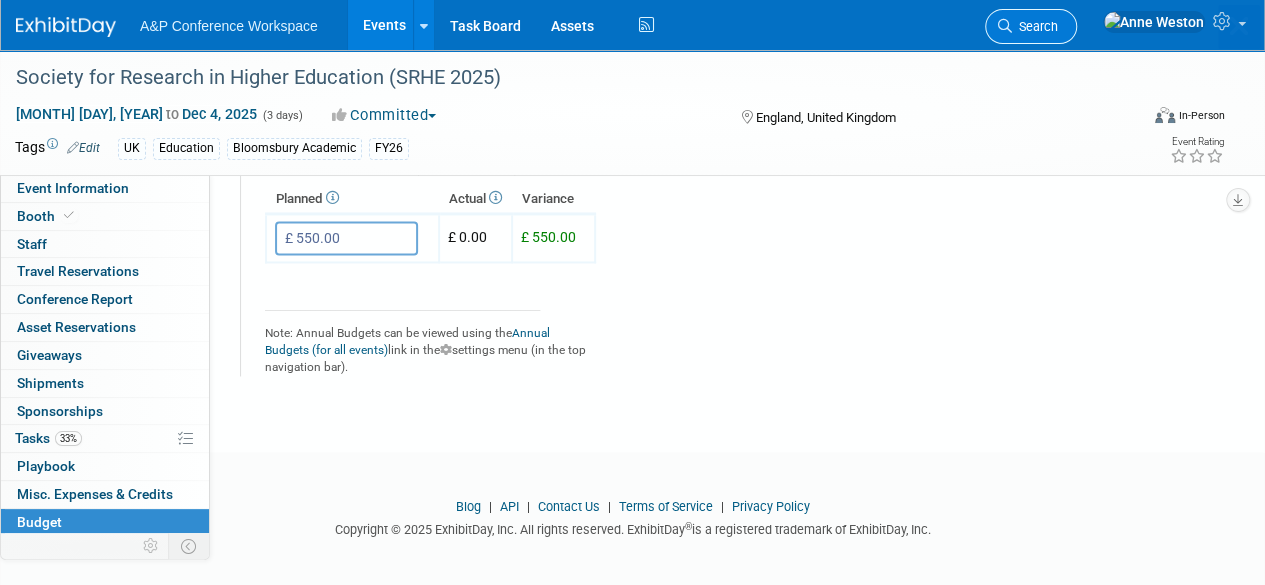 scroll, scrollTop: 0, scrollLeft: 0, axis: both 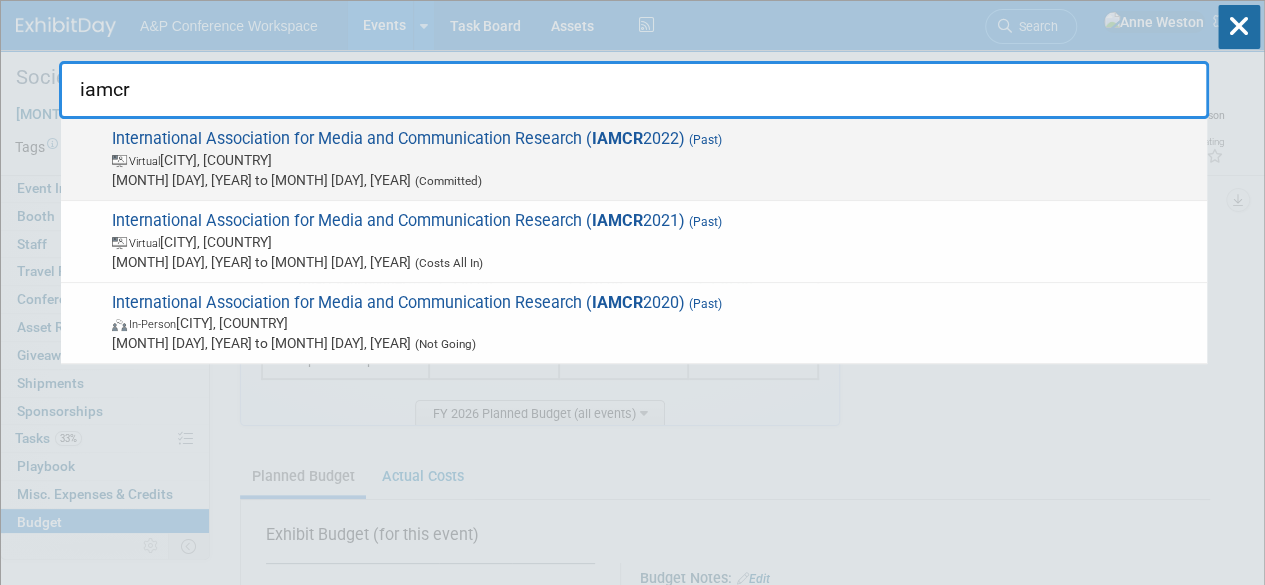 type on "iamcr" 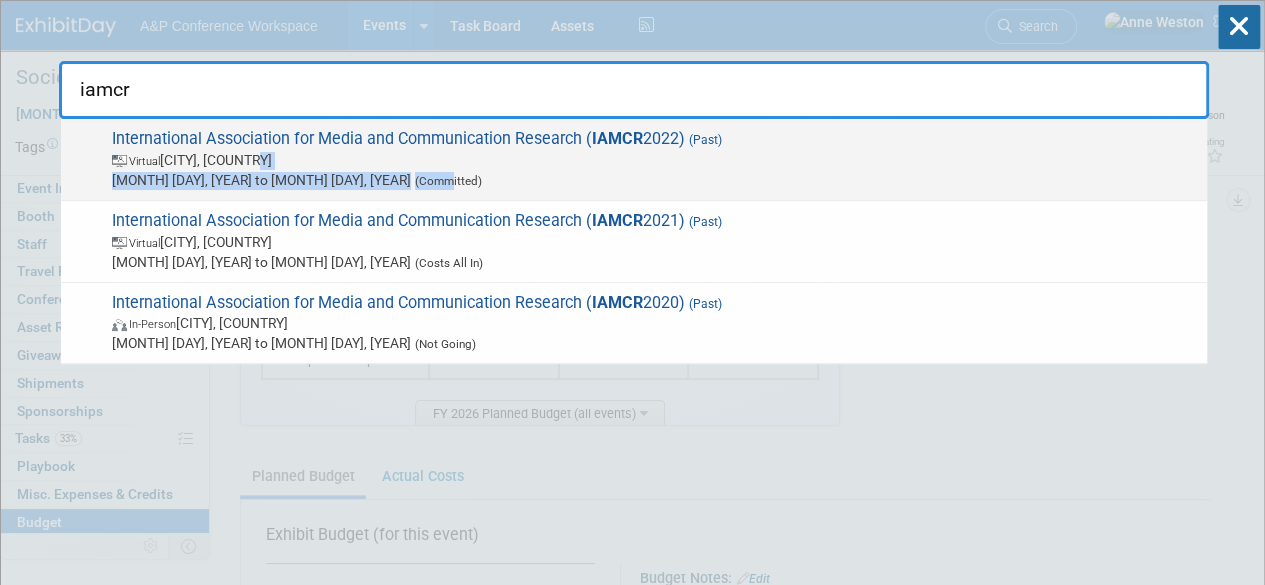 click on "[EVENT] - Event - [ORGANIZATION] ([YEAR]) (Past) Virtual  [CITY], [COUNTRY] [MONTH] [DAY], [YEAR] to [MONTH] [DAY], [YEAR] (Committed)" at bounding box center [651, 159] 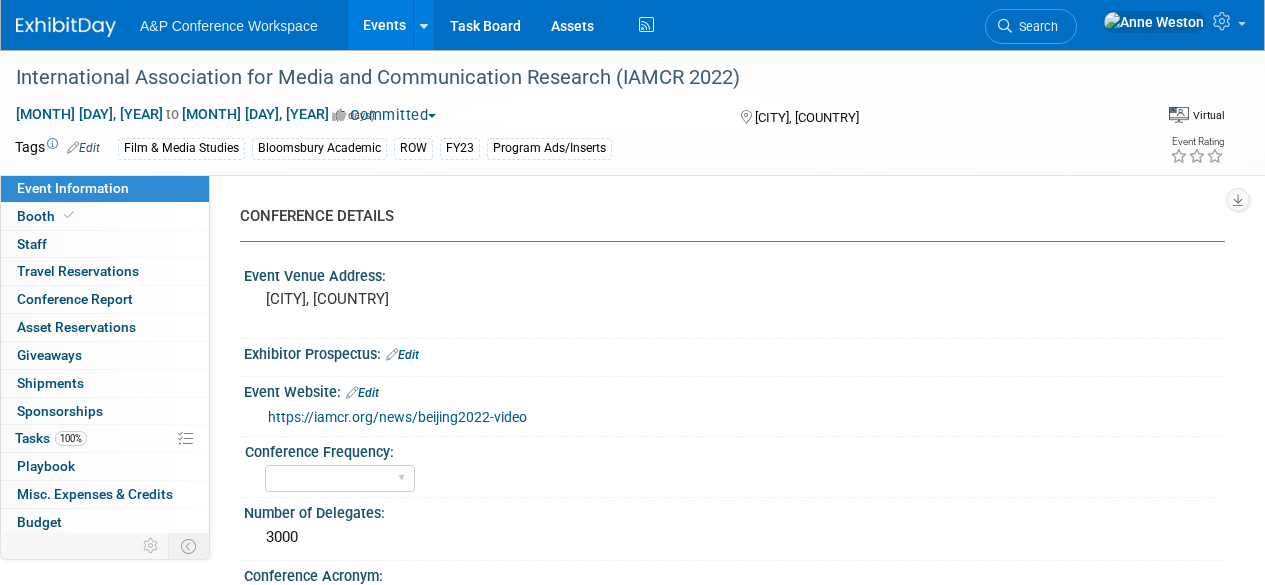 select on "Level 3" 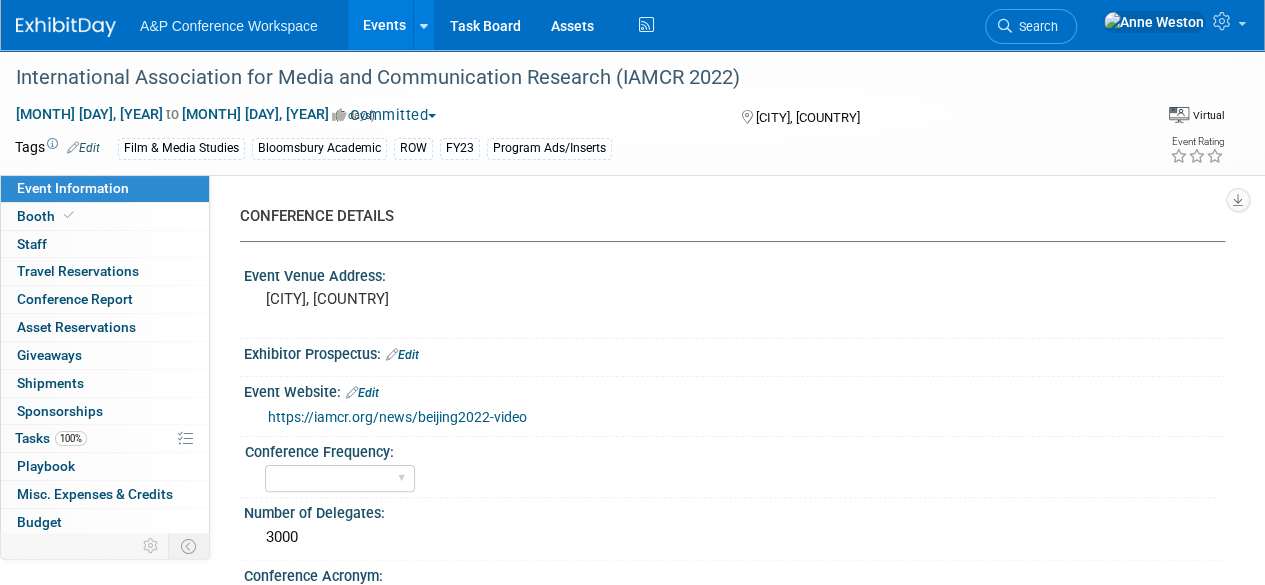 scroll, scrollTop: 0, scrollLeft: 0, axis: both 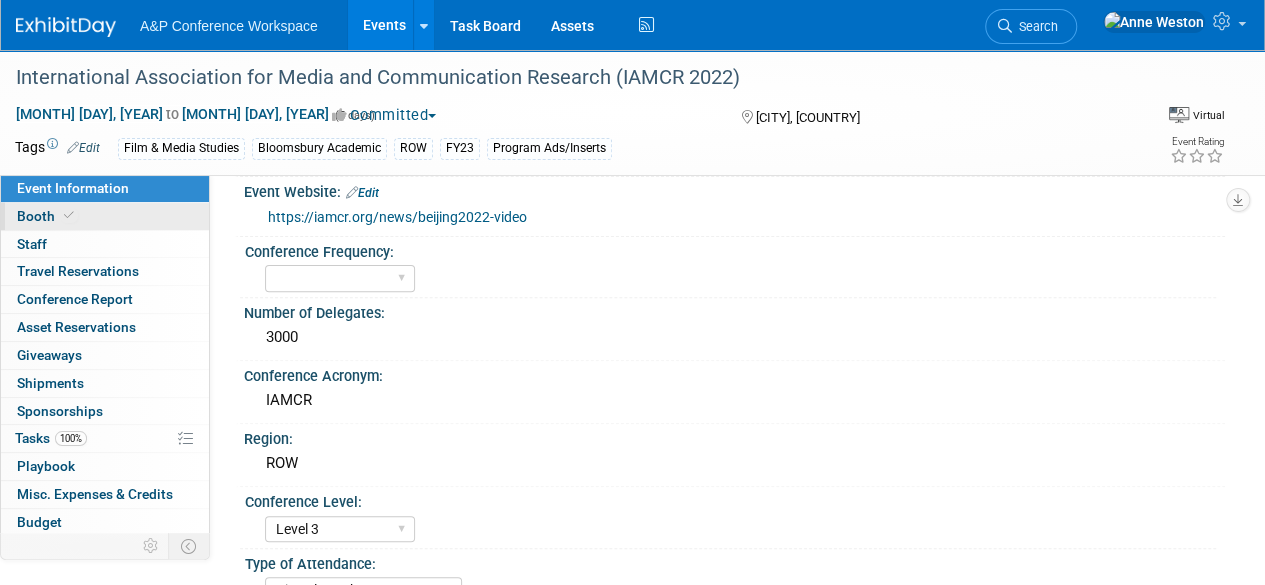 click on "Booth" at bounding box center (105, 216) 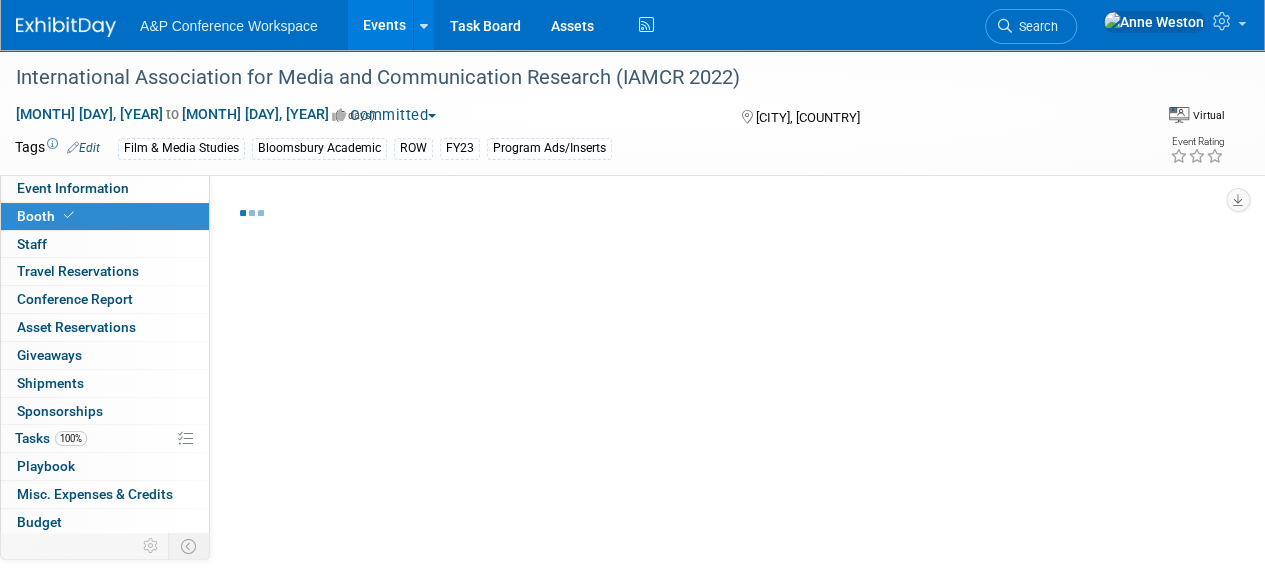 select on "CUAP" 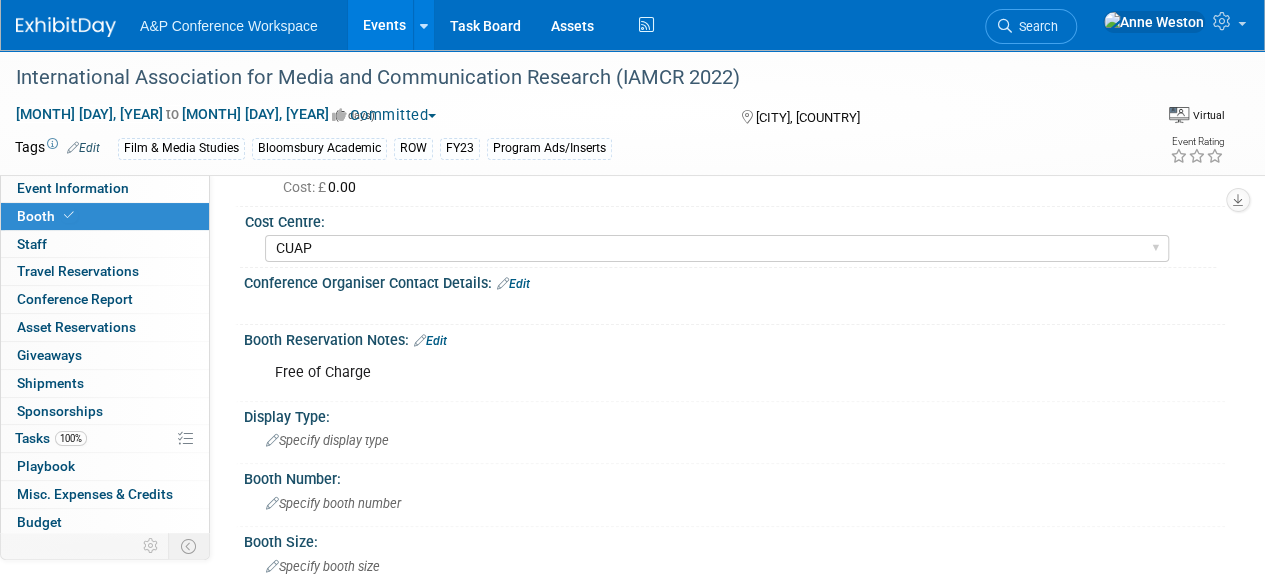 scroll, scrollTop: 0, scrollLeft: 0, axis: both 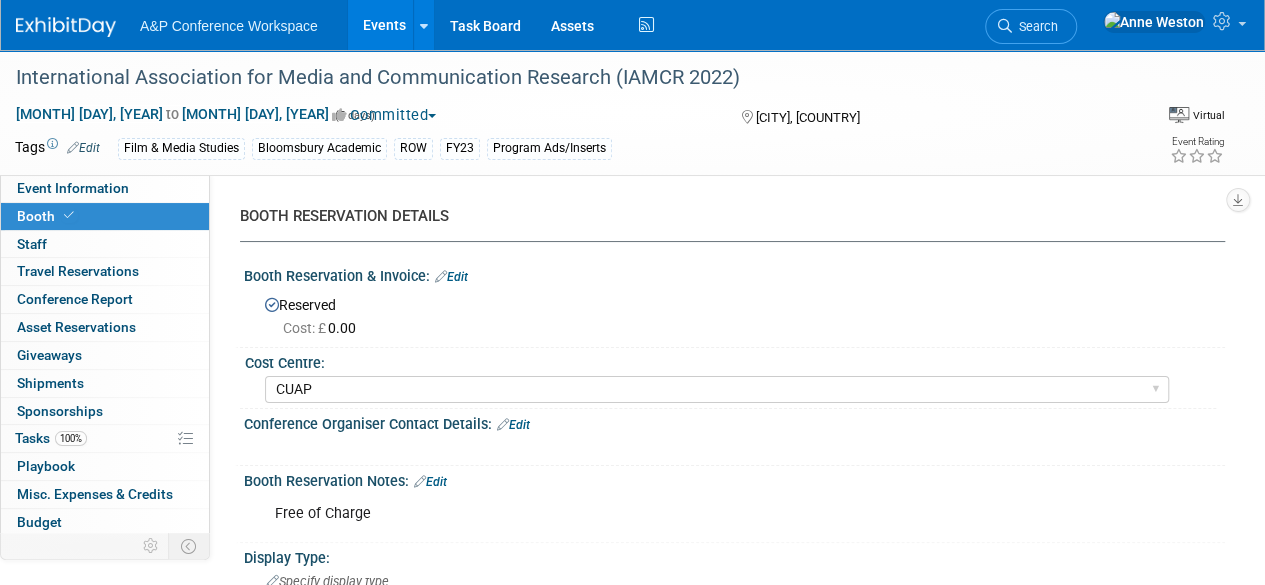 click on "Search" at bounding box center (1035, 26) 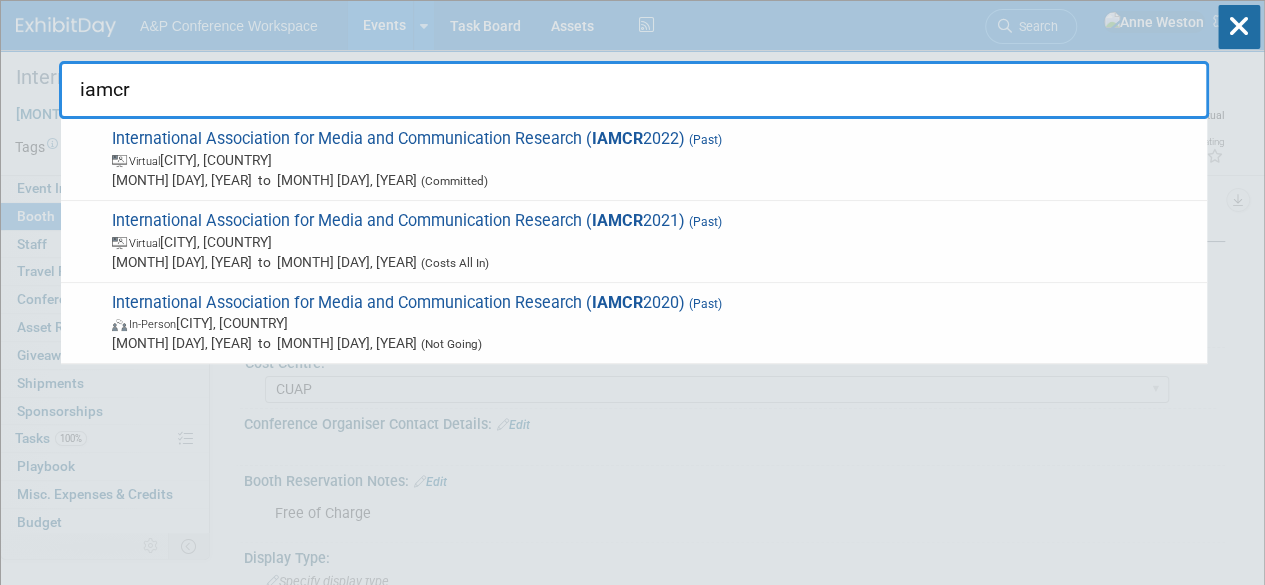 type on "iamcr" 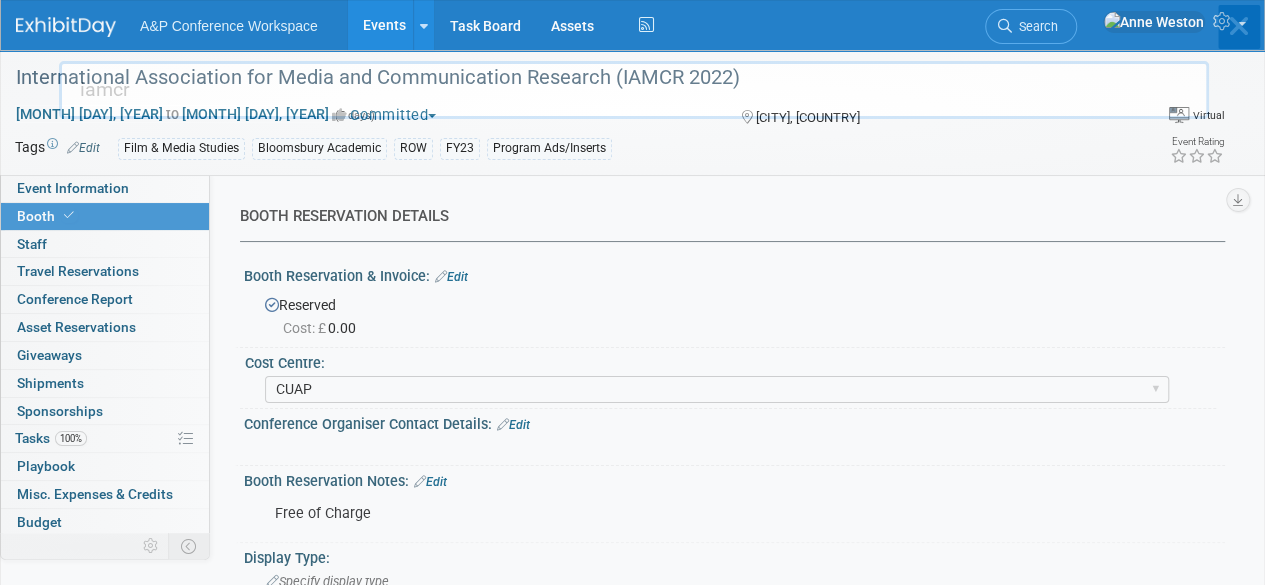 type 